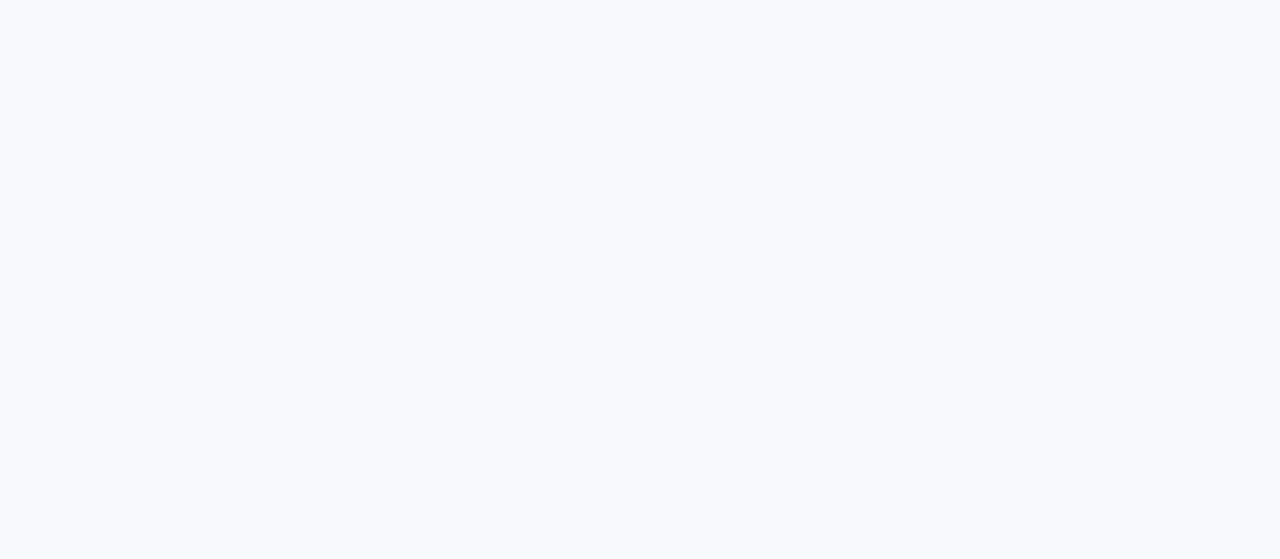 scroll, scrollTop: 0, scrollLeft: 0, axis: both 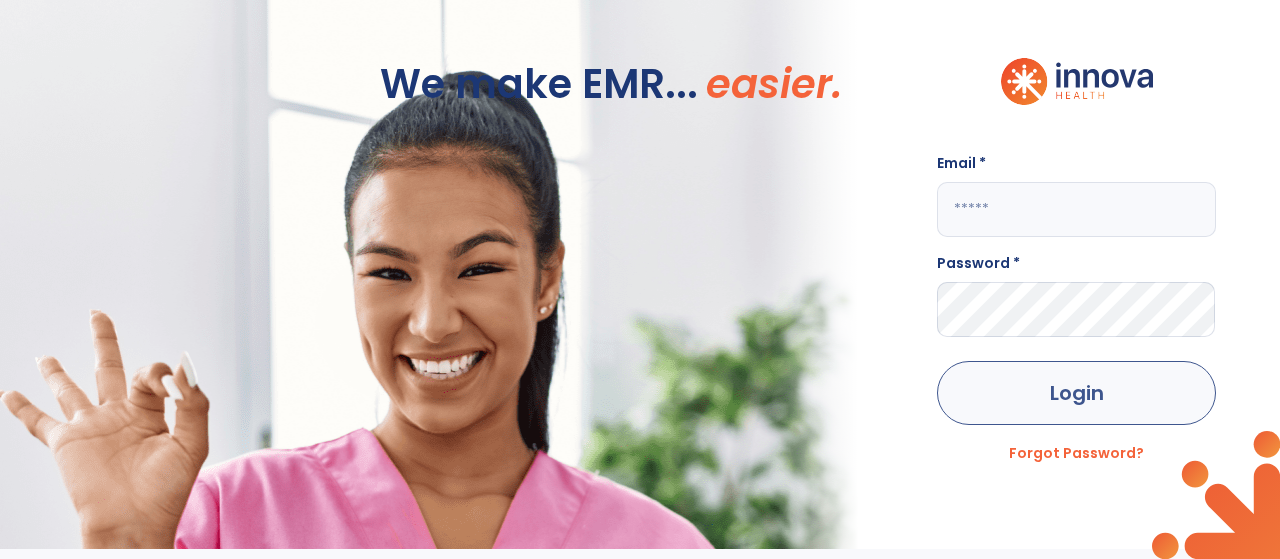 type on "**********" 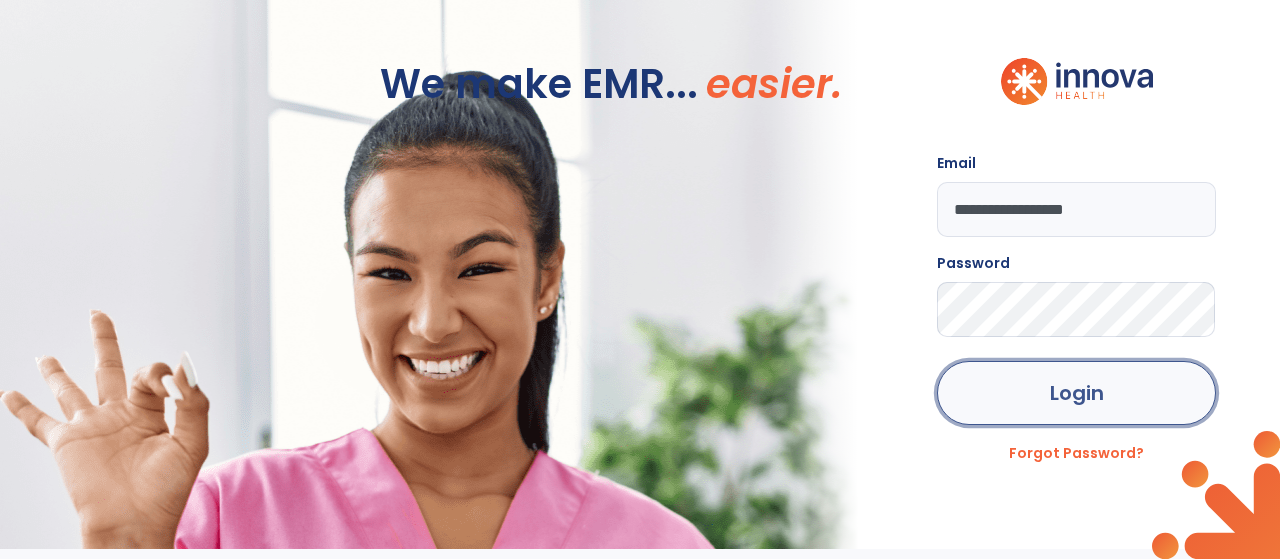 click on "Login" 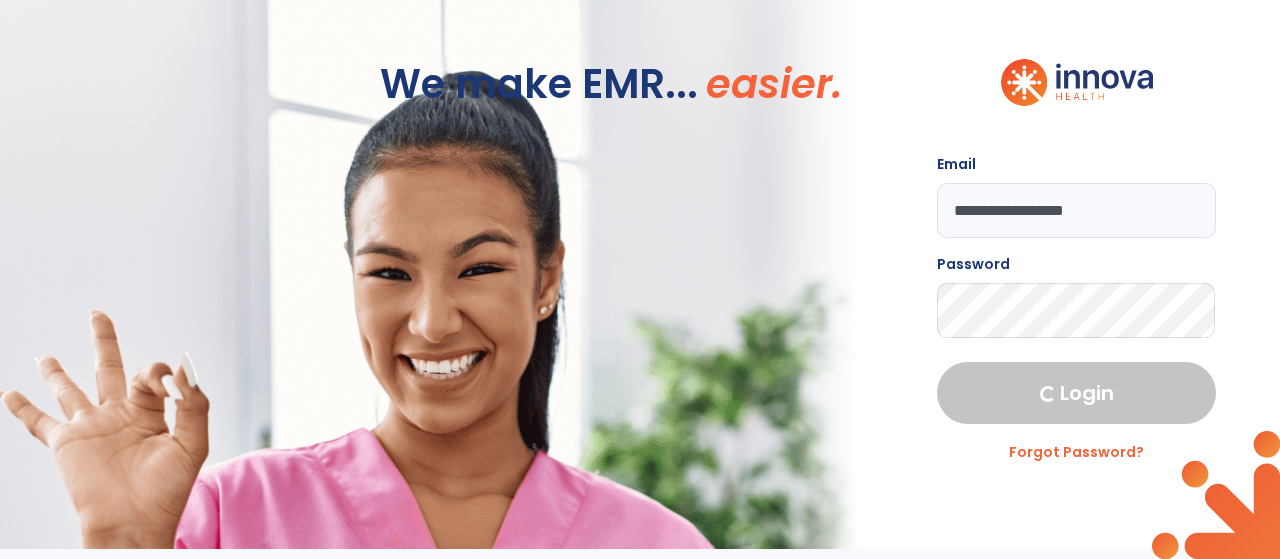 select on "***" 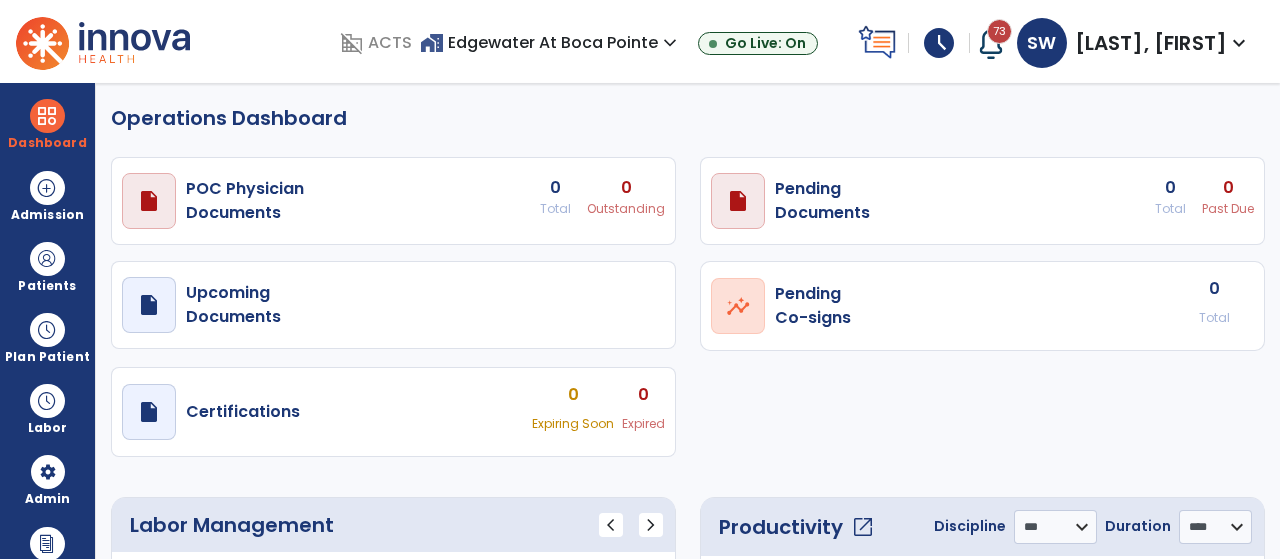 select on "***" 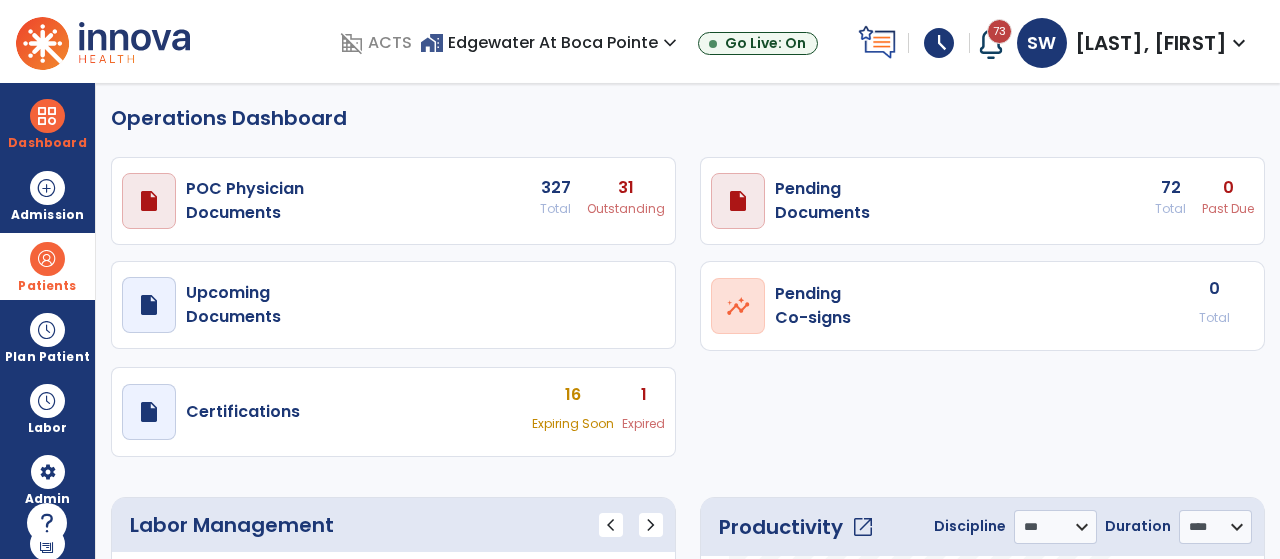 click at bounding box center [47, 259] 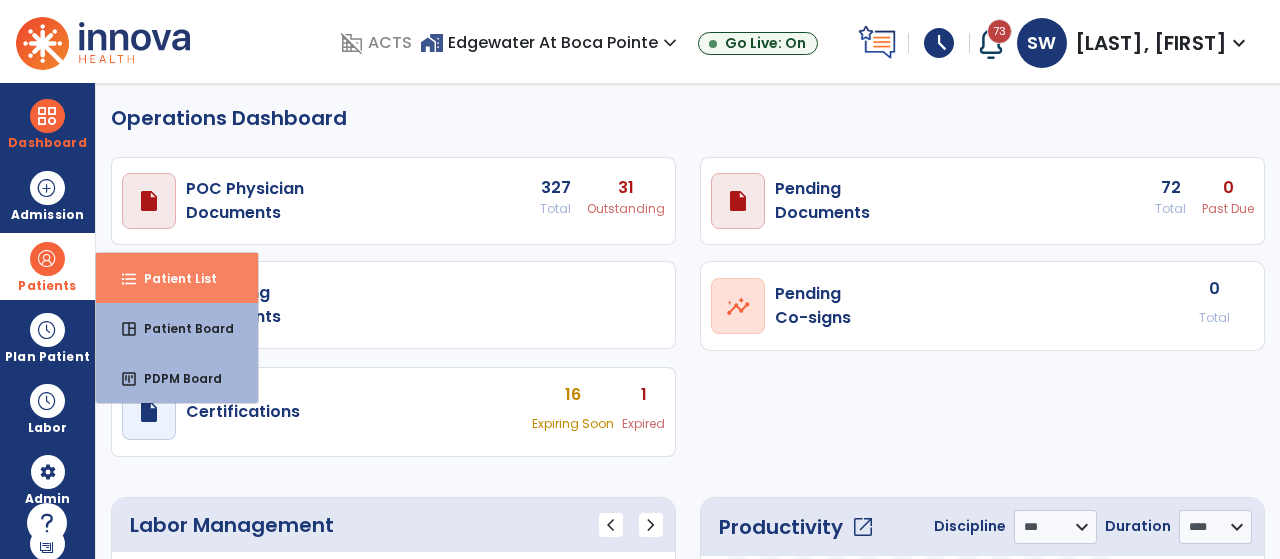 click on "format_list_bulleted  Patient List" at bounding box center [177, 278] 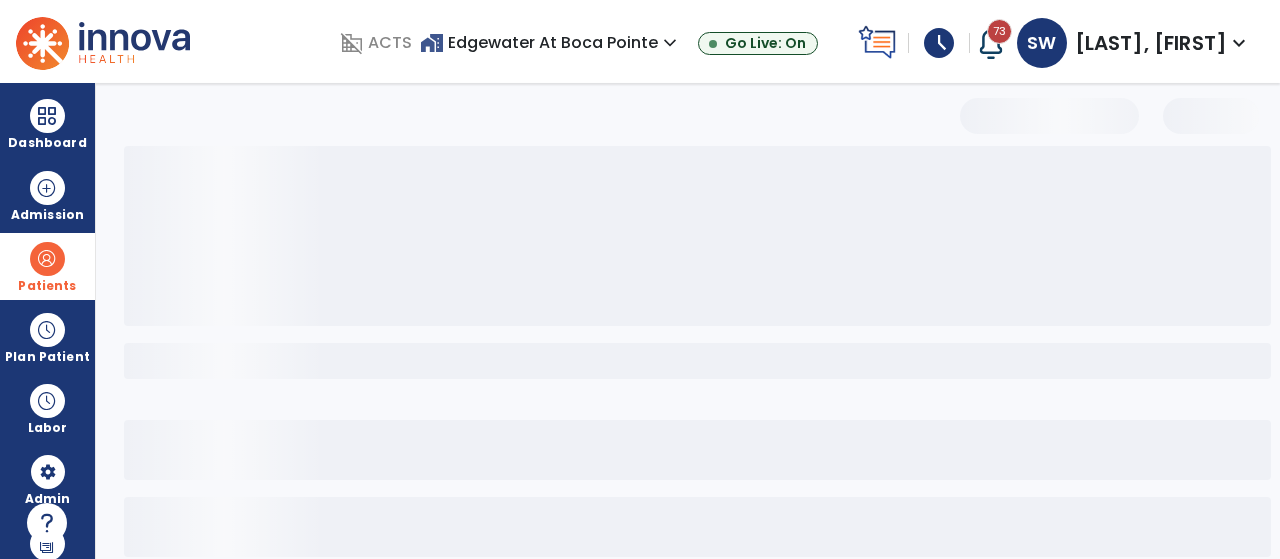 select on "***" 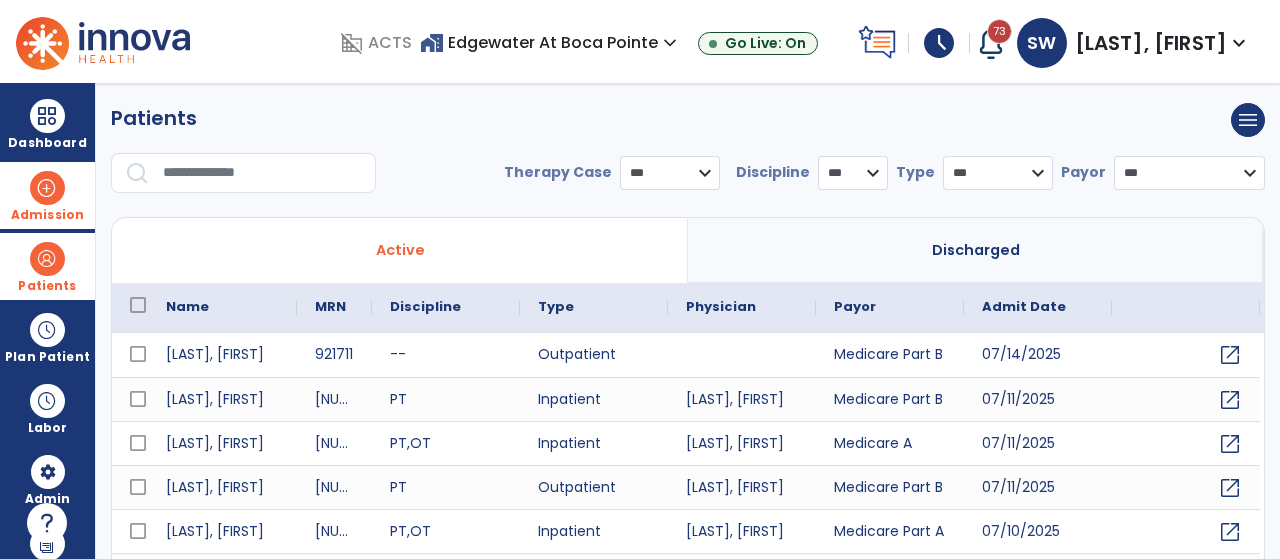 click at bounding box center [47, 188] 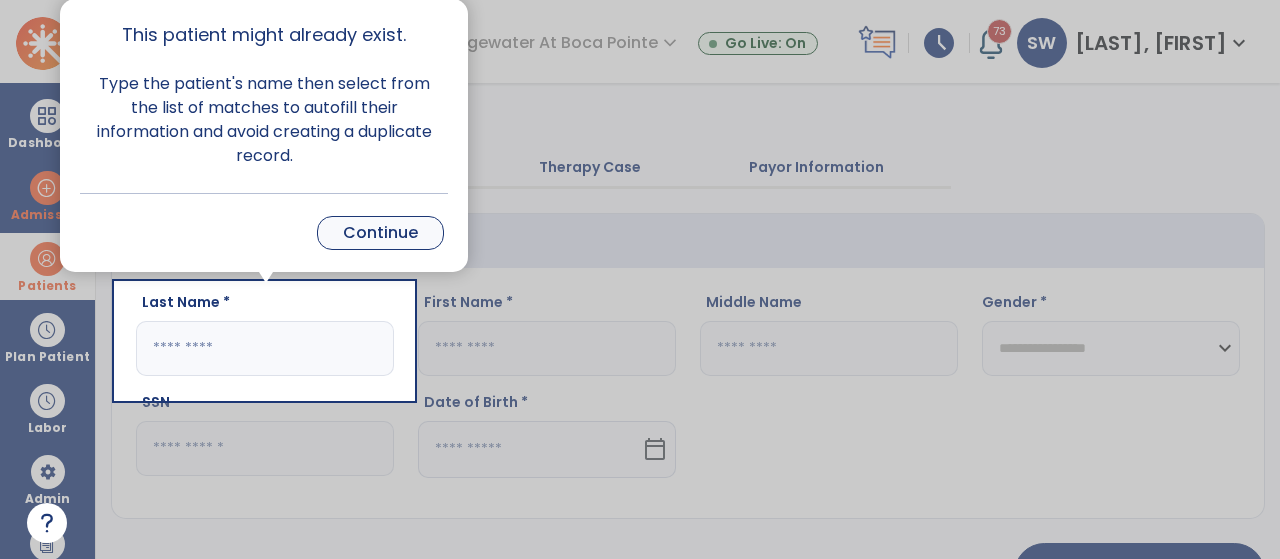 click on "Continue" at bounding box center (380, 233) 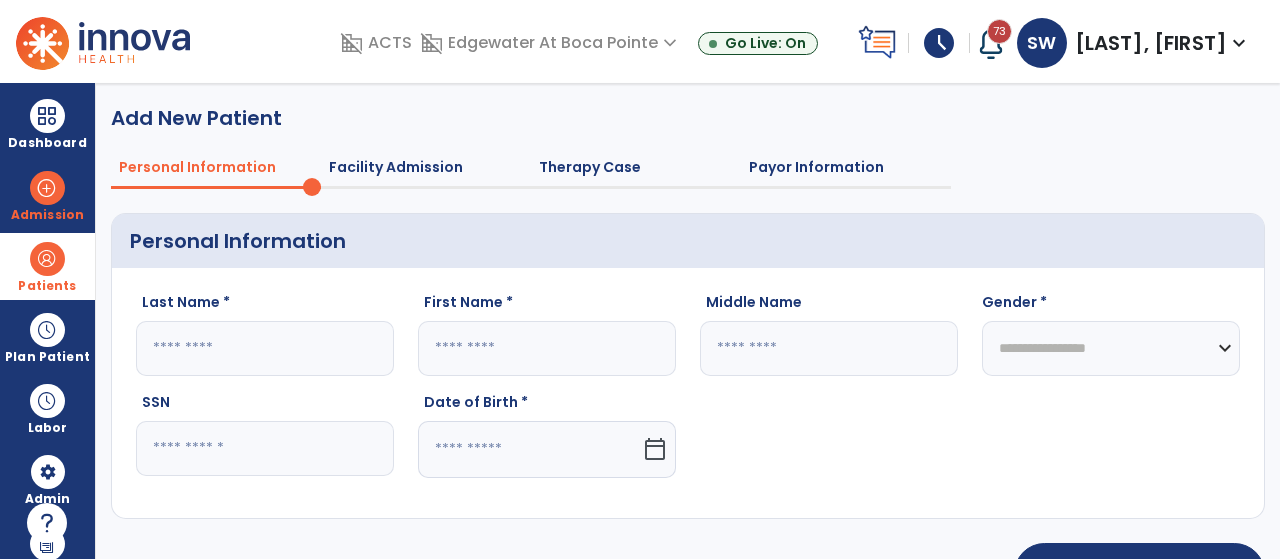 click at bounding box center (47, 259) 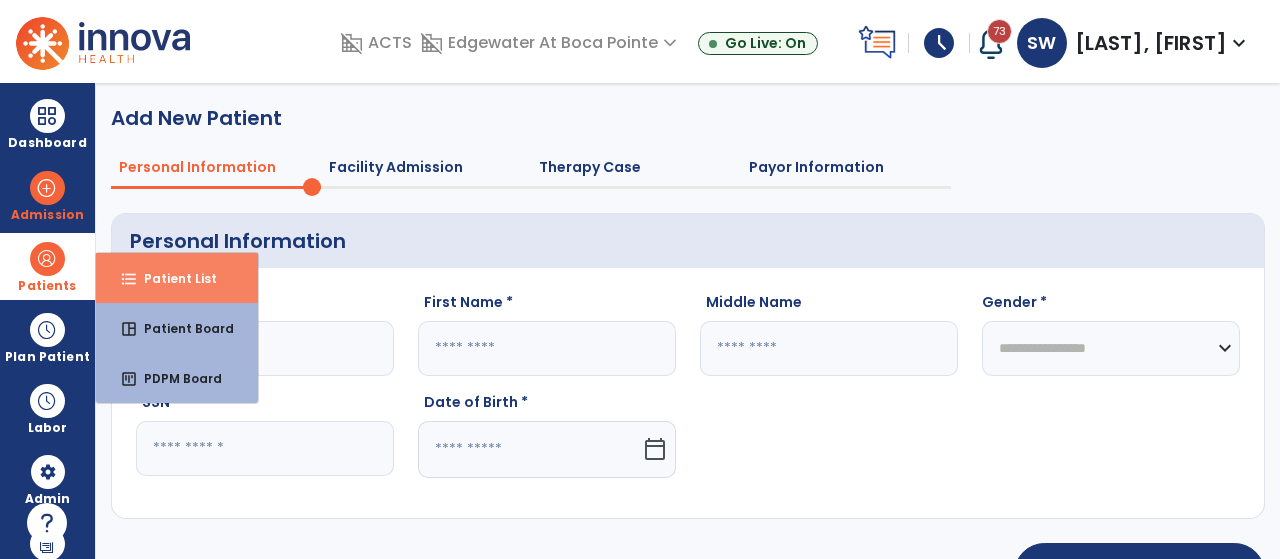 click on "format_list_bulleted" at bounding box center [129, 279] 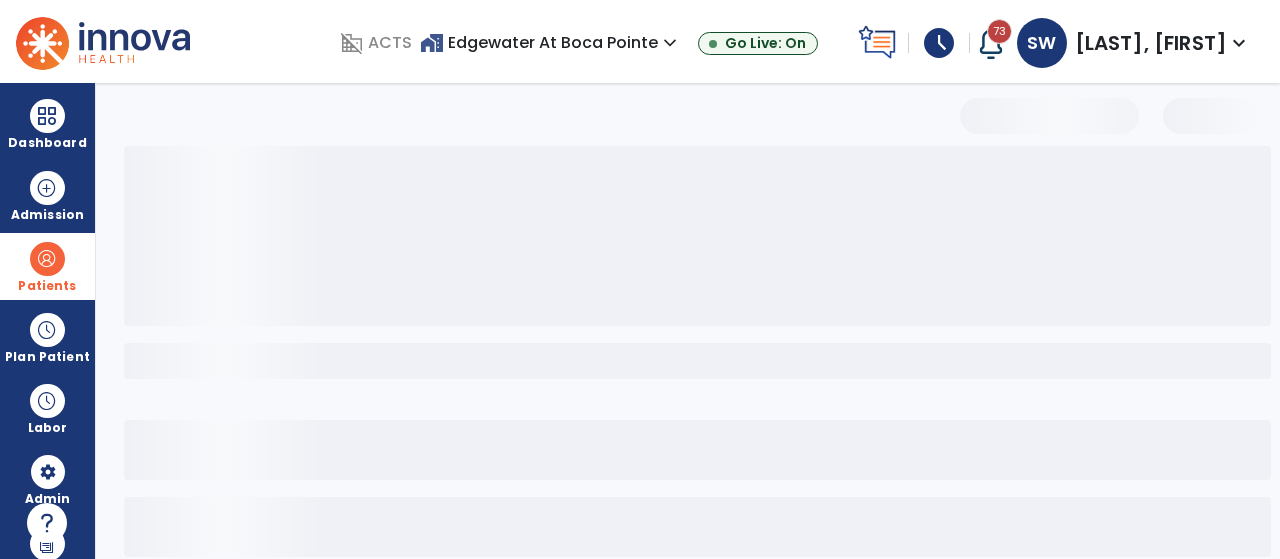 select on "***" 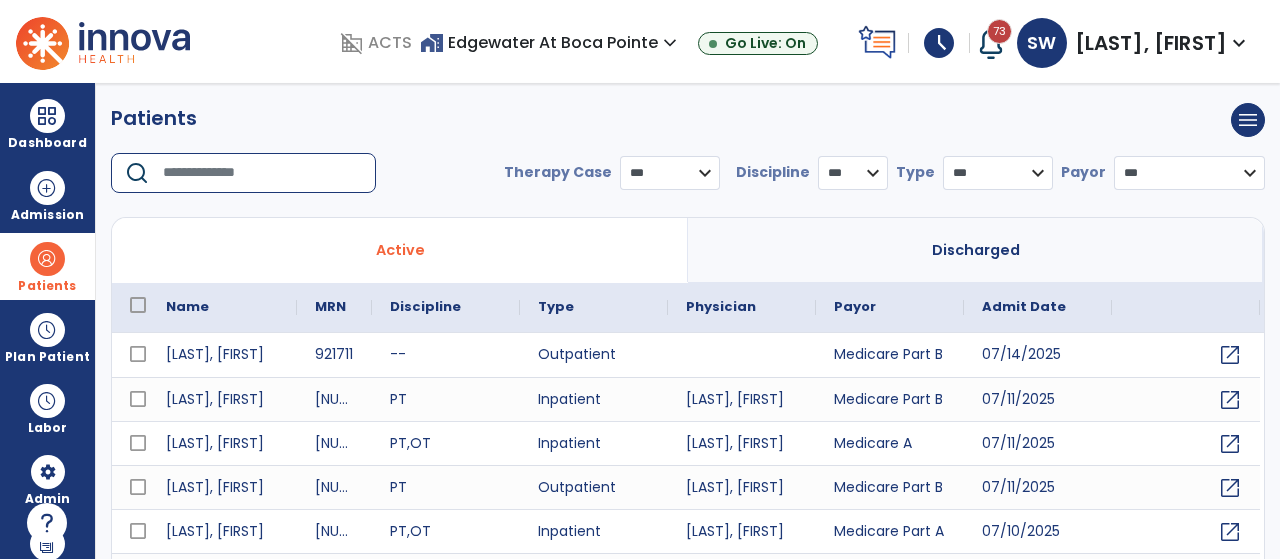 click at bounding box center (262, 173) 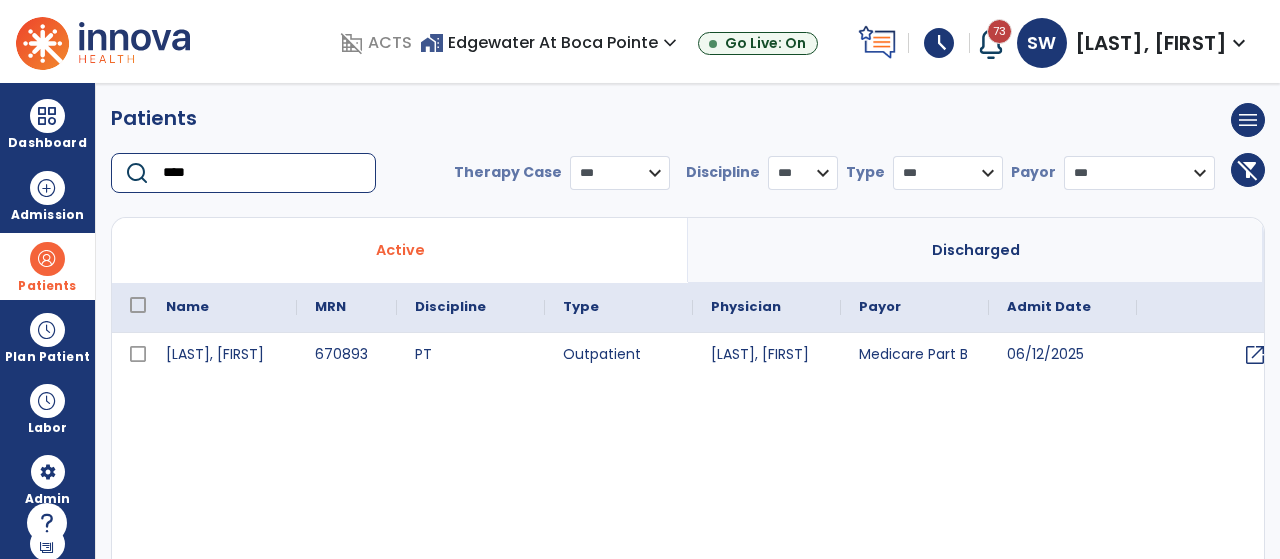 type on "****" 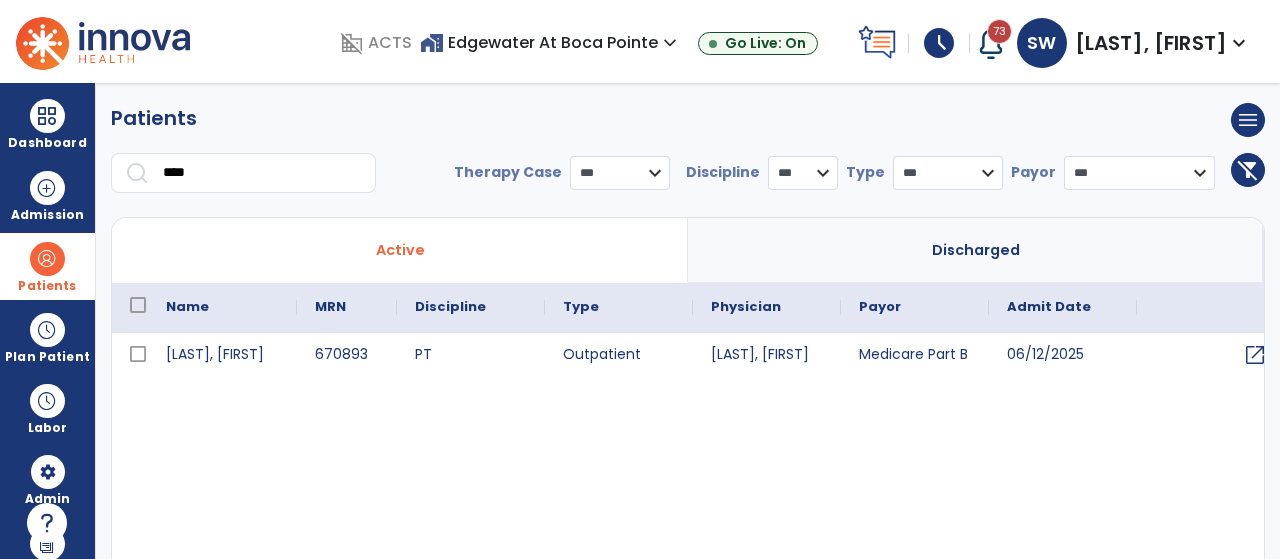 click on "Discharged" at bounding box center [976, 250] 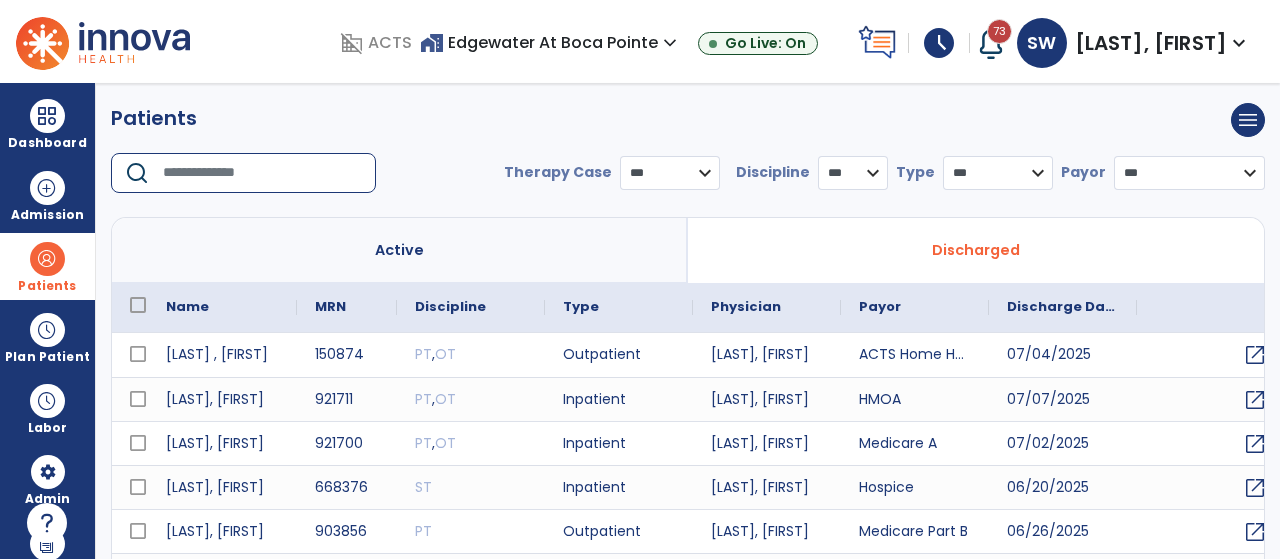 click at bounding box center (262, 173) 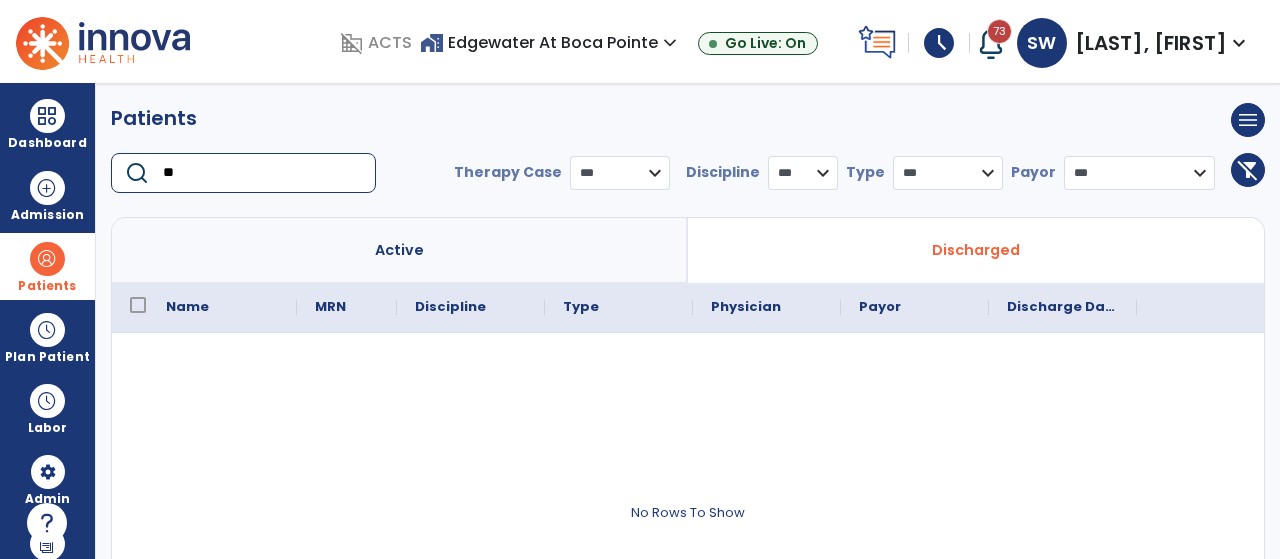 type on "*" 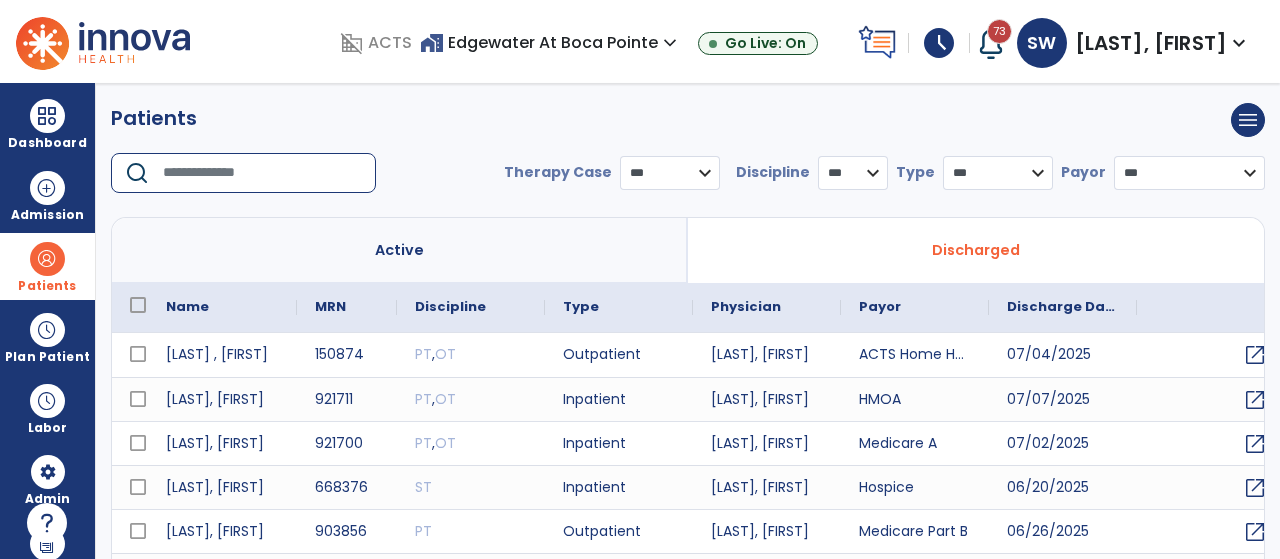 type 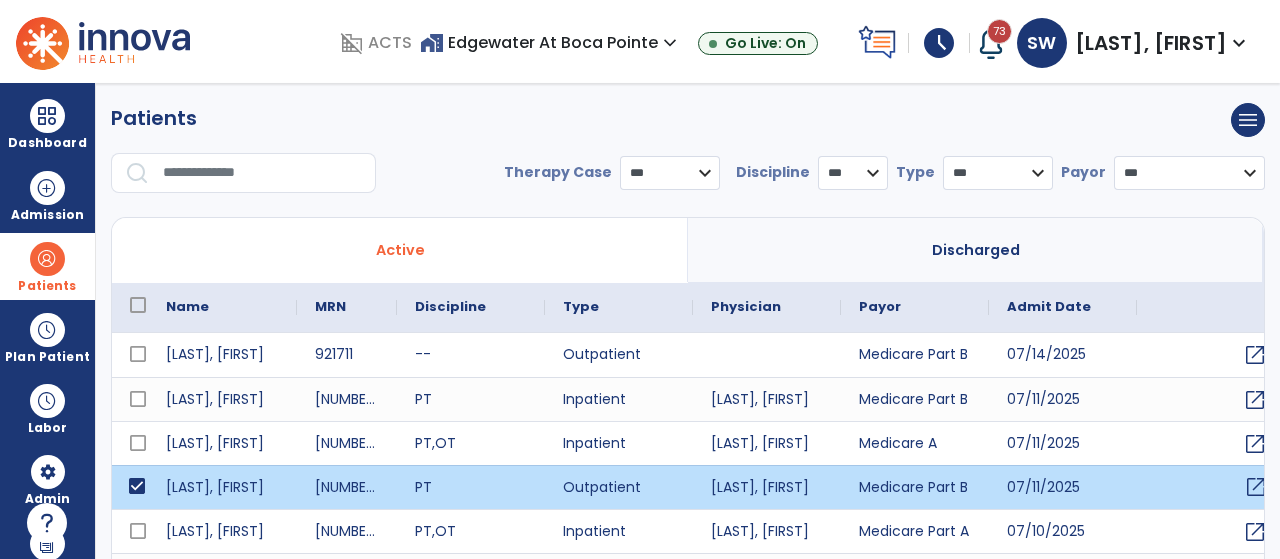 click on "open_in_new" at bounding box center [1256, 487] 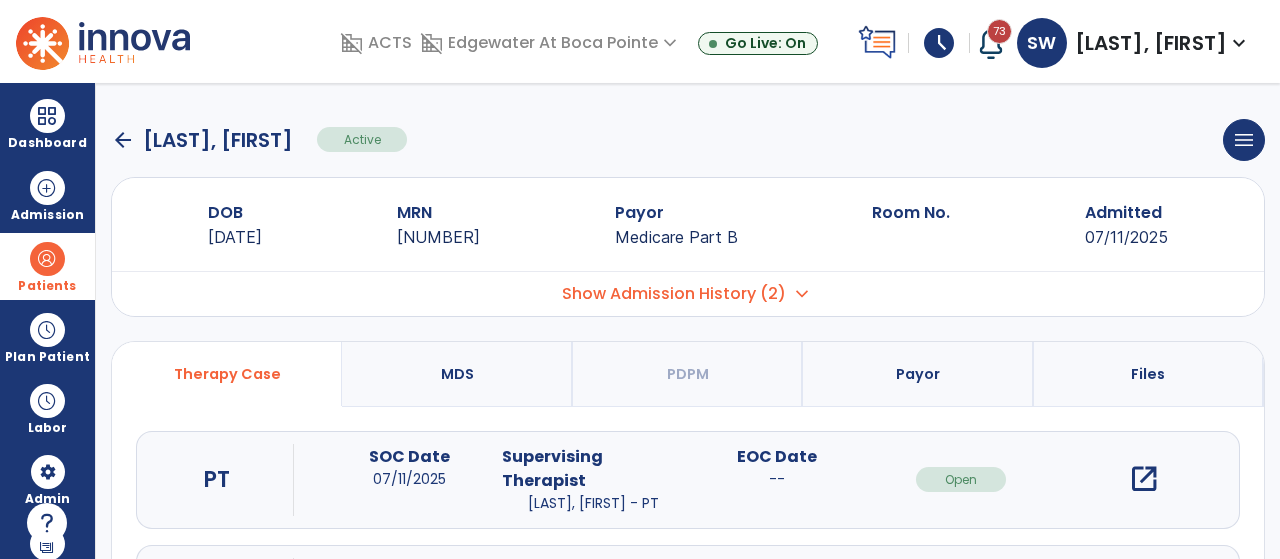 click on "expand_more" at bounding box center [802, 294] 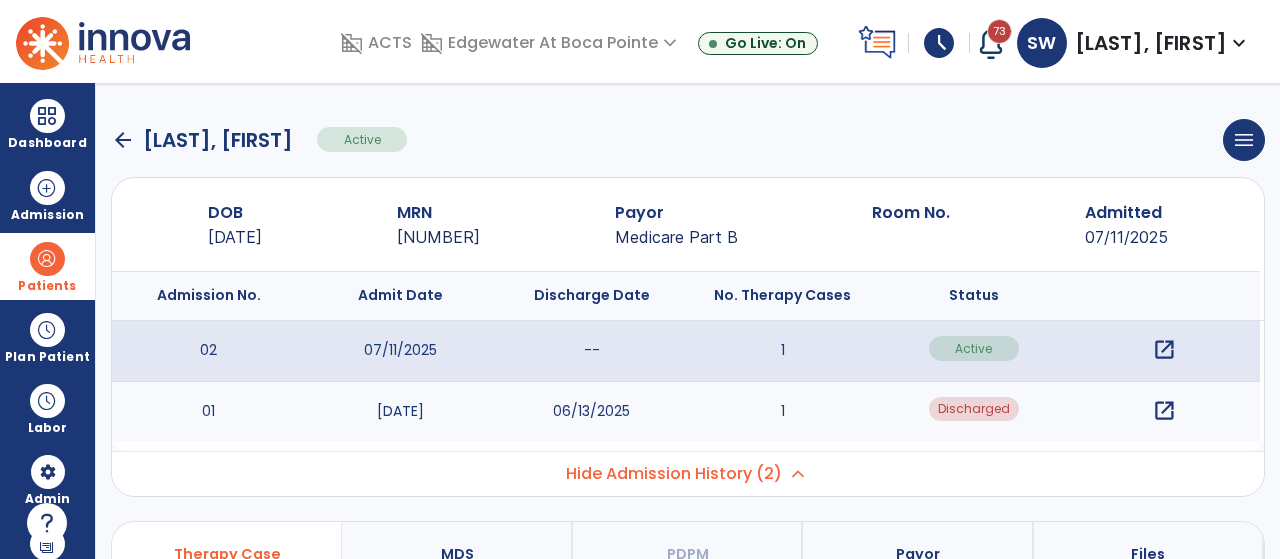 click on "1" at bounding box center (782, 351) 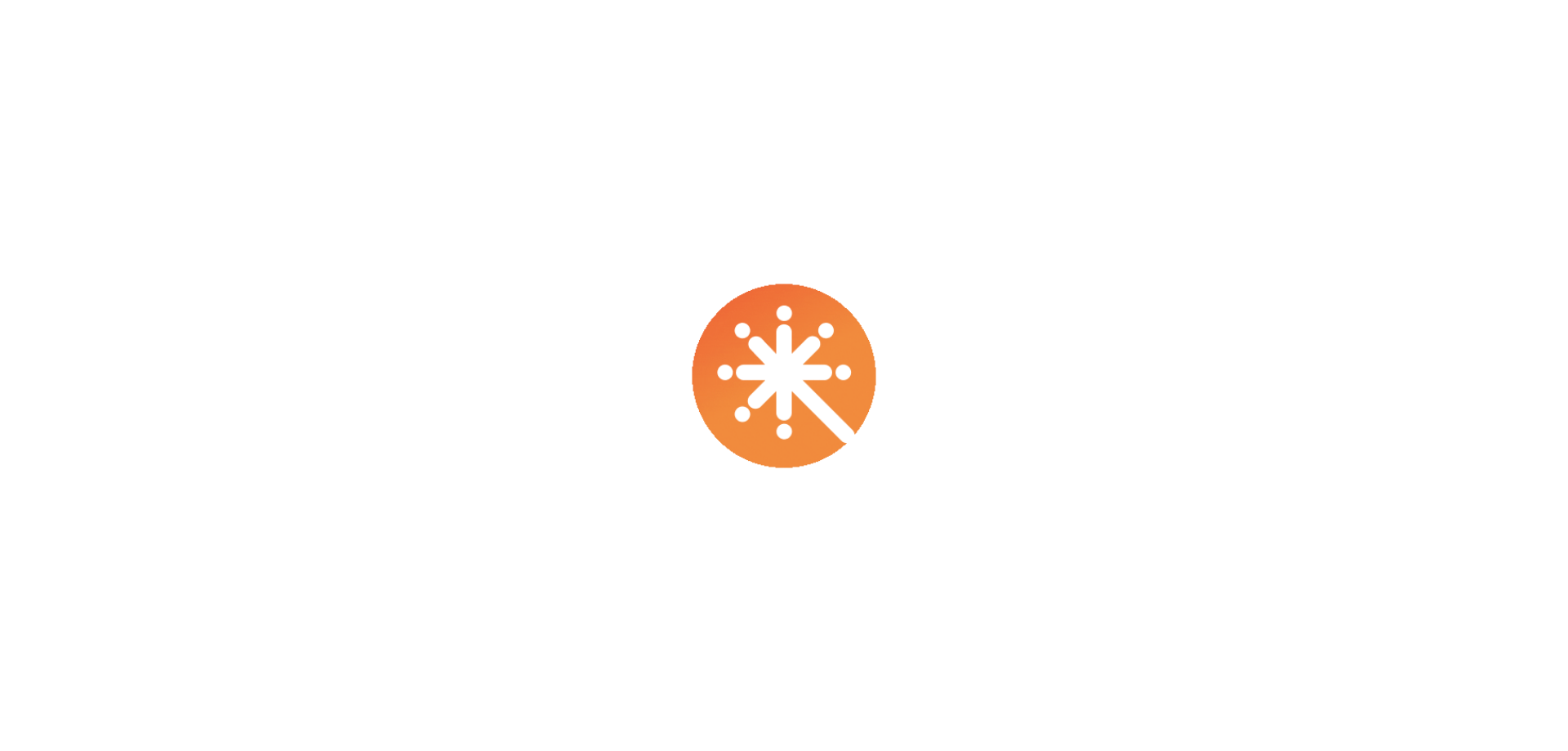 scroll, scrollTop: 0, scrollLeft: 0, axis: both 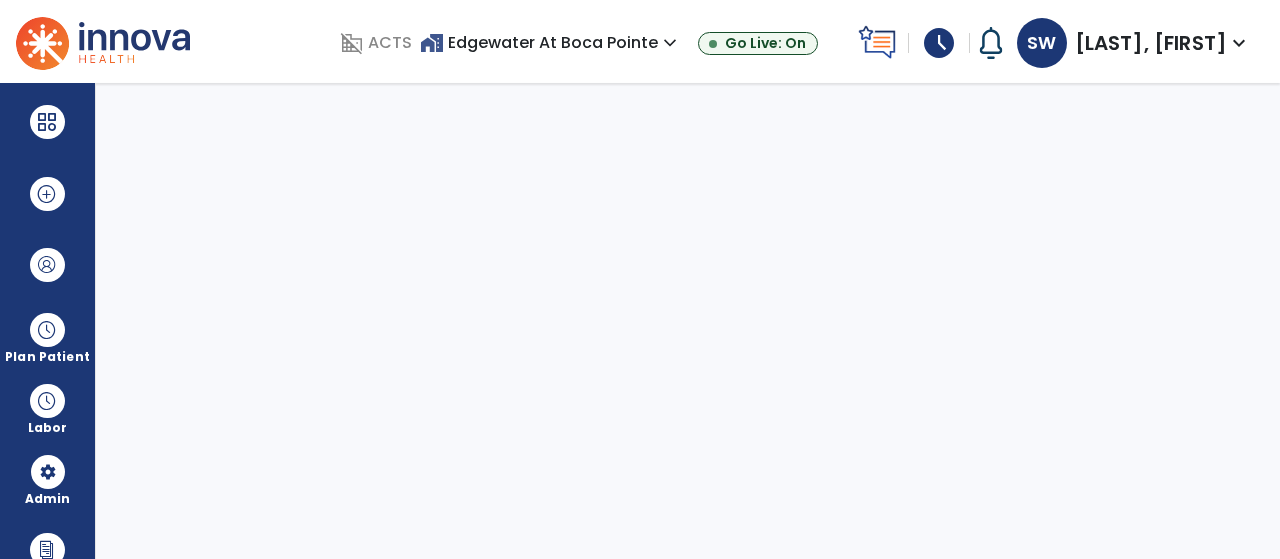 select on "***" 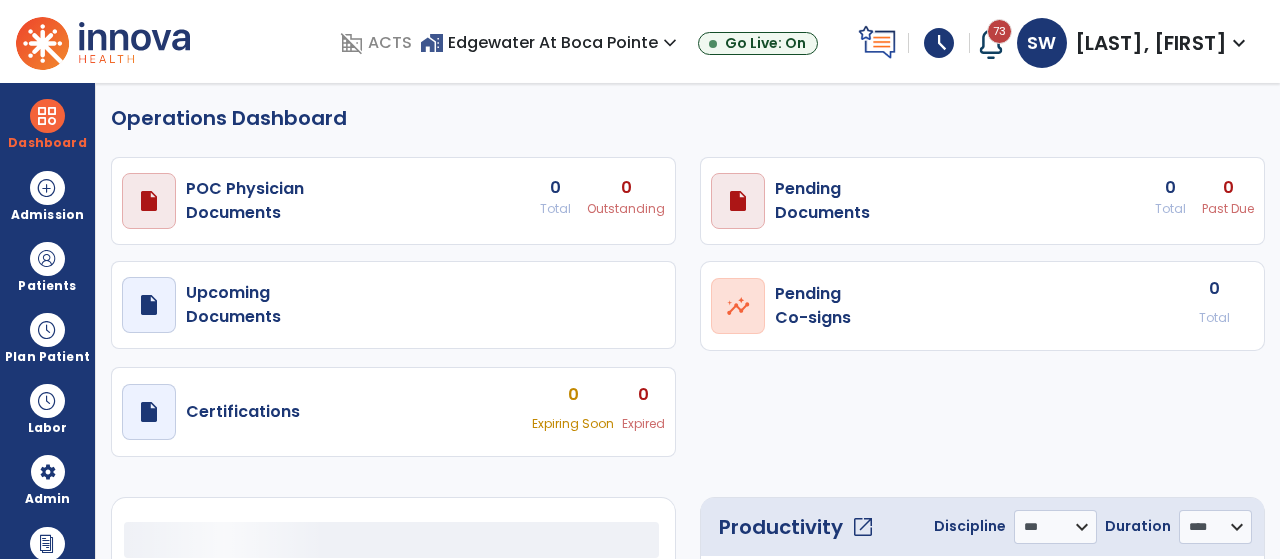 select on "***" 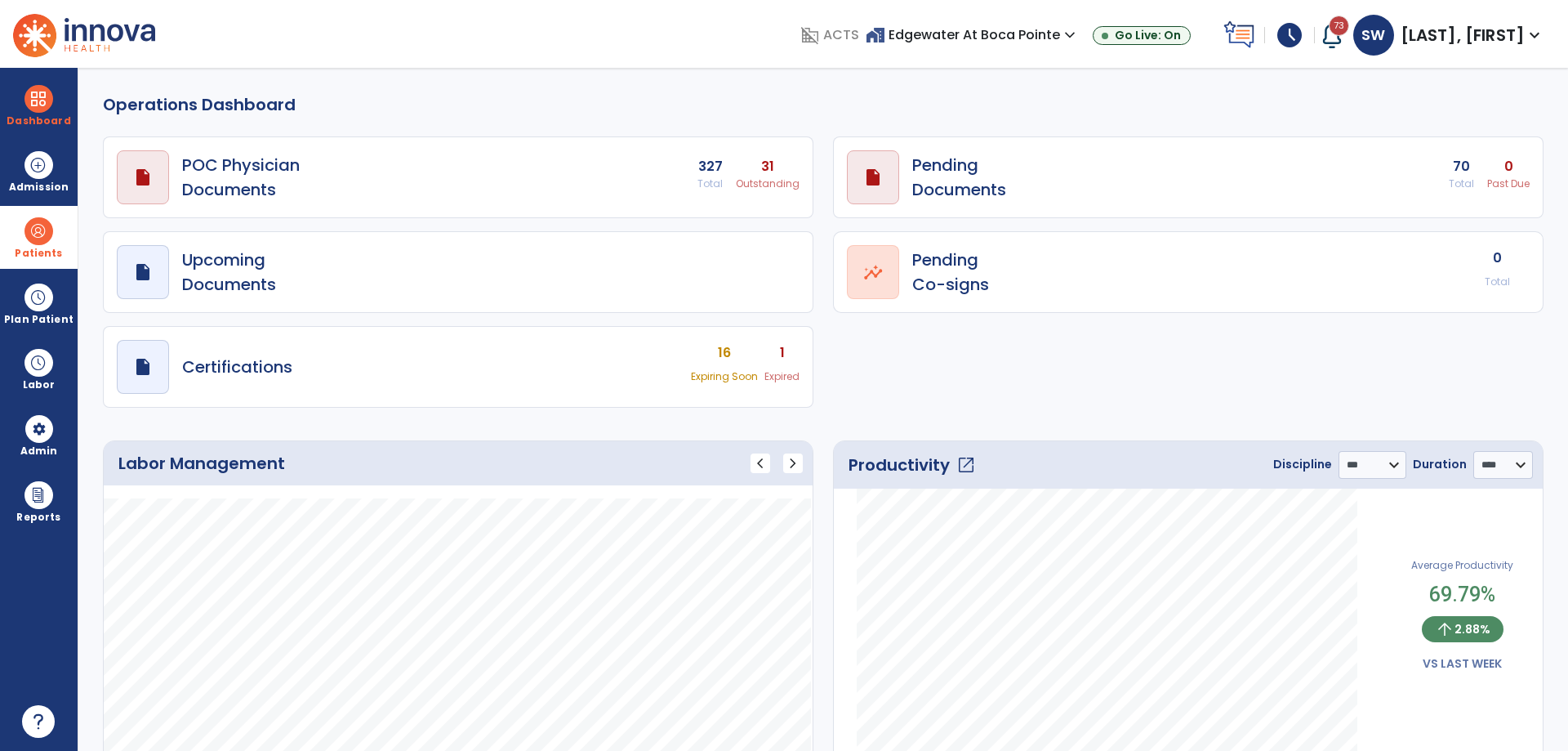 click at bounding box center (38, 231) 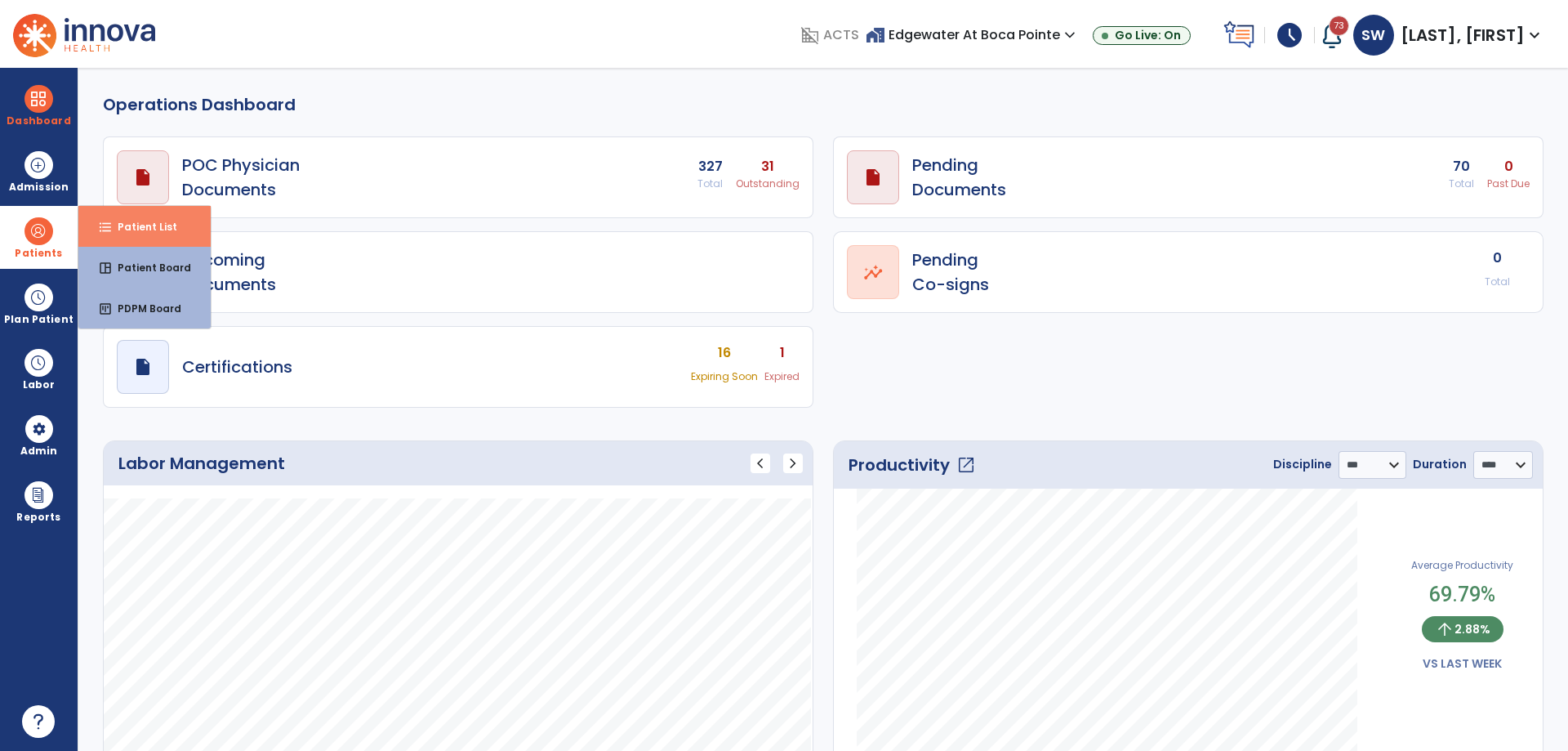 click on "Patient List" at bounding box center (140, 226) 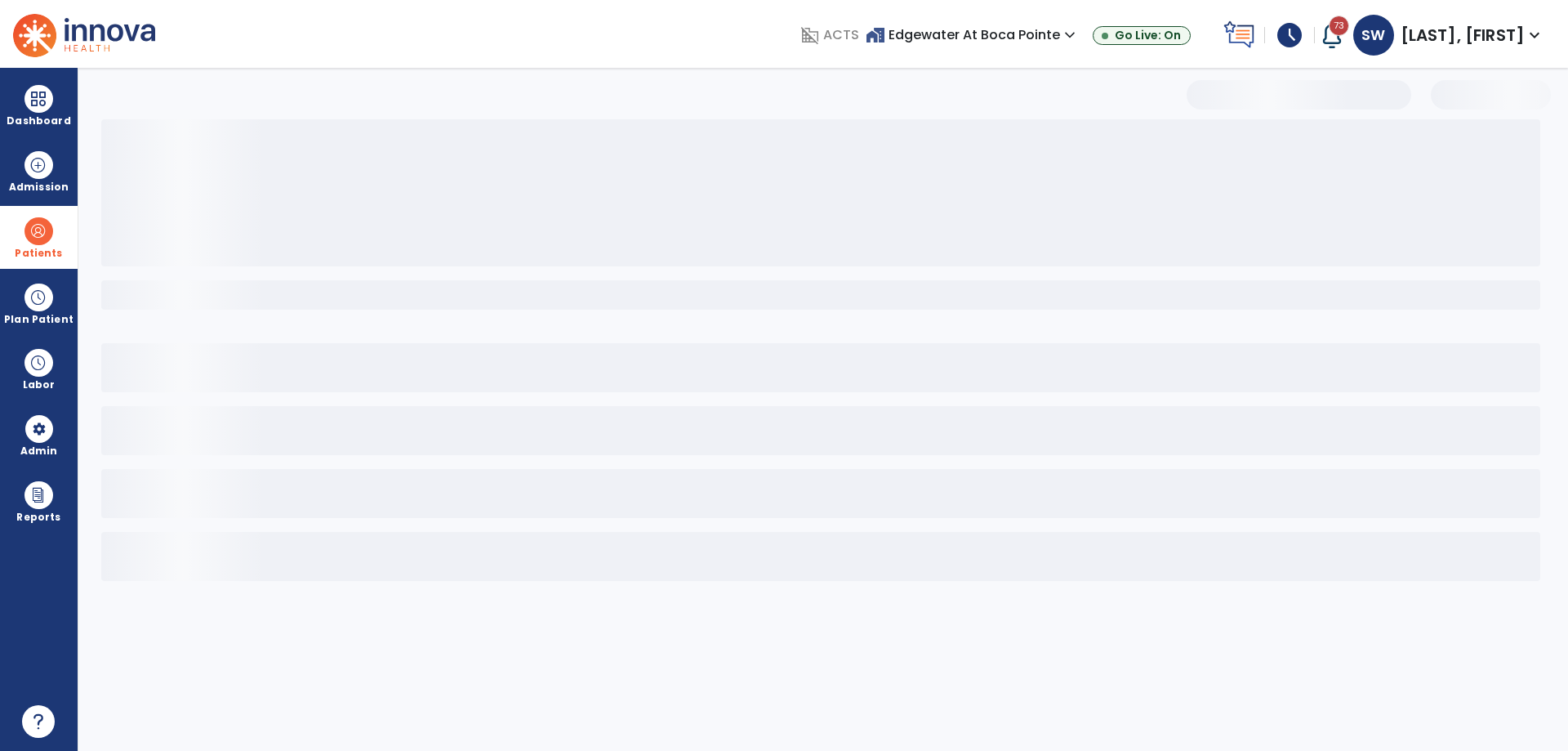 select on "***" 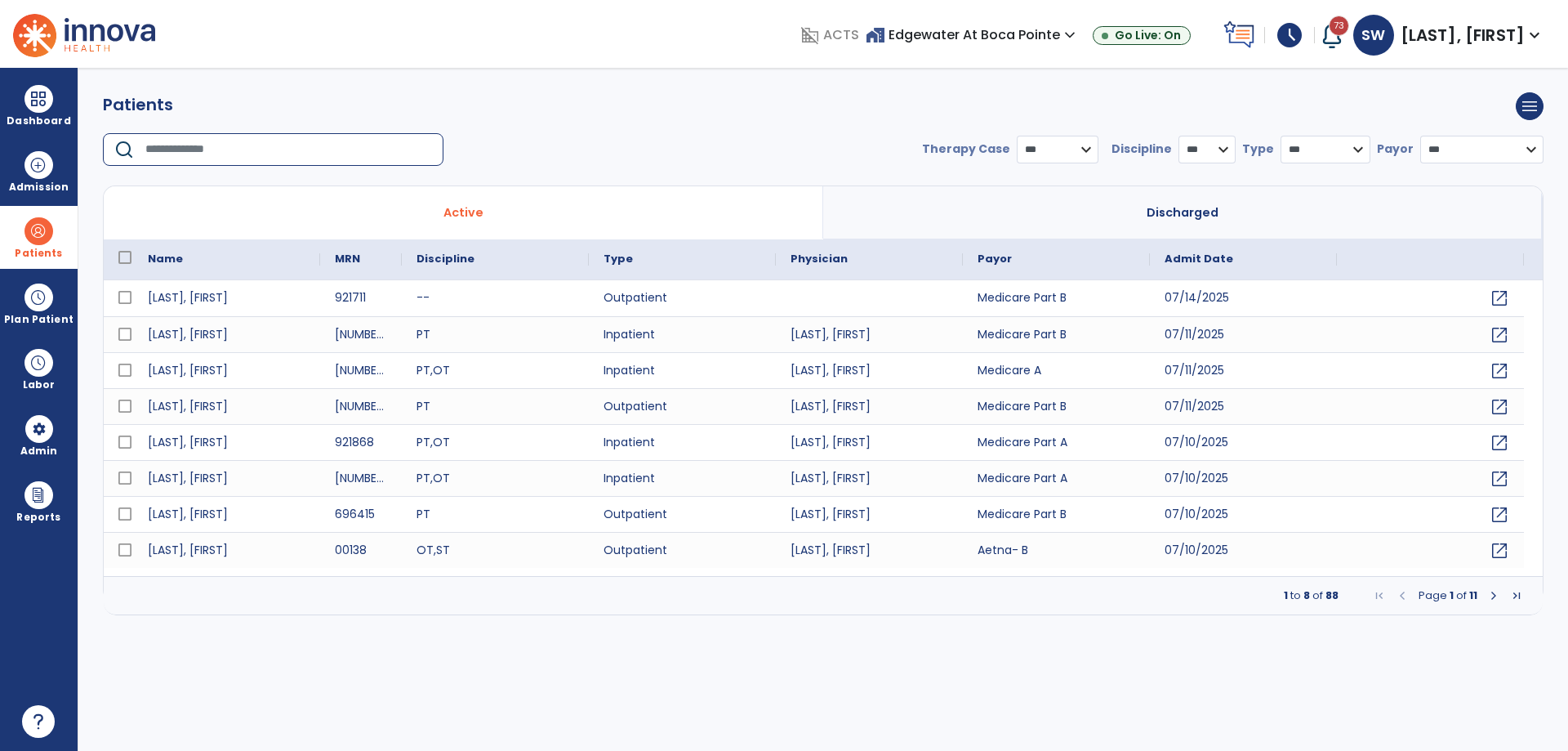 click at bounding box center (288, 150) 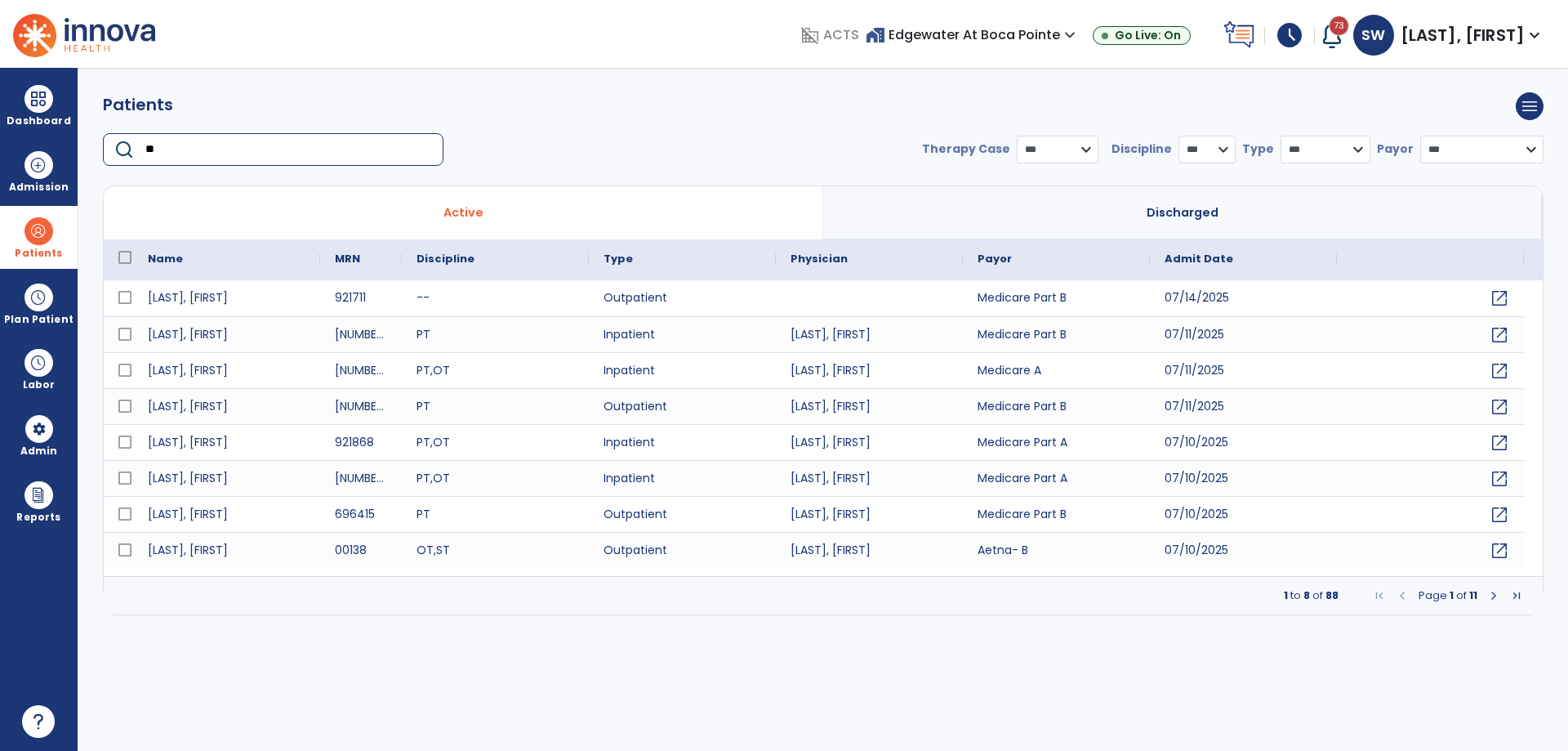 type on "*" 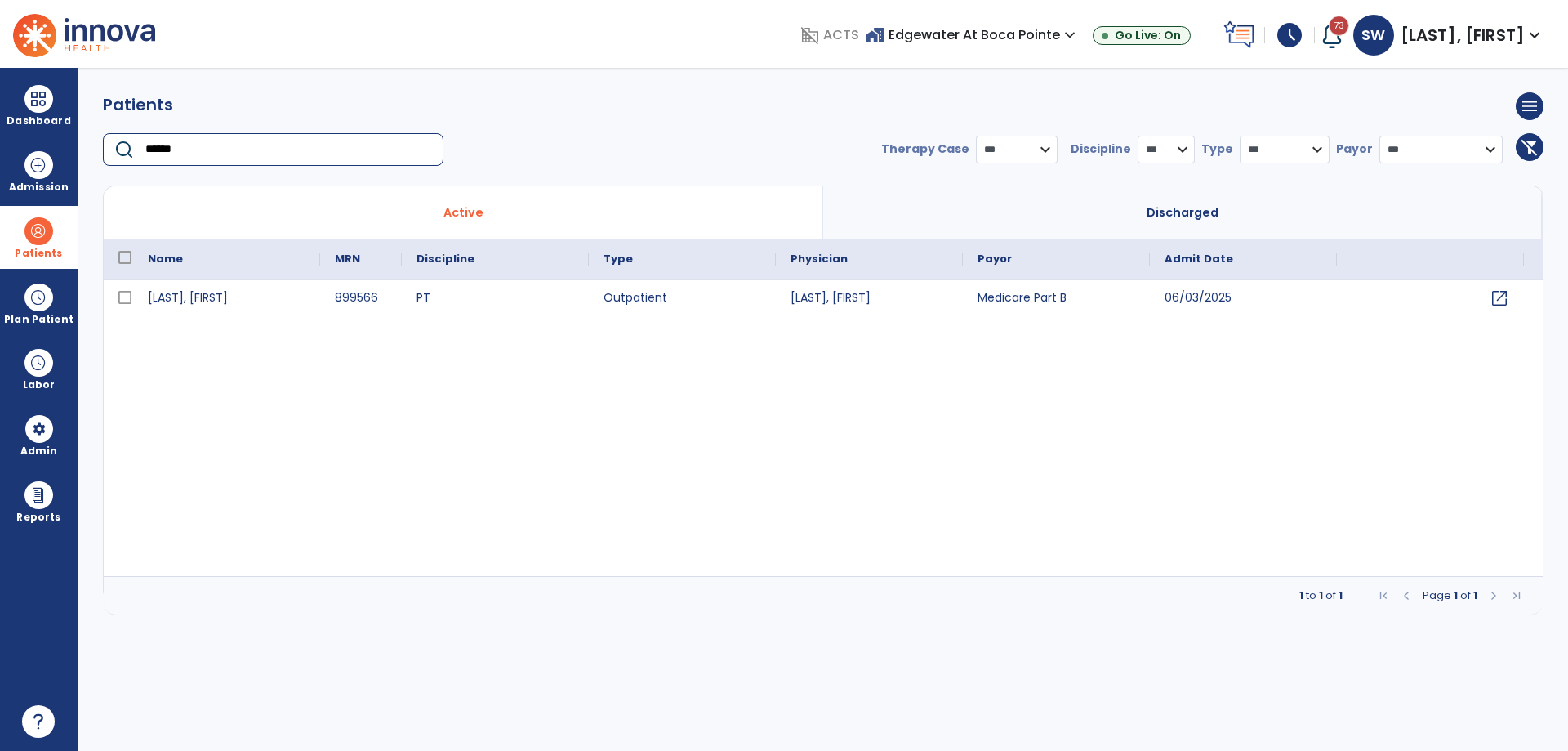 type on "******" 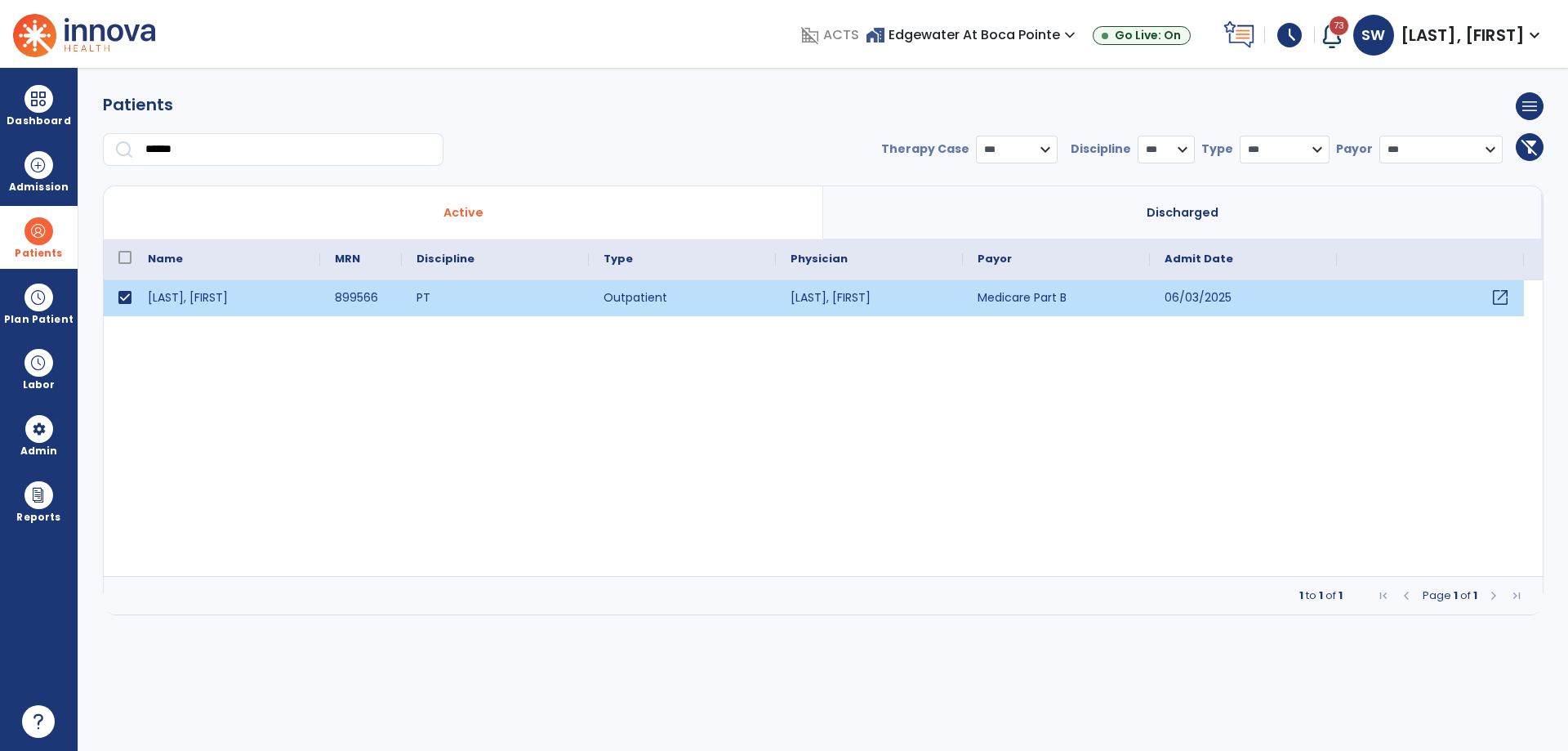 click on "open_in_new" at bounding box center [1500, 297] 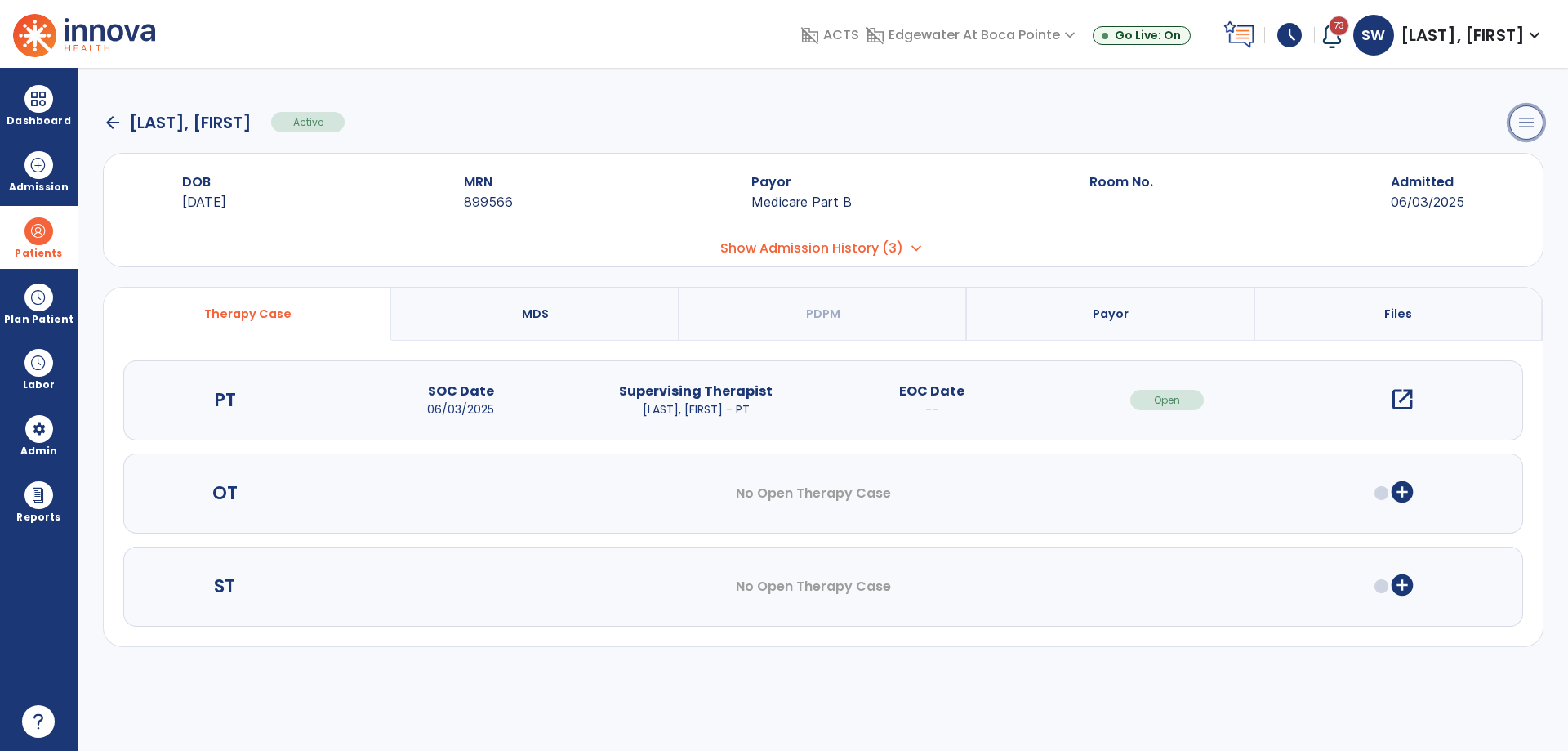 click on "menu" at bounding box center [1526, 123] 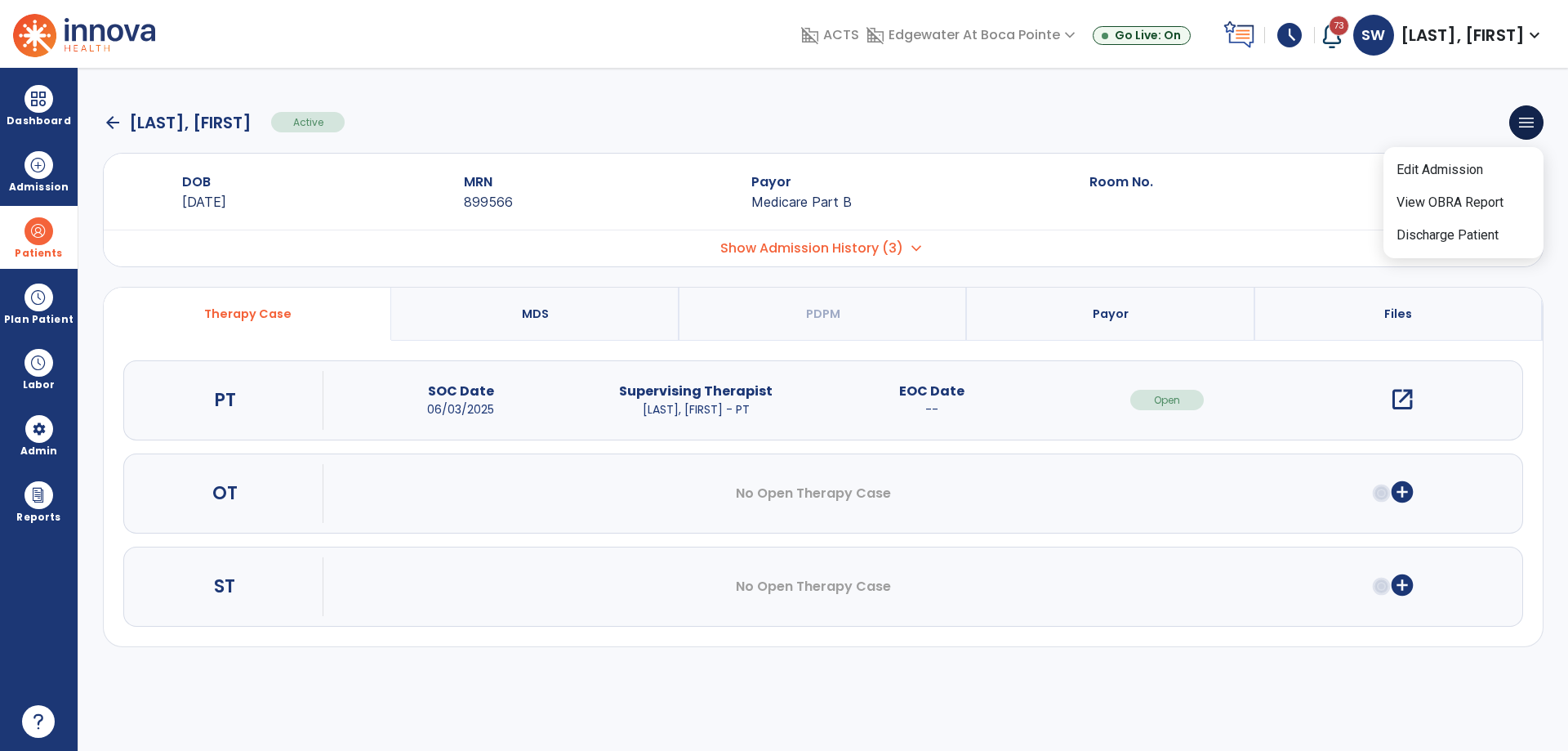 click on "open_in_new" at bounding box center [1402, 400] 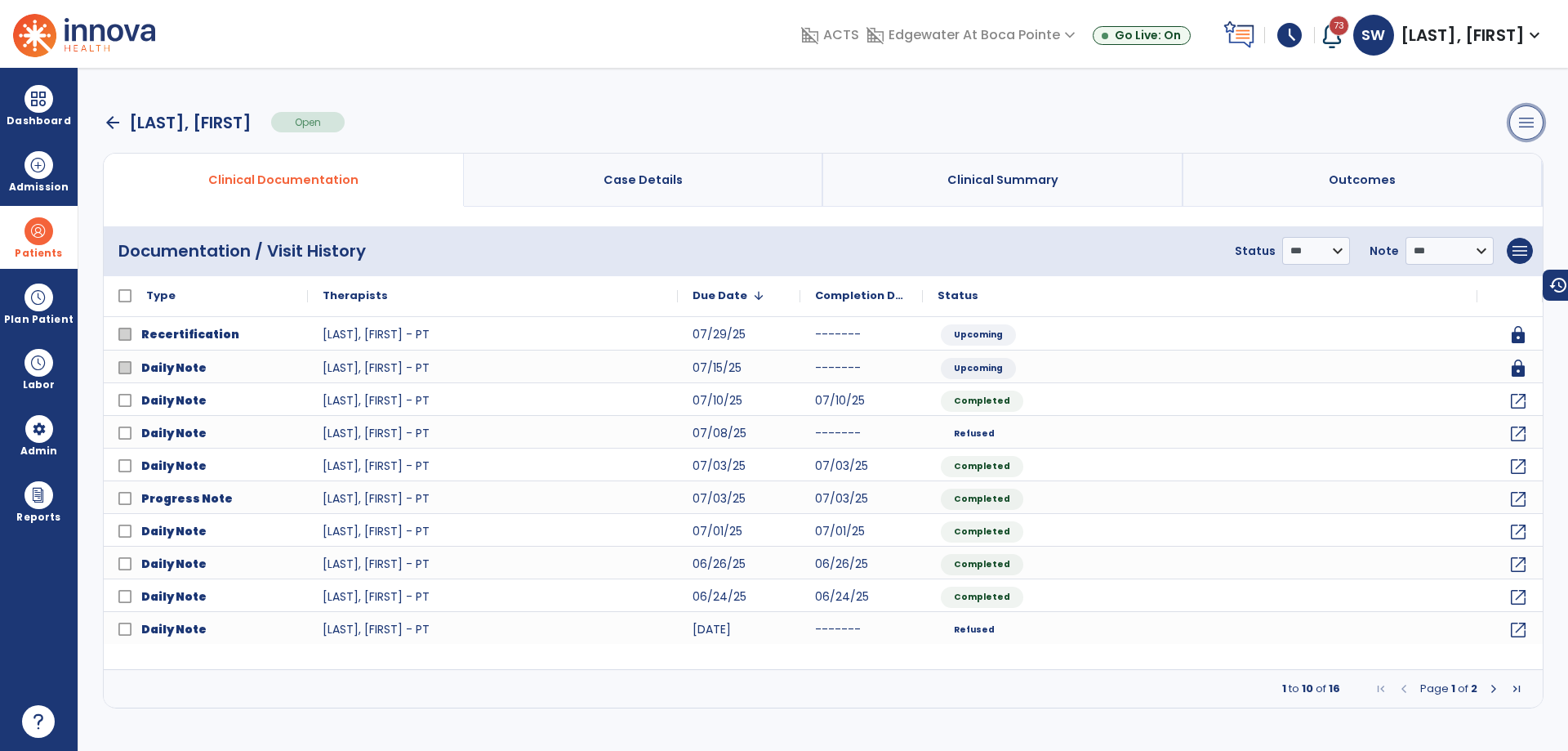 click on "menu" at bounding box center [1526, 123] 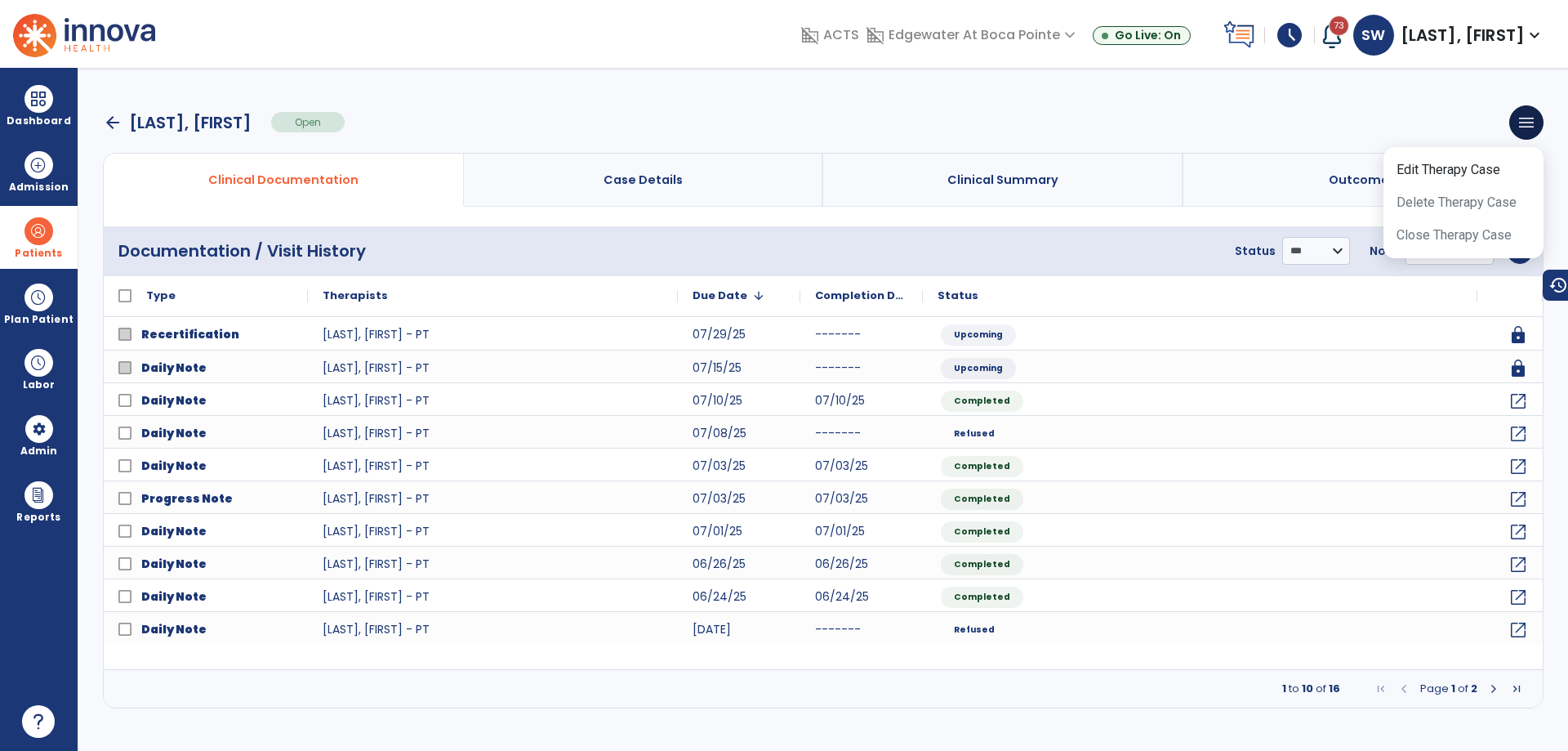 click on "arrow_back" at bounding box center [113, 123] 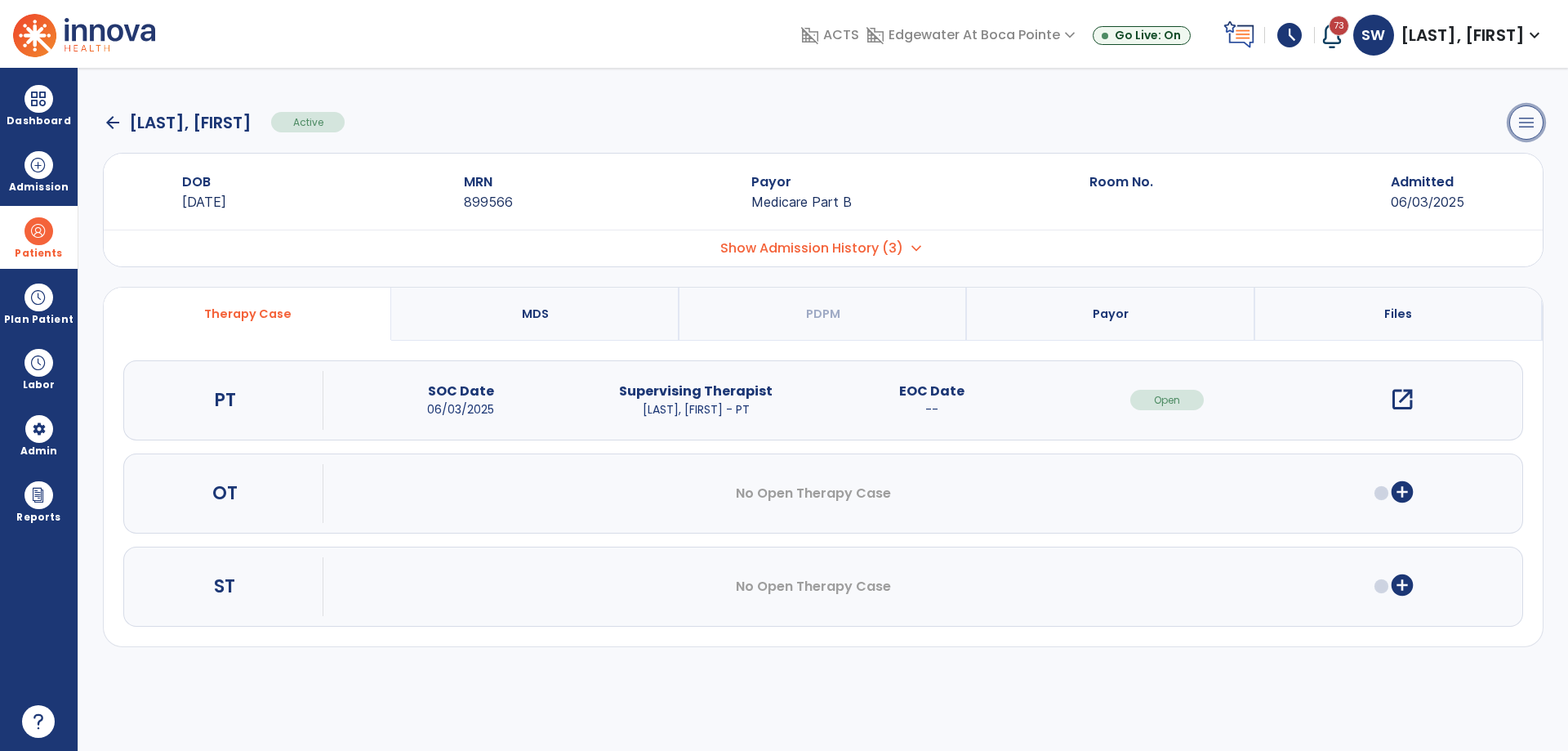 click on "menu" at bounding box center [1526, 123] 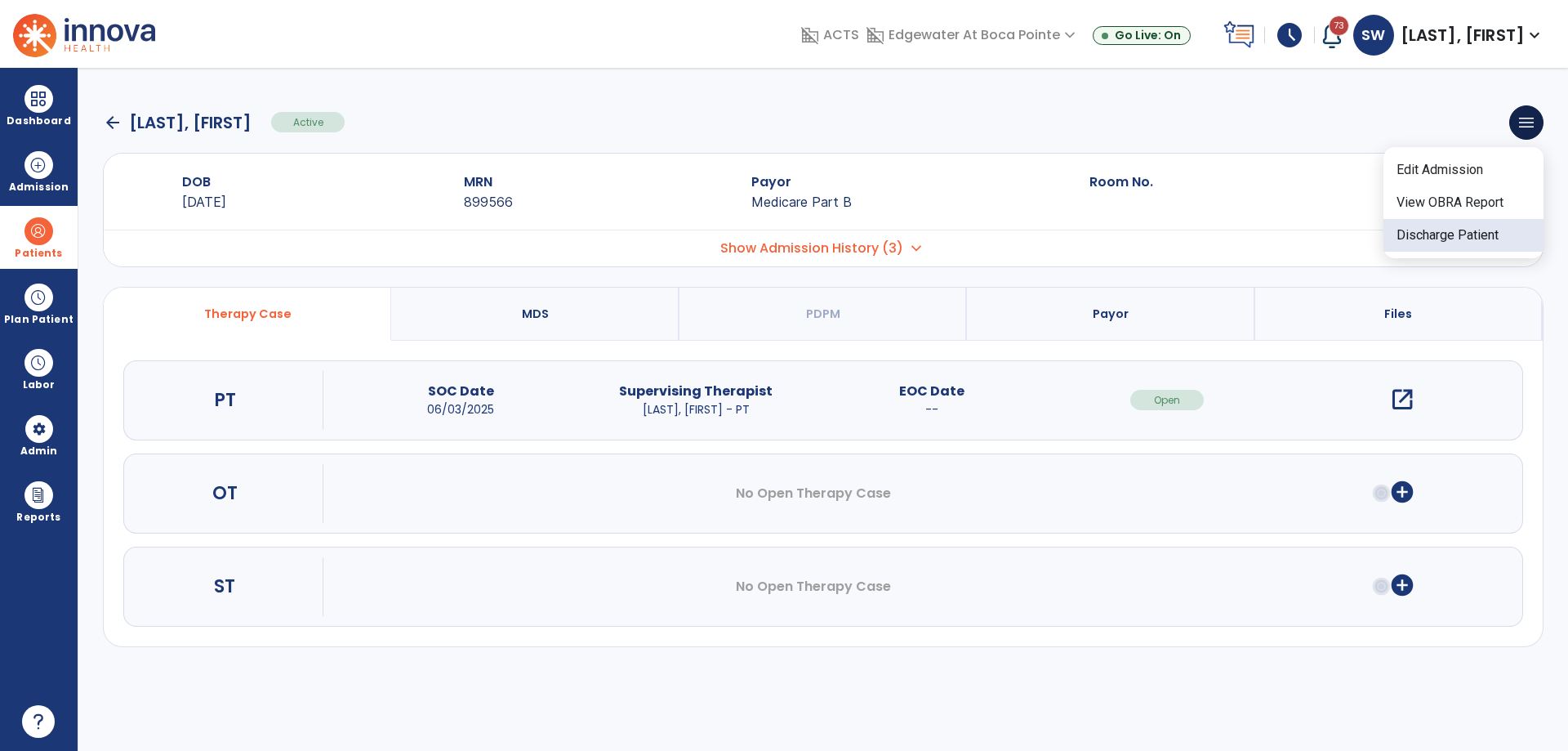 click on "Discharge Patient" 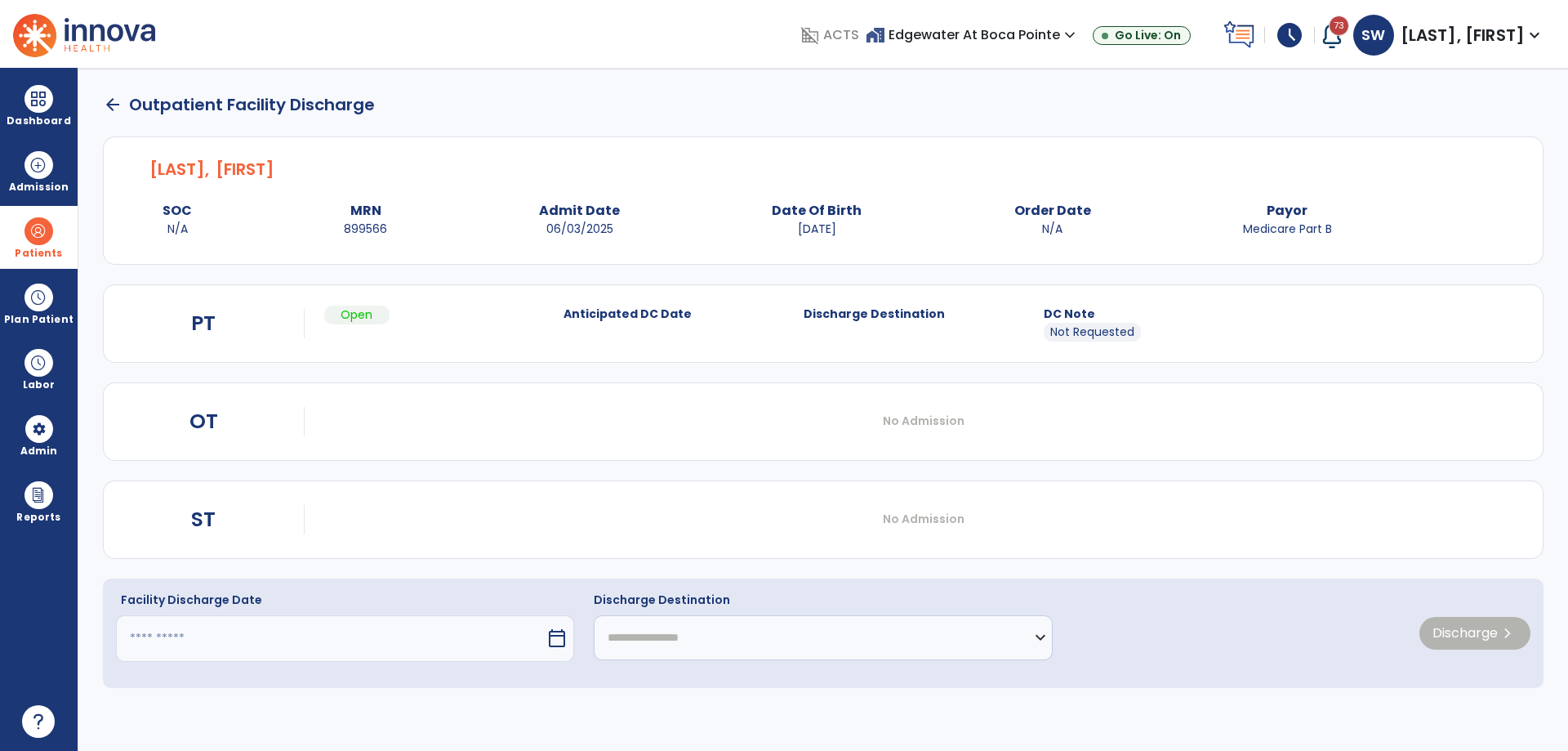 click on "calendar_today" at bounding box center (557, 638) 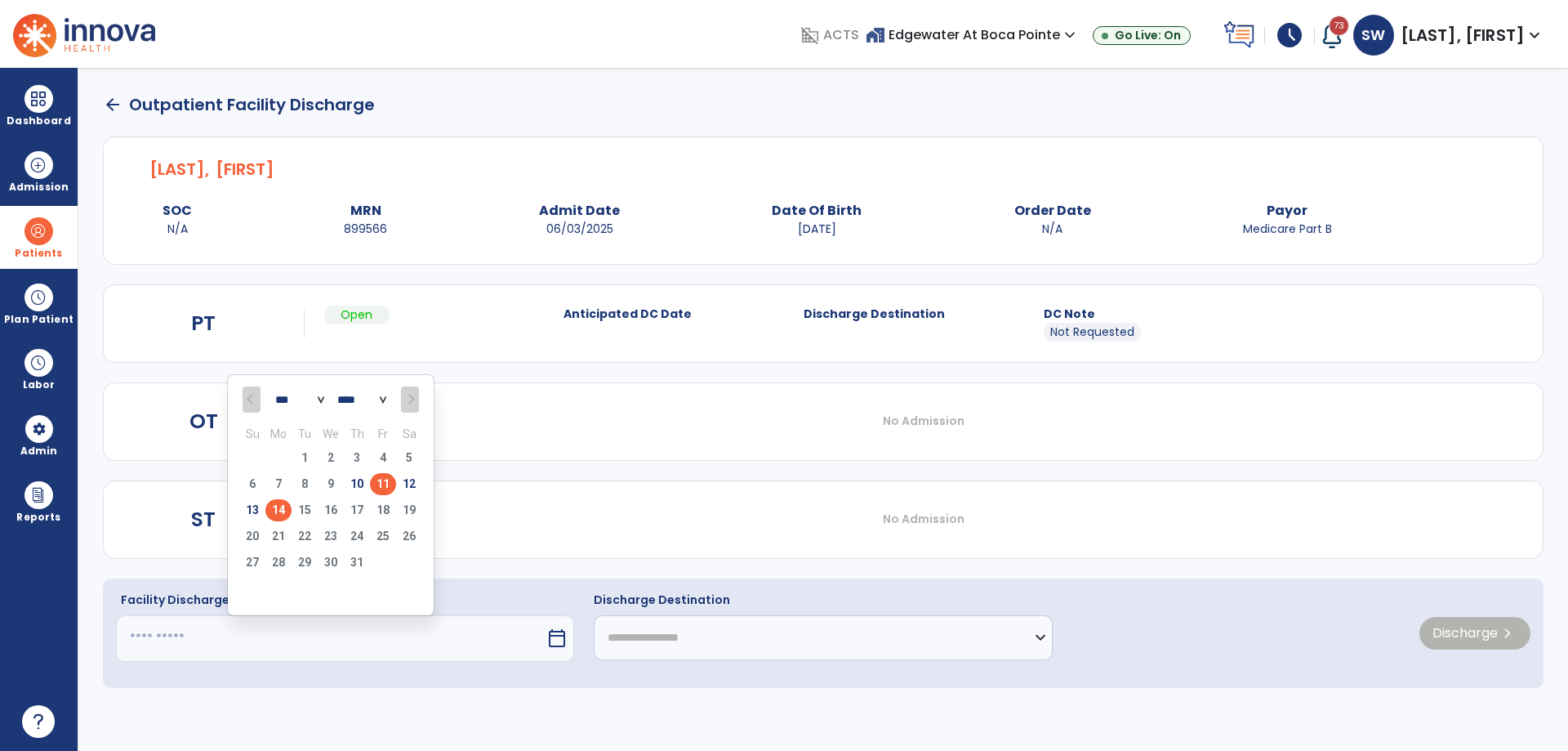 click on "11" at bounding box center [383, 484] 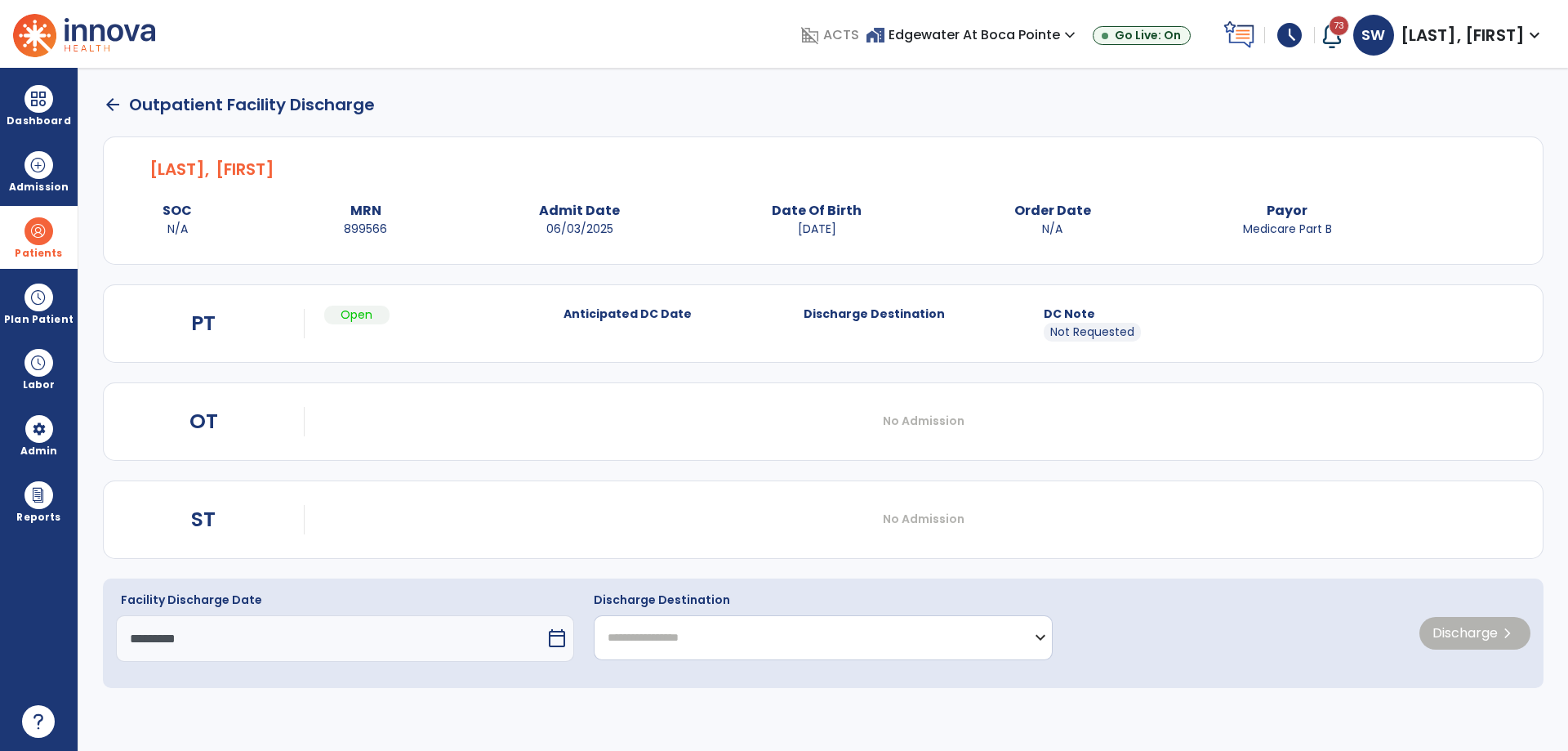 click on "**********" 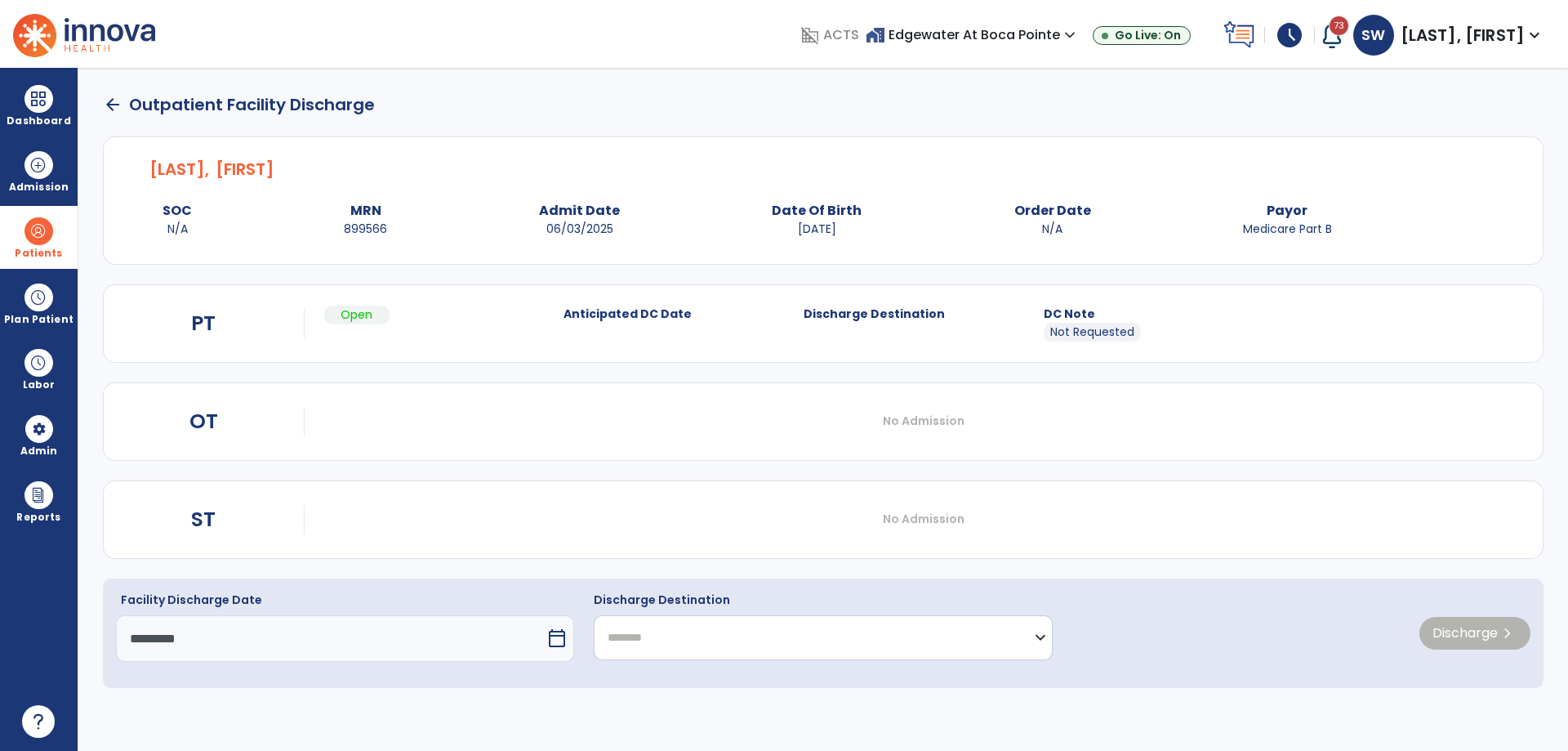 click on "**********" 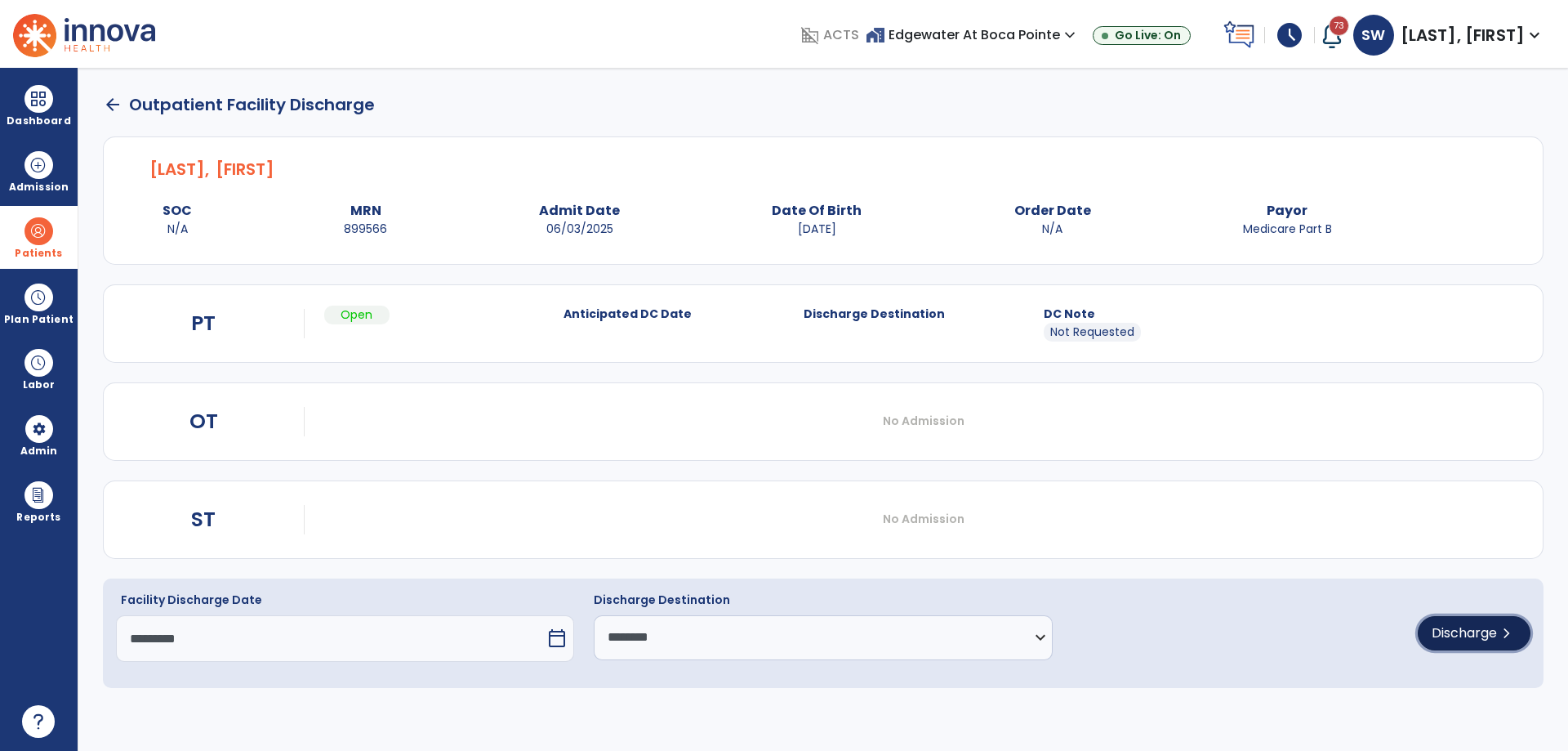 click on "Discharge" 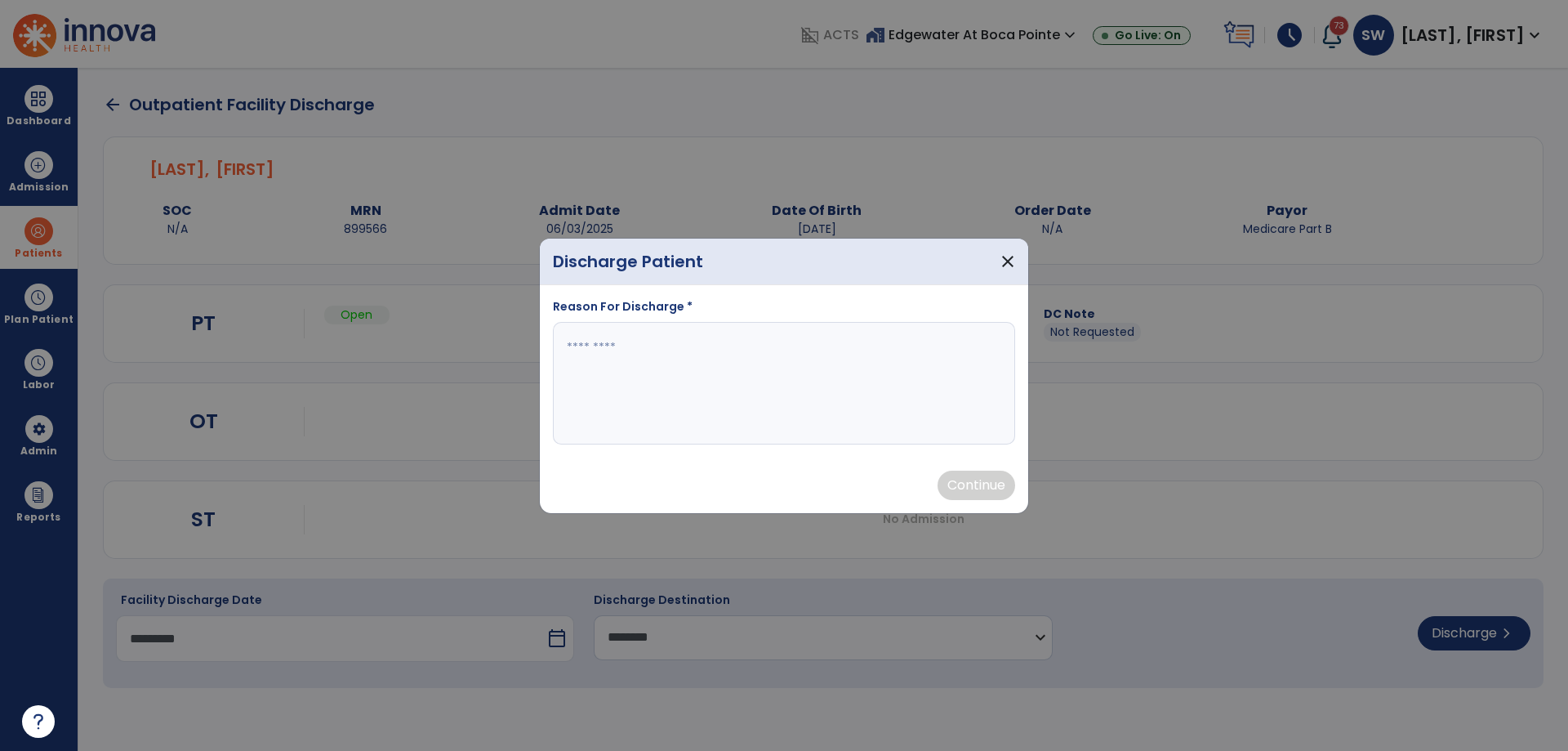 click at bounding box center (784, 383) 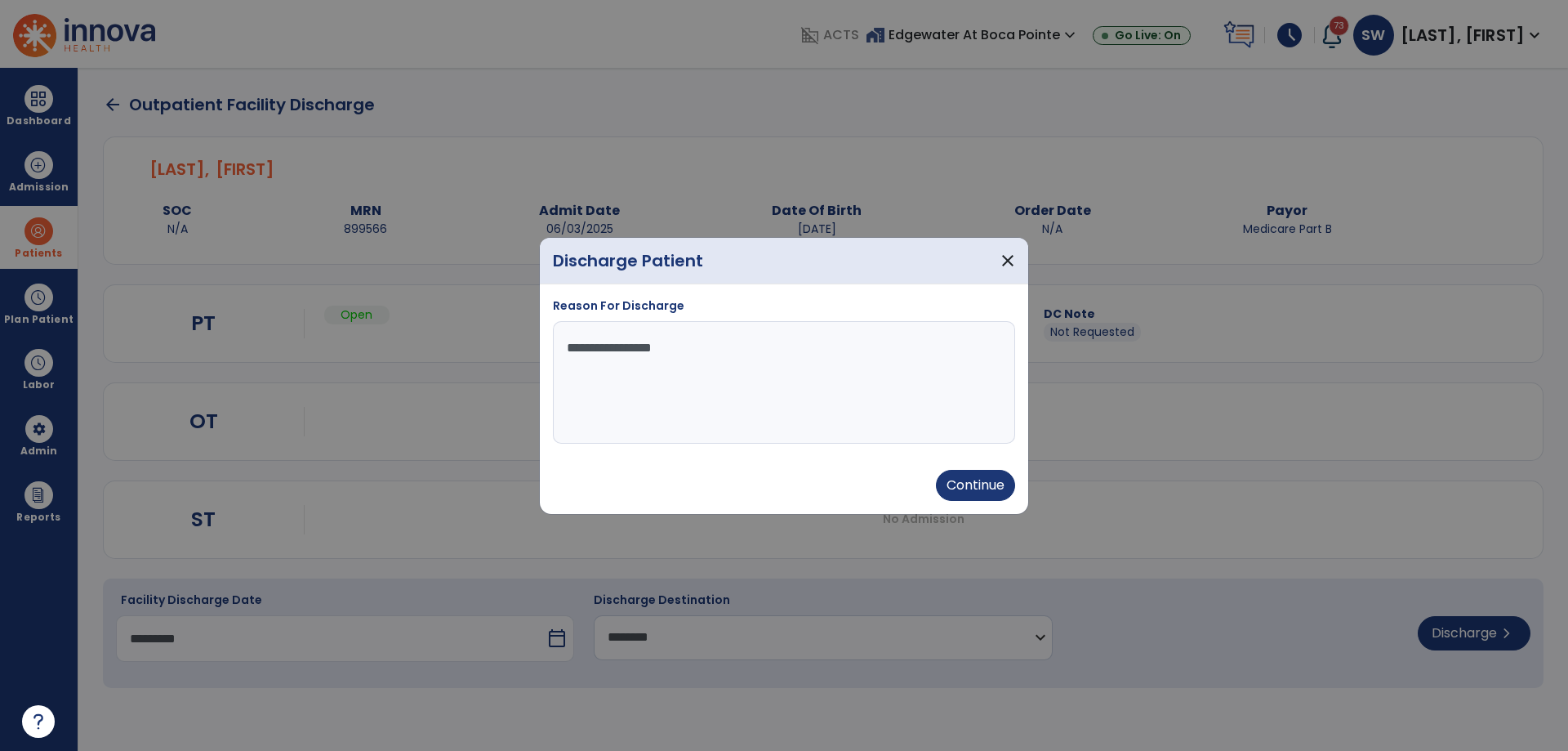 click on "**********" at bounding box center (784, 382) 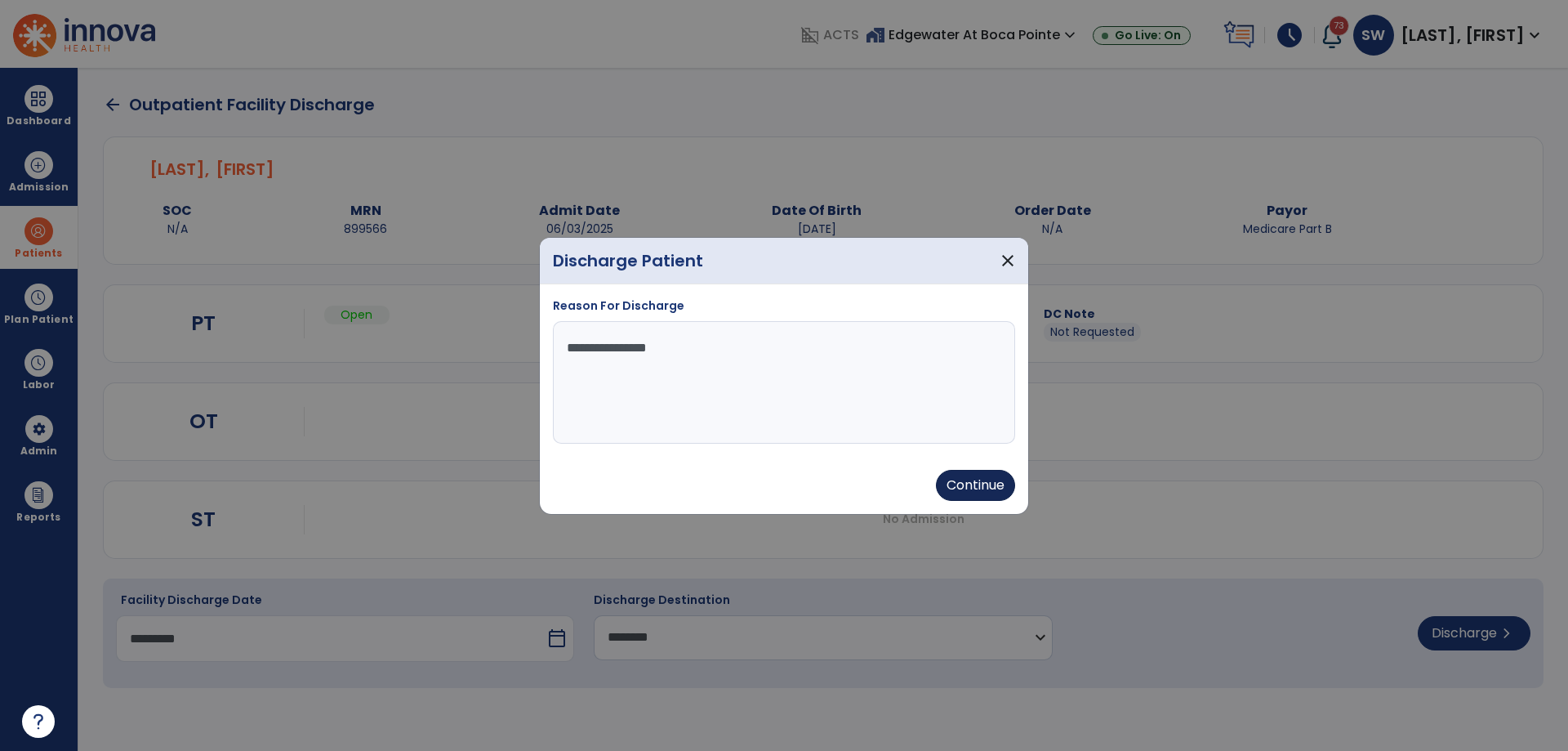 type on "**********" 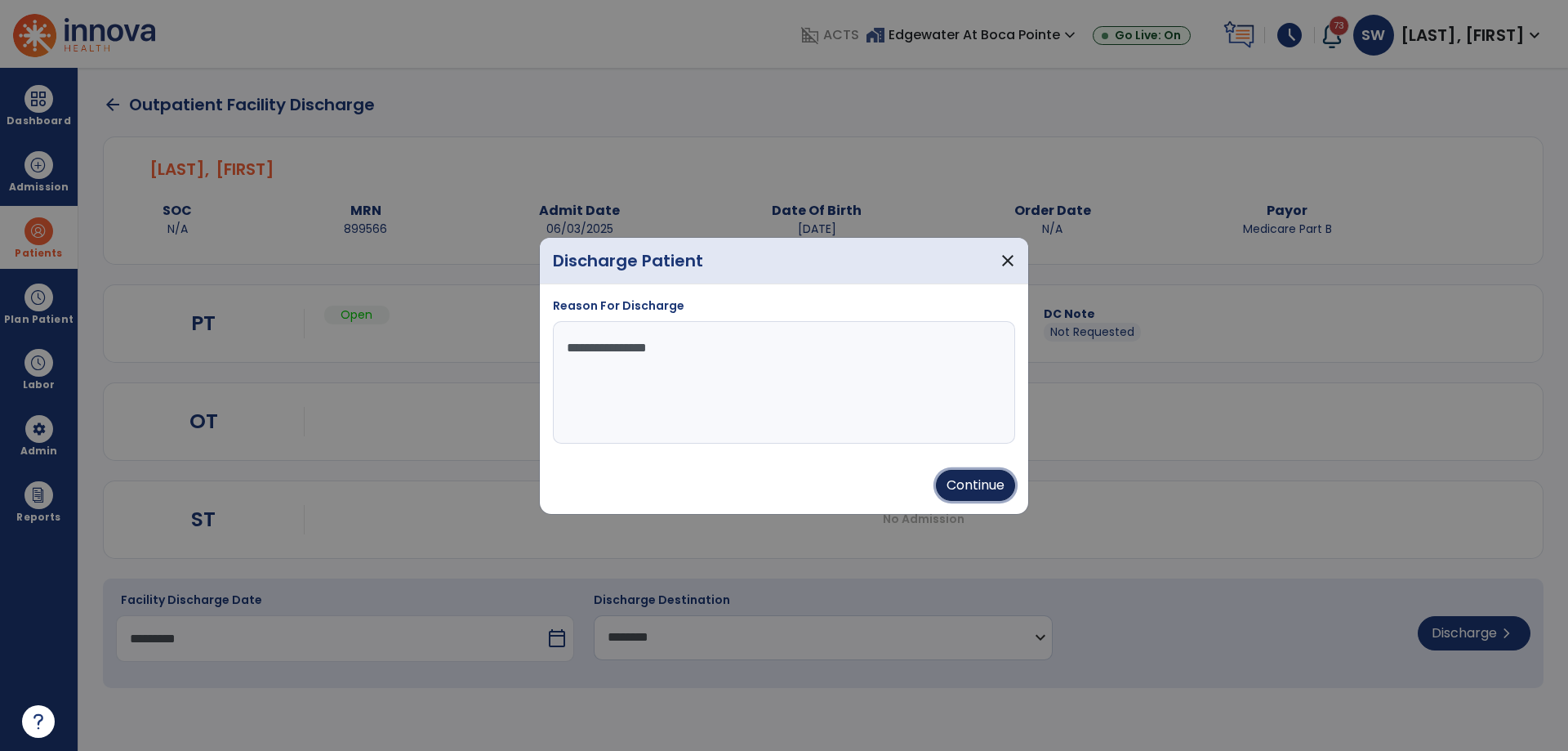click on "Continue" at bounding box center (975, 485) 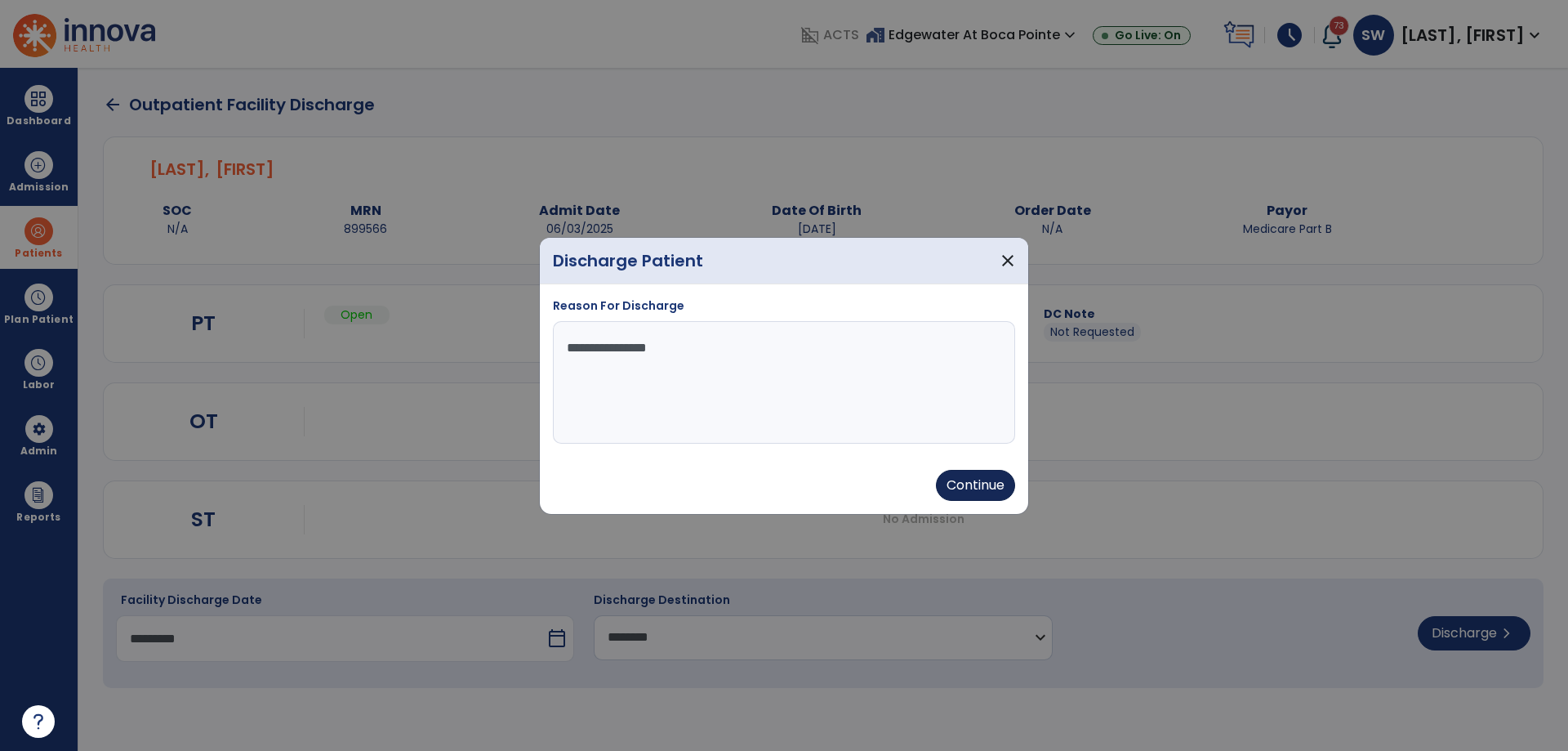 type on "*********" 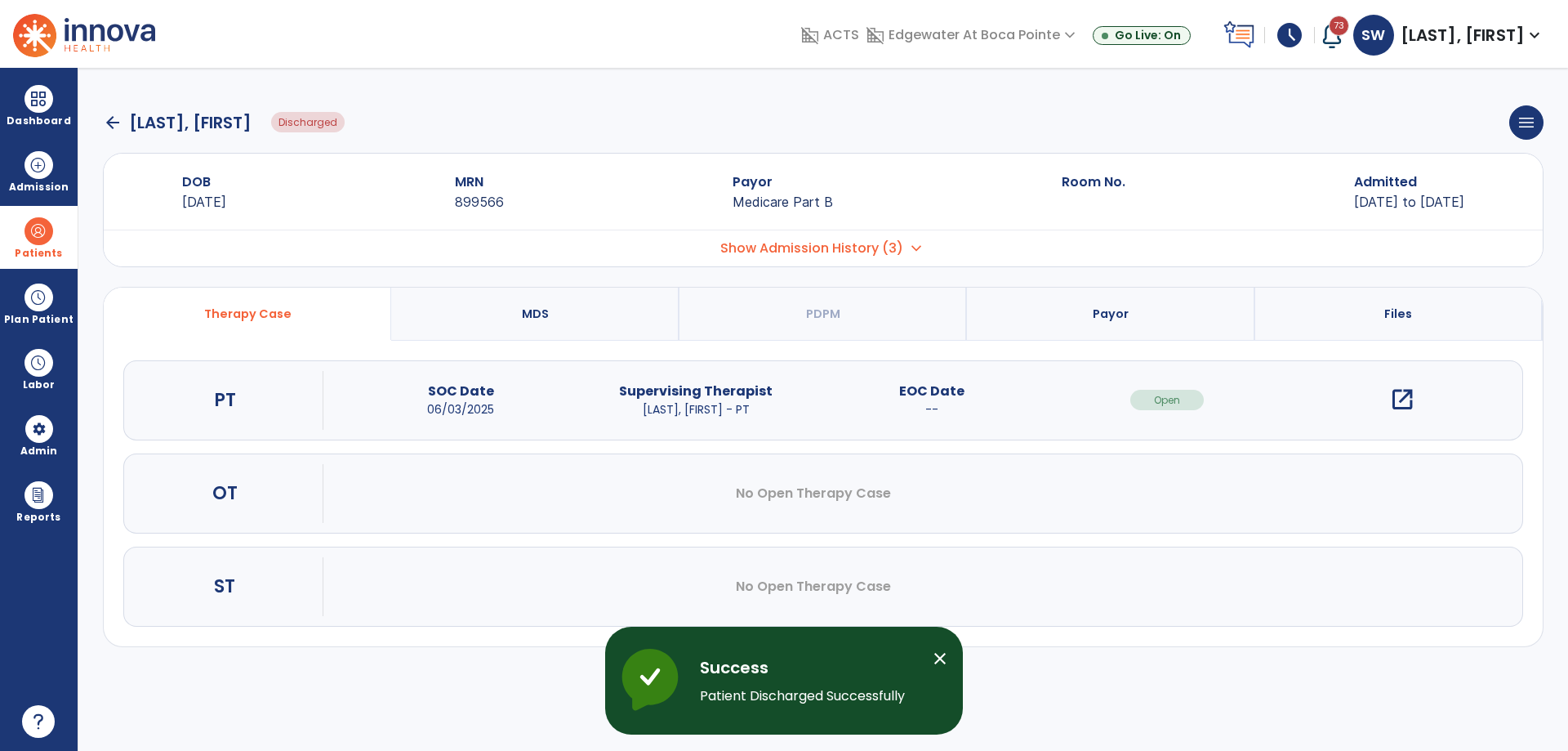 click on "arrow_back" 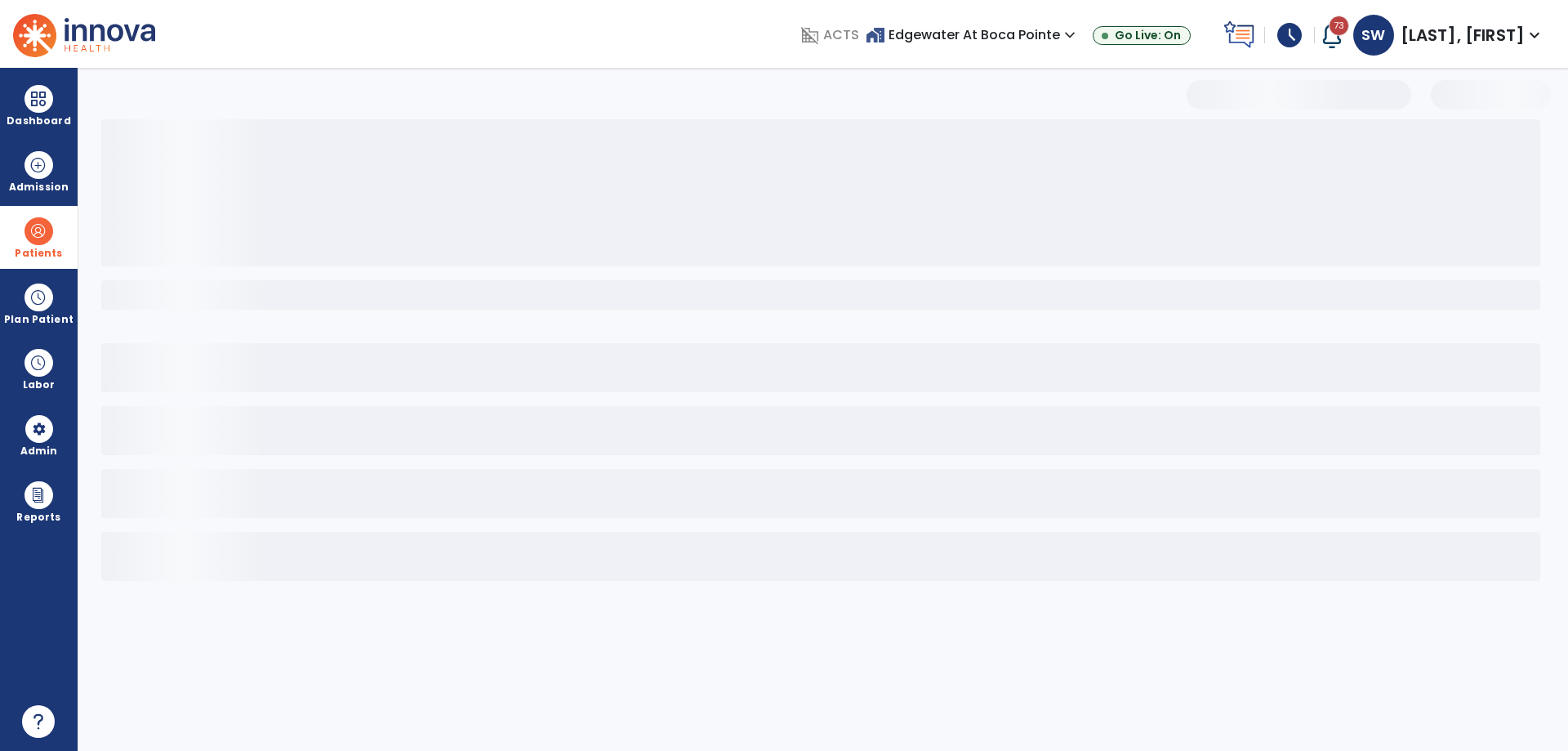 select on "***" 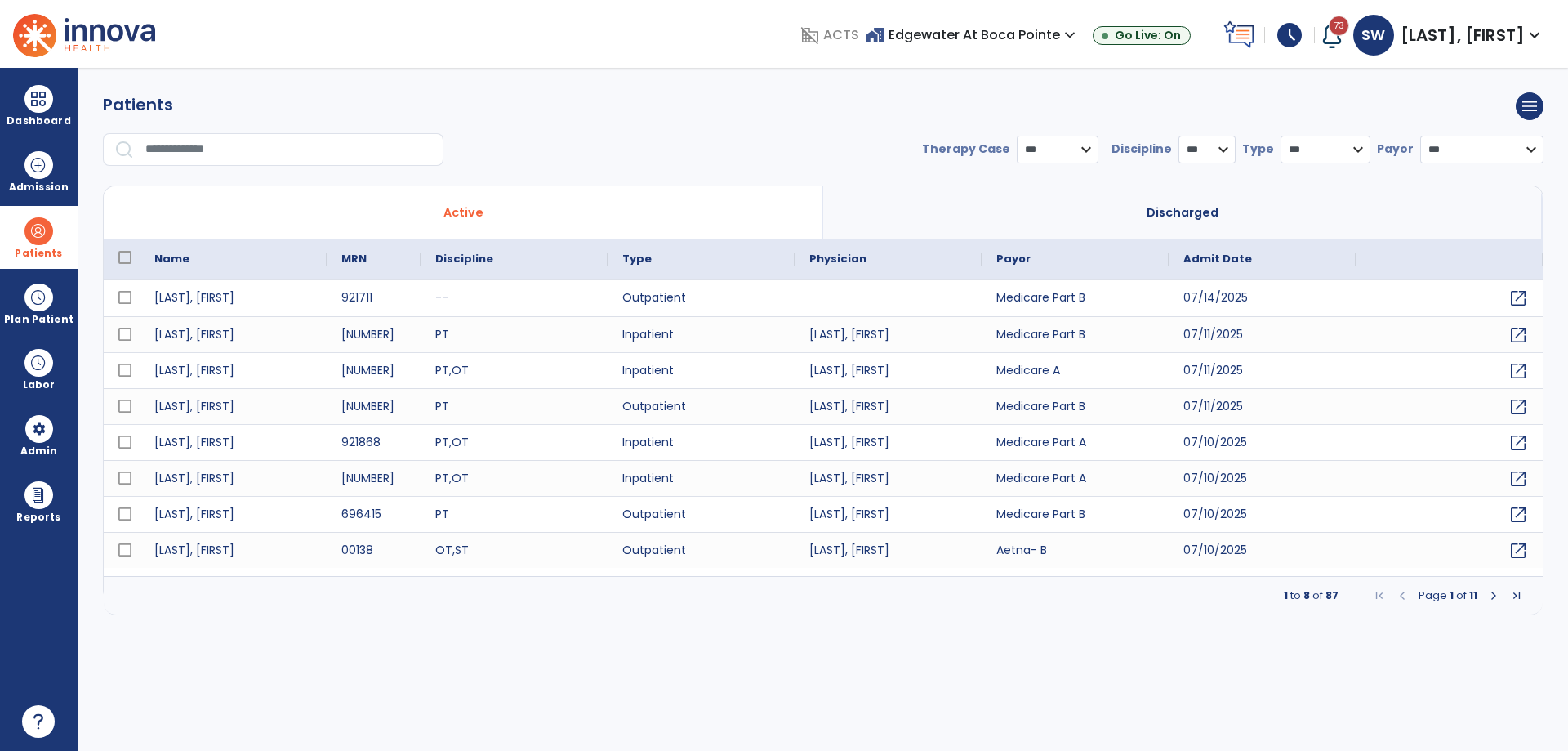 click on "schedule" at bounding box center [1290, 35] 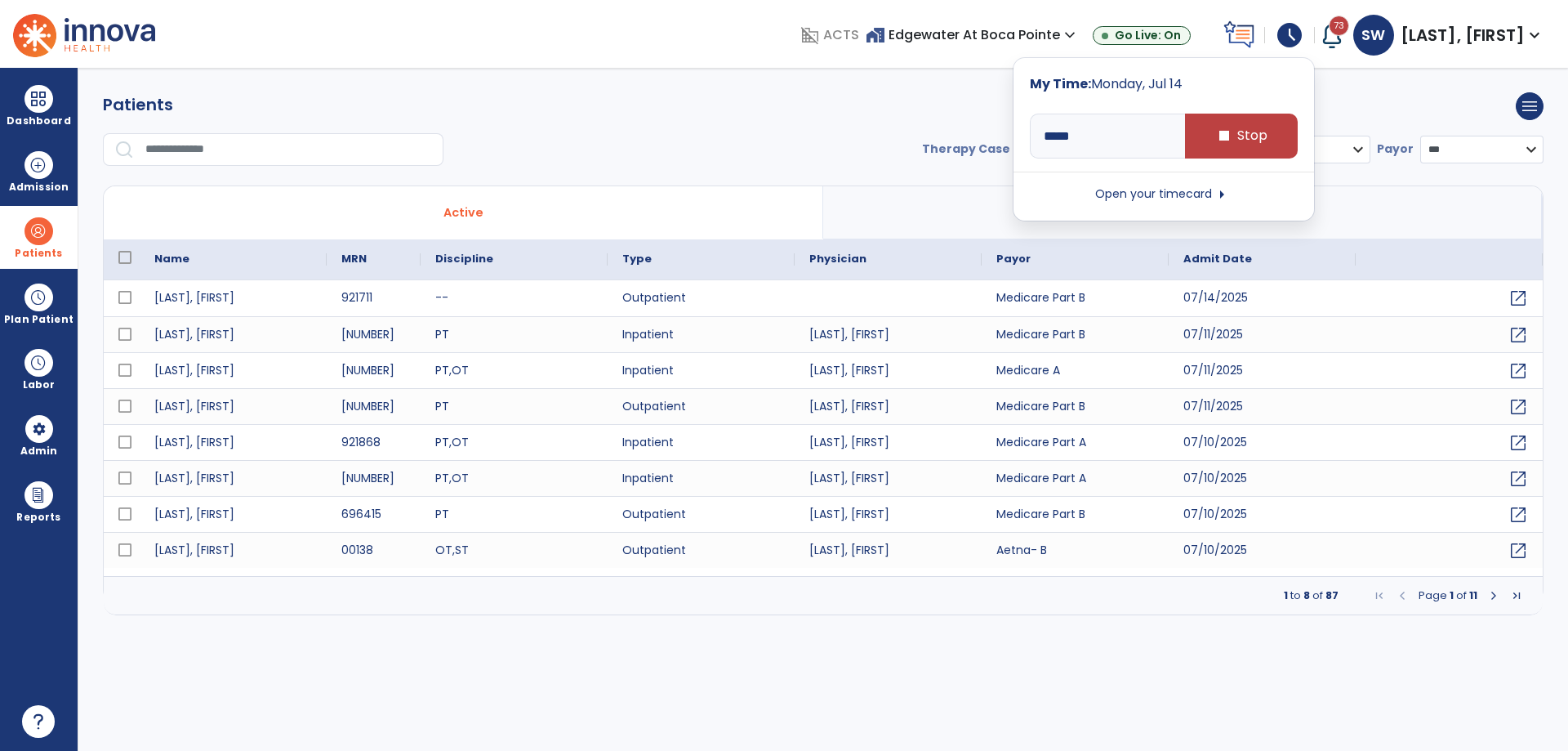 click on "Open your timecard  arrow_right" at bounding box center (1164, 194) 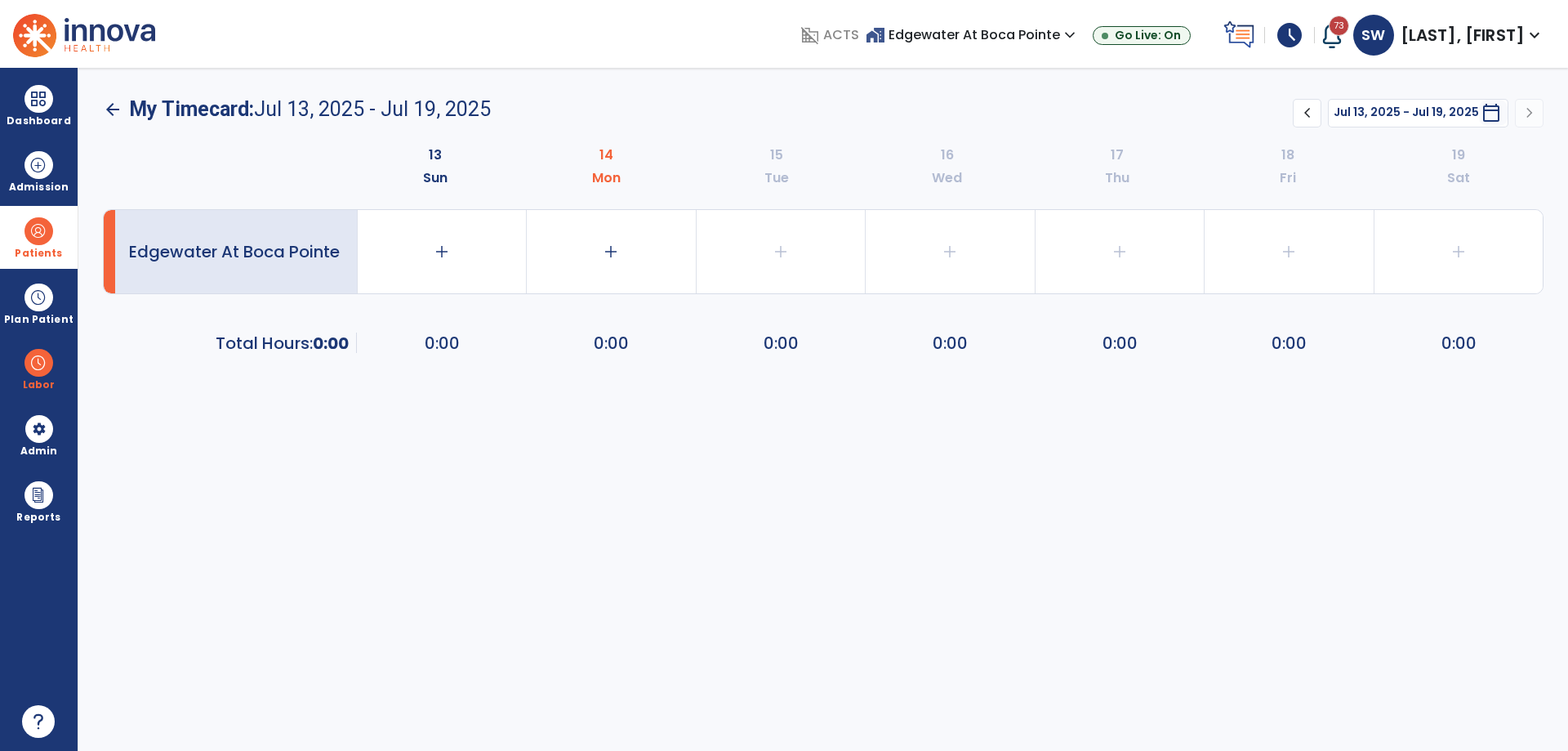 click on "arrow_back" 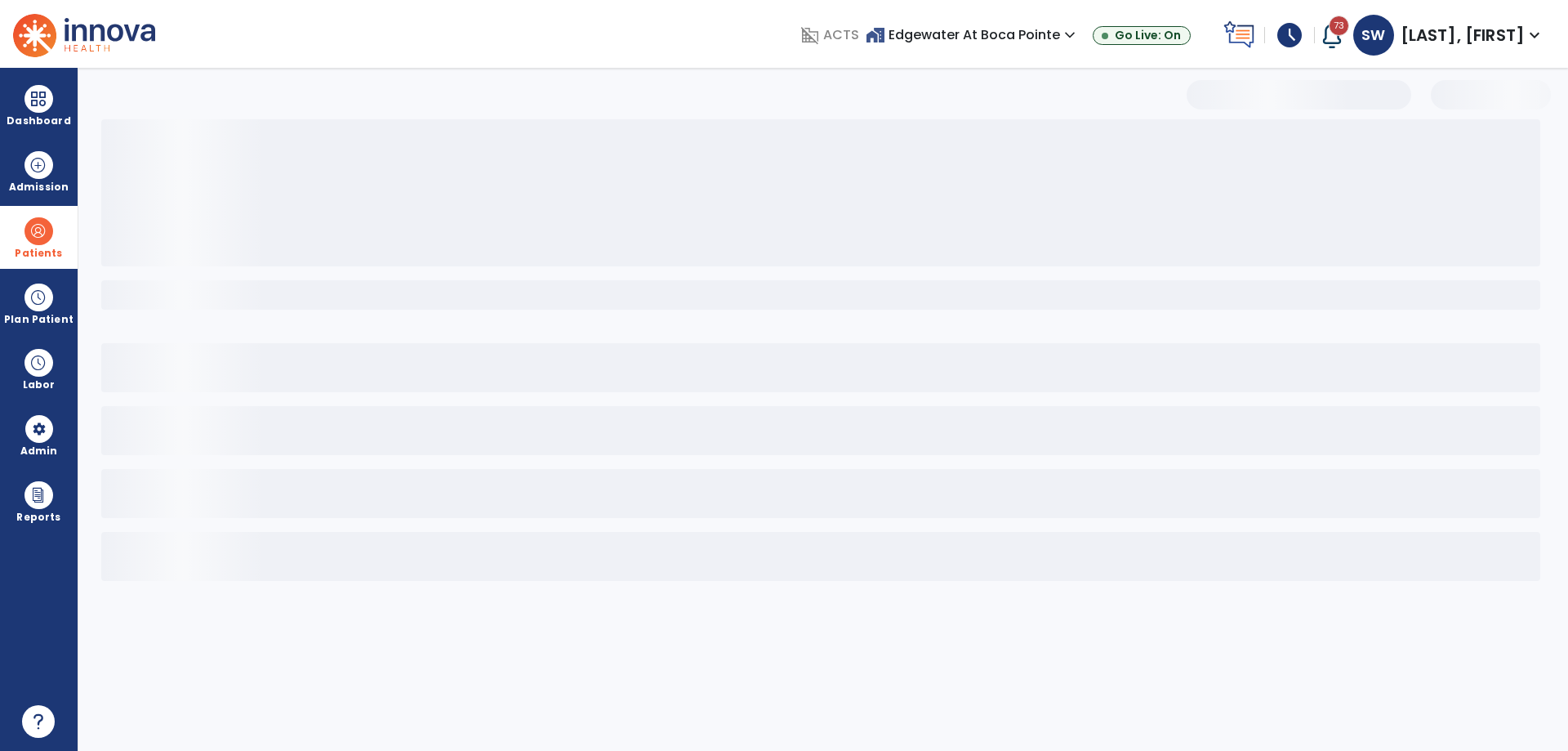 select on "***" 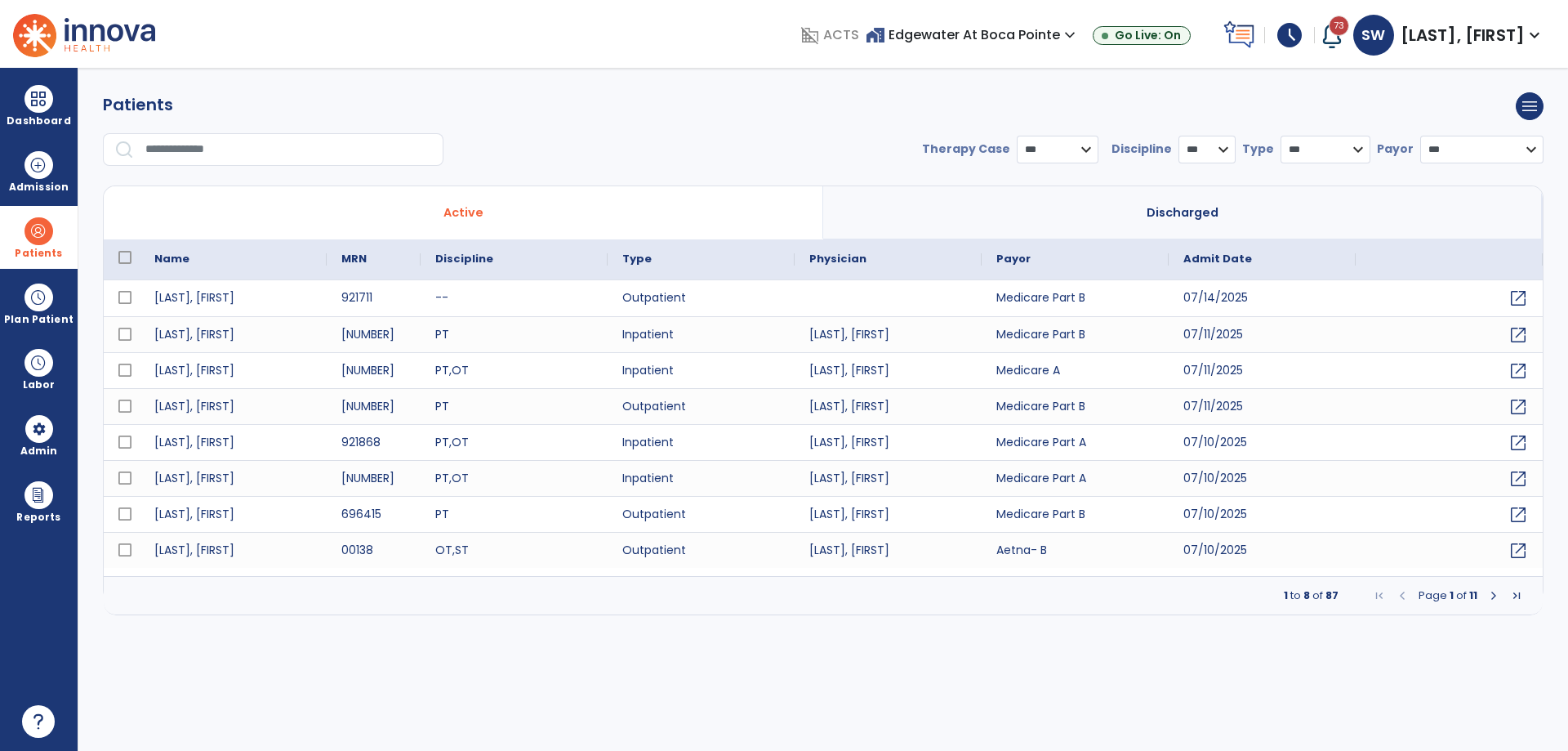 click on "schedule" at bounding box center (1290, 35) 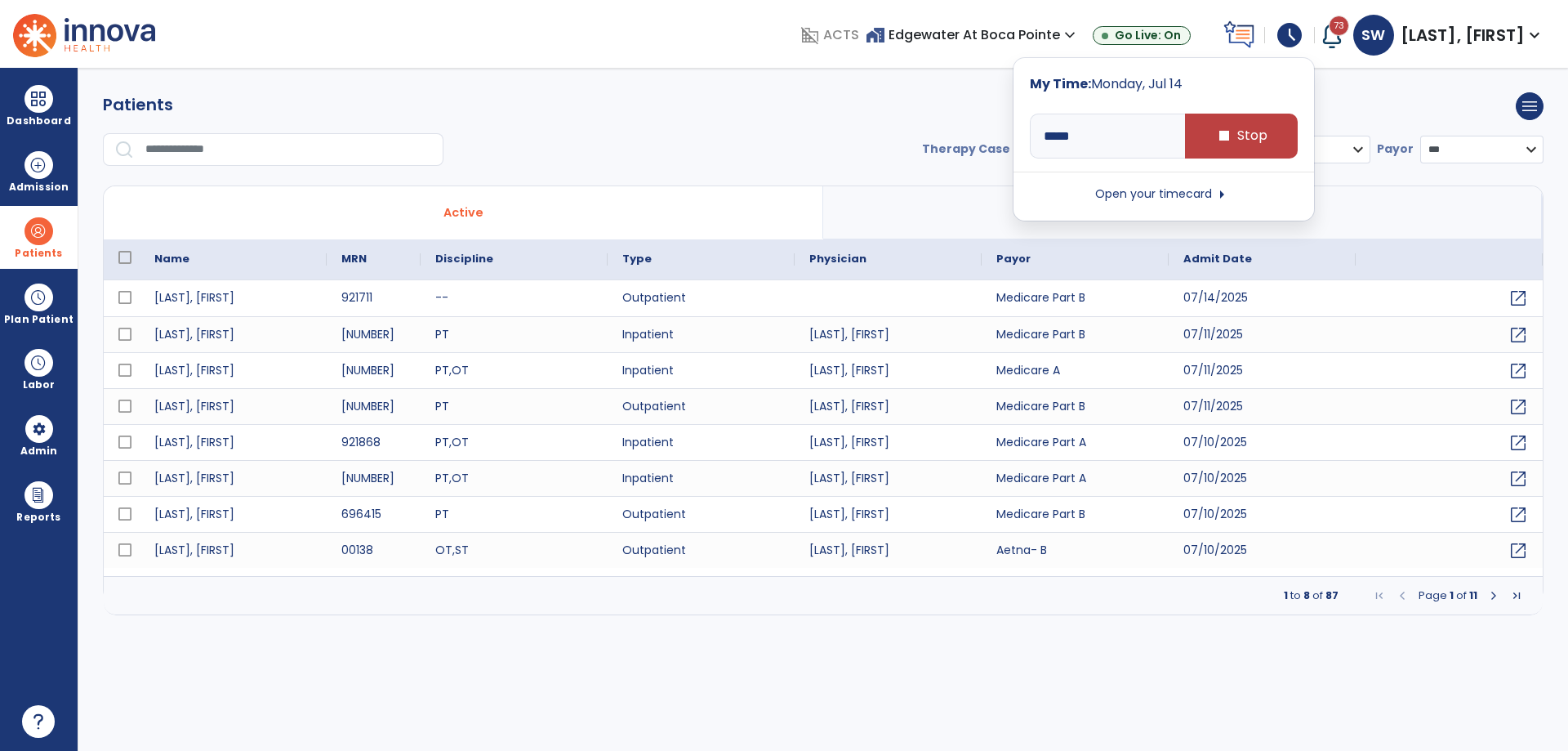 click on "Open your timecard  arrow_right" at bounding box center (1164, 194) 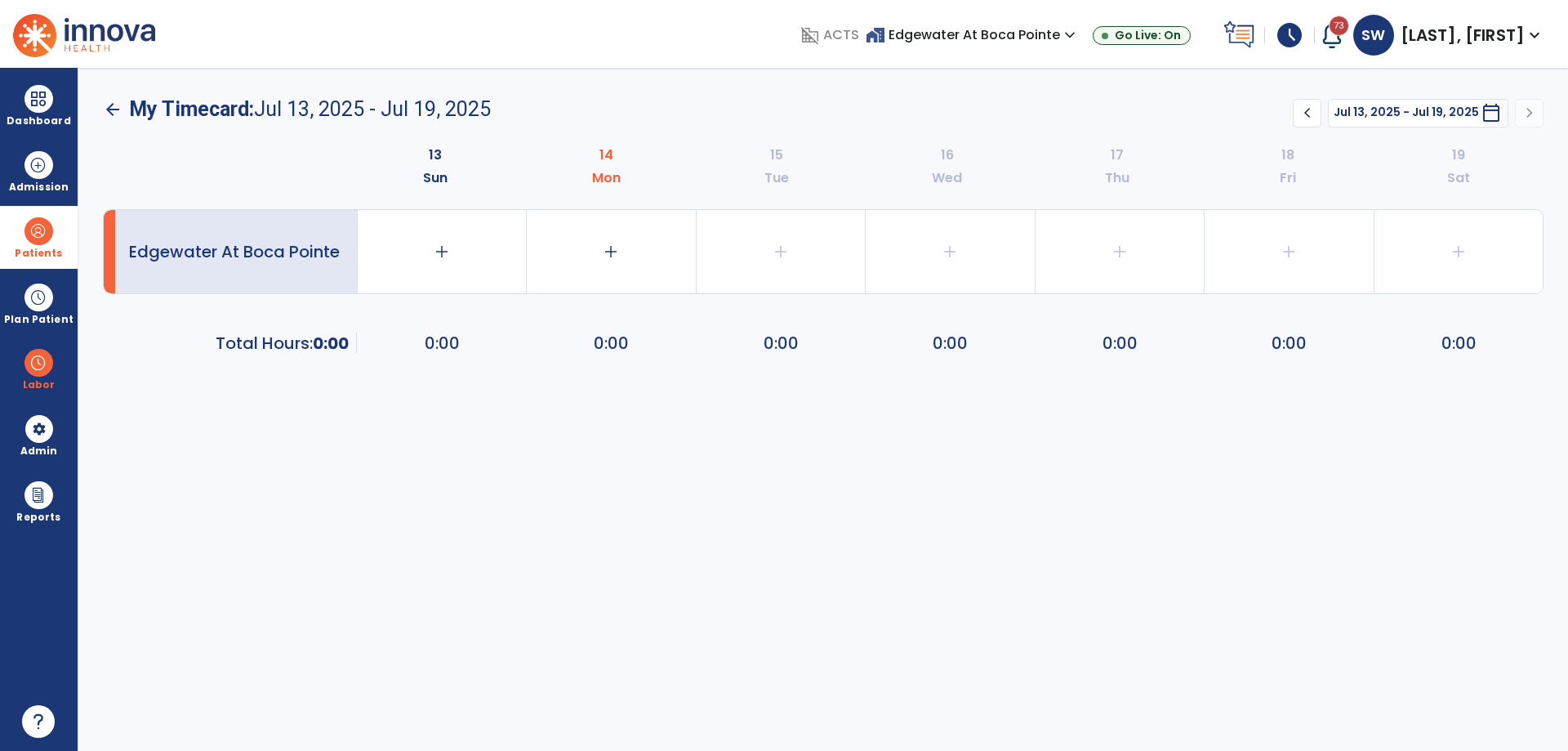 click on "chevron_left" 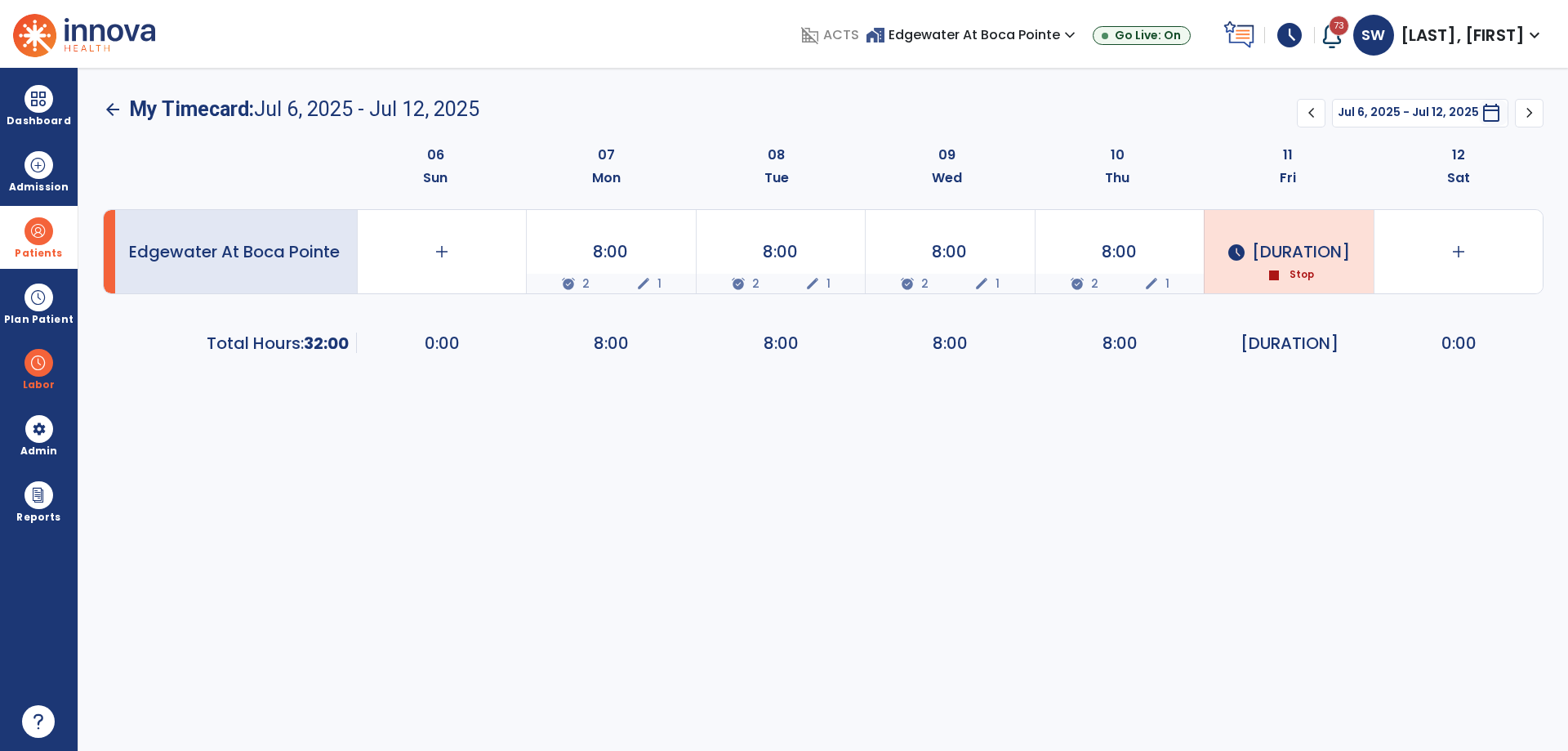 click on "stop" 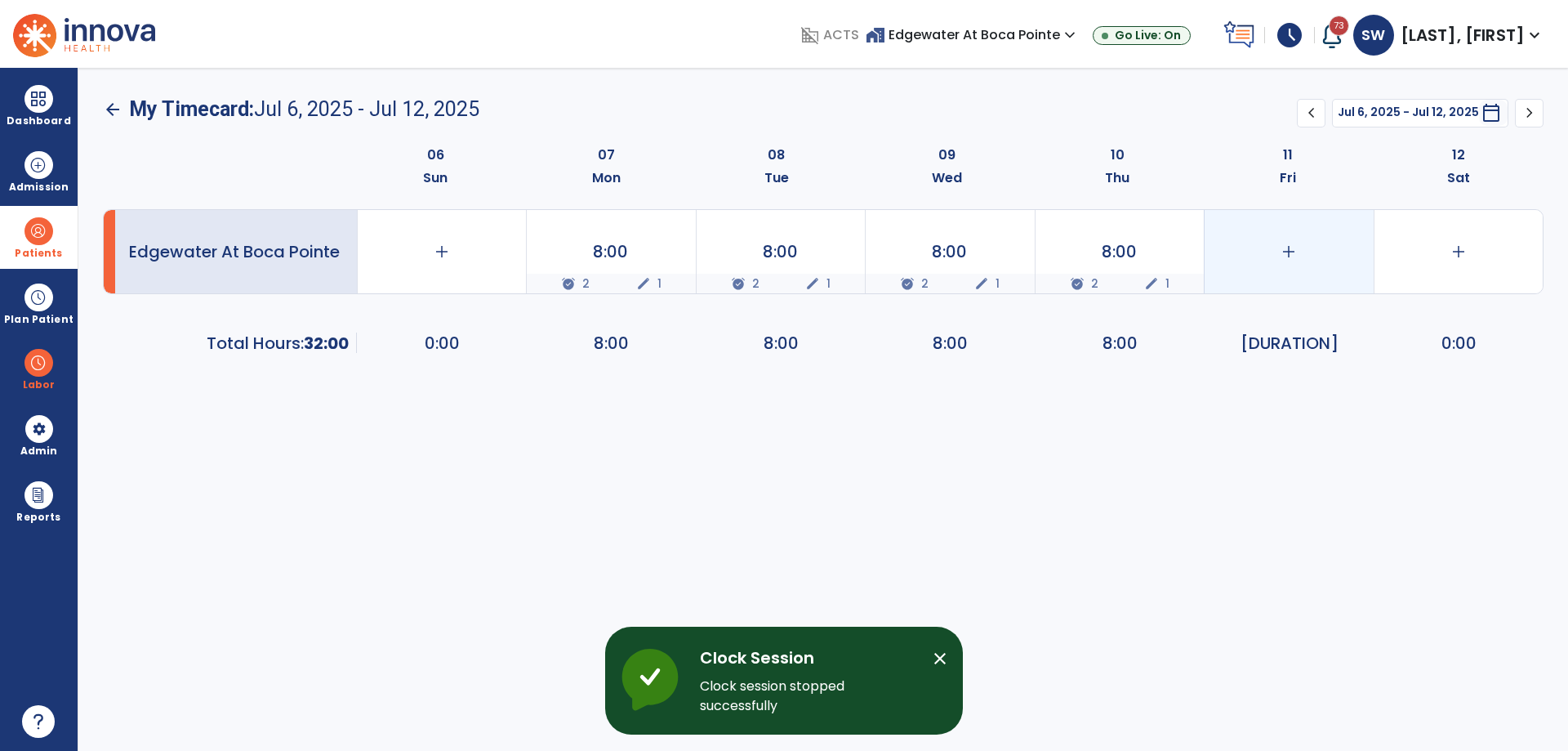 click on "add" 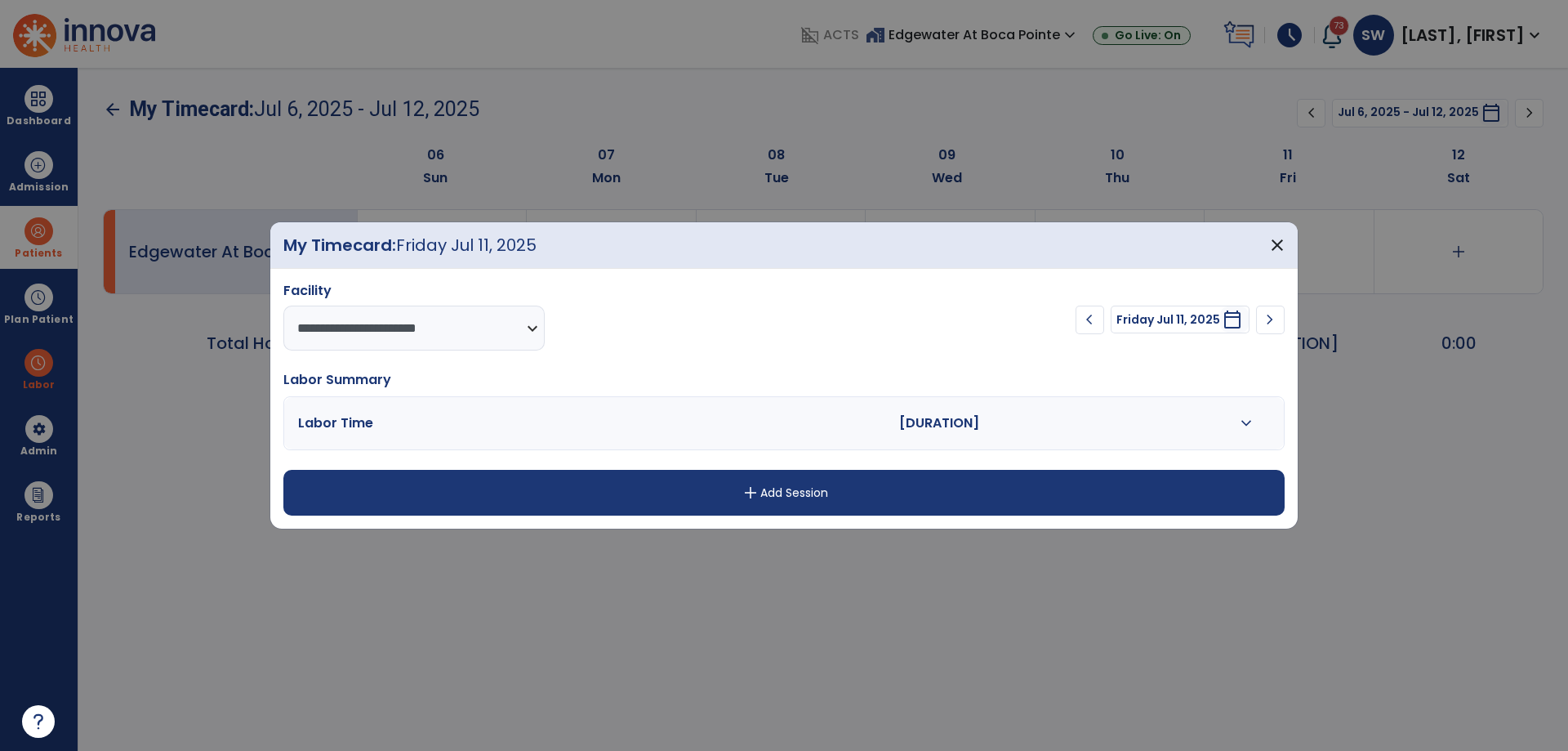 click on "expand_more" at bounding box center (1246, 423) 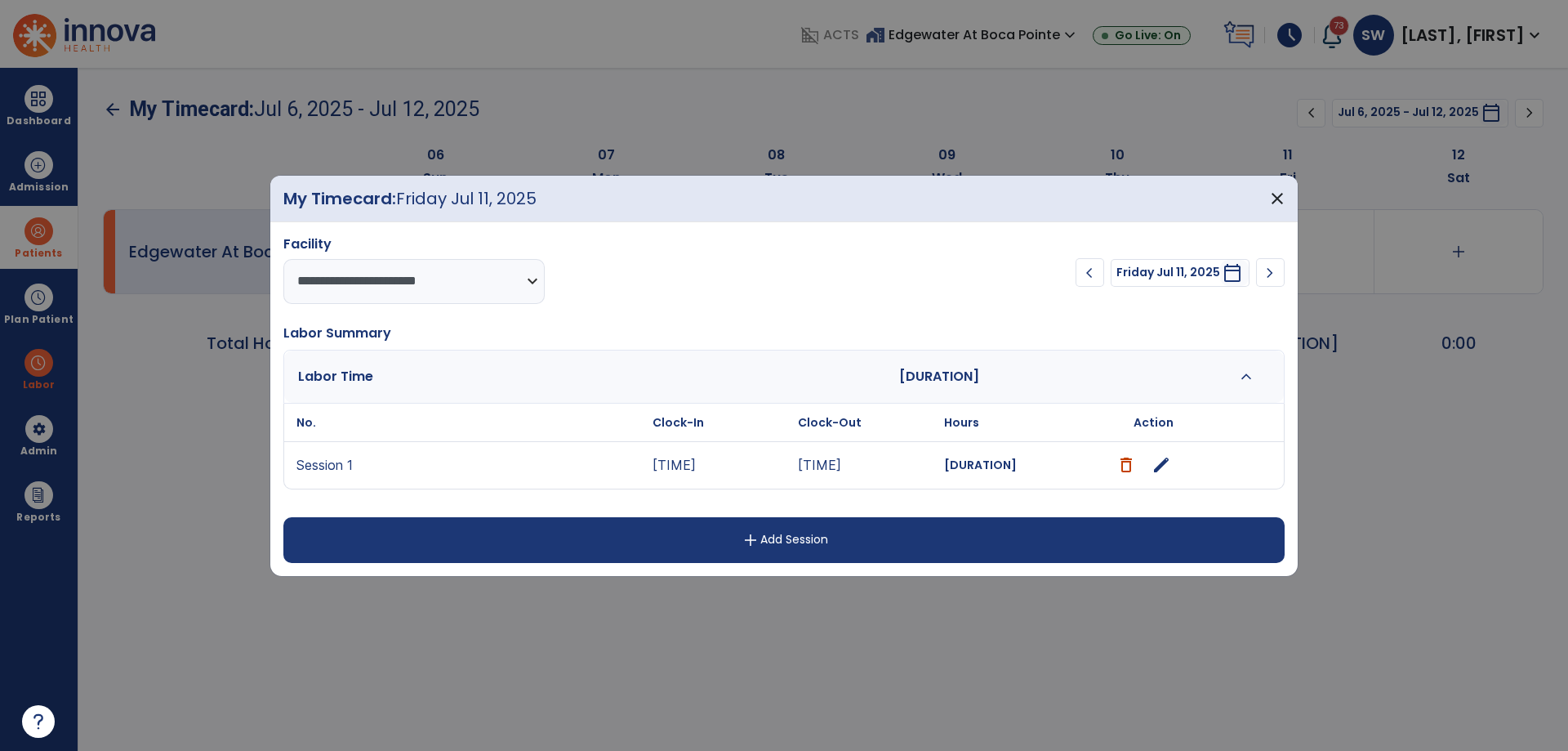 click on "edit" at bounding box center [1161, 465] 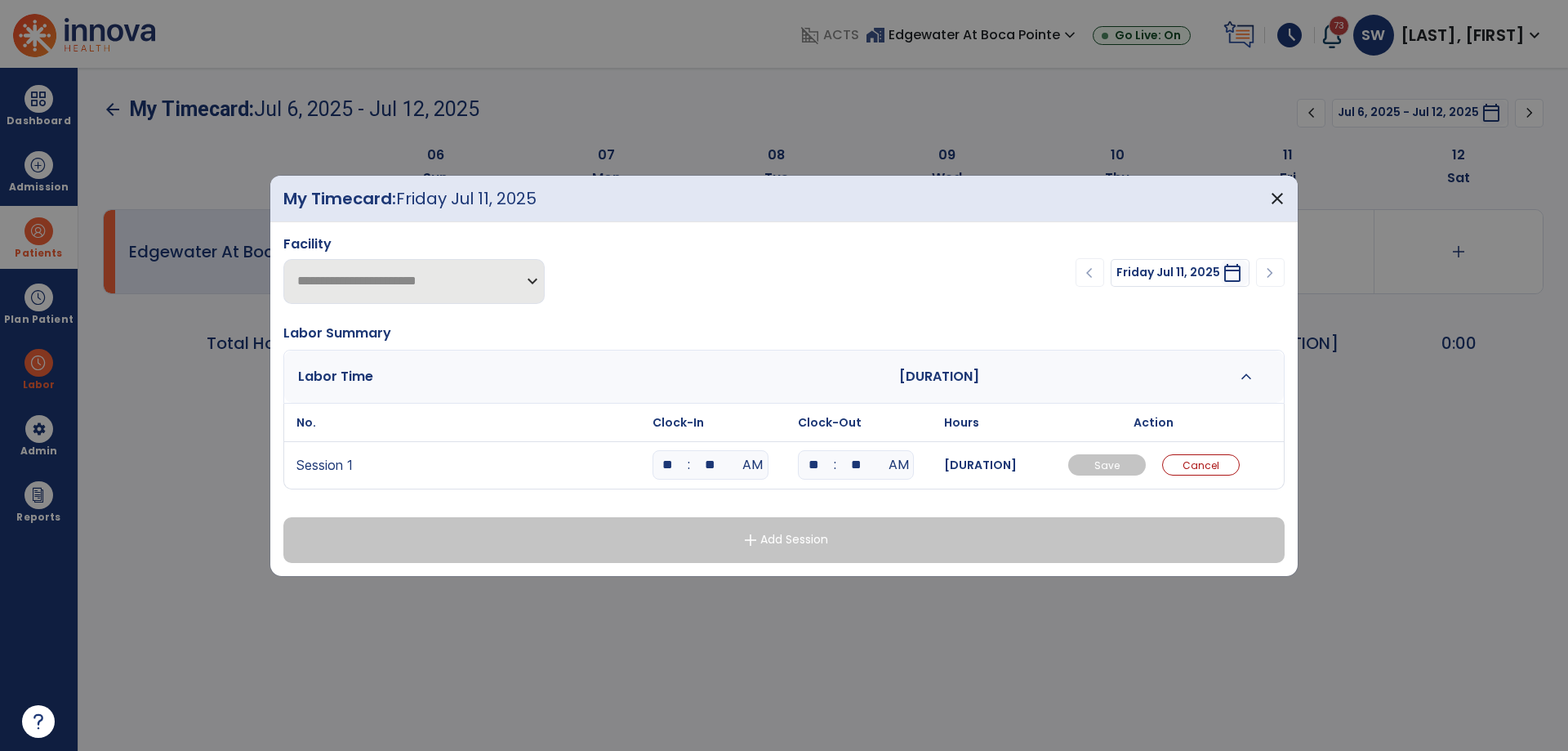 click on "**" at bounding box center (710, 465) 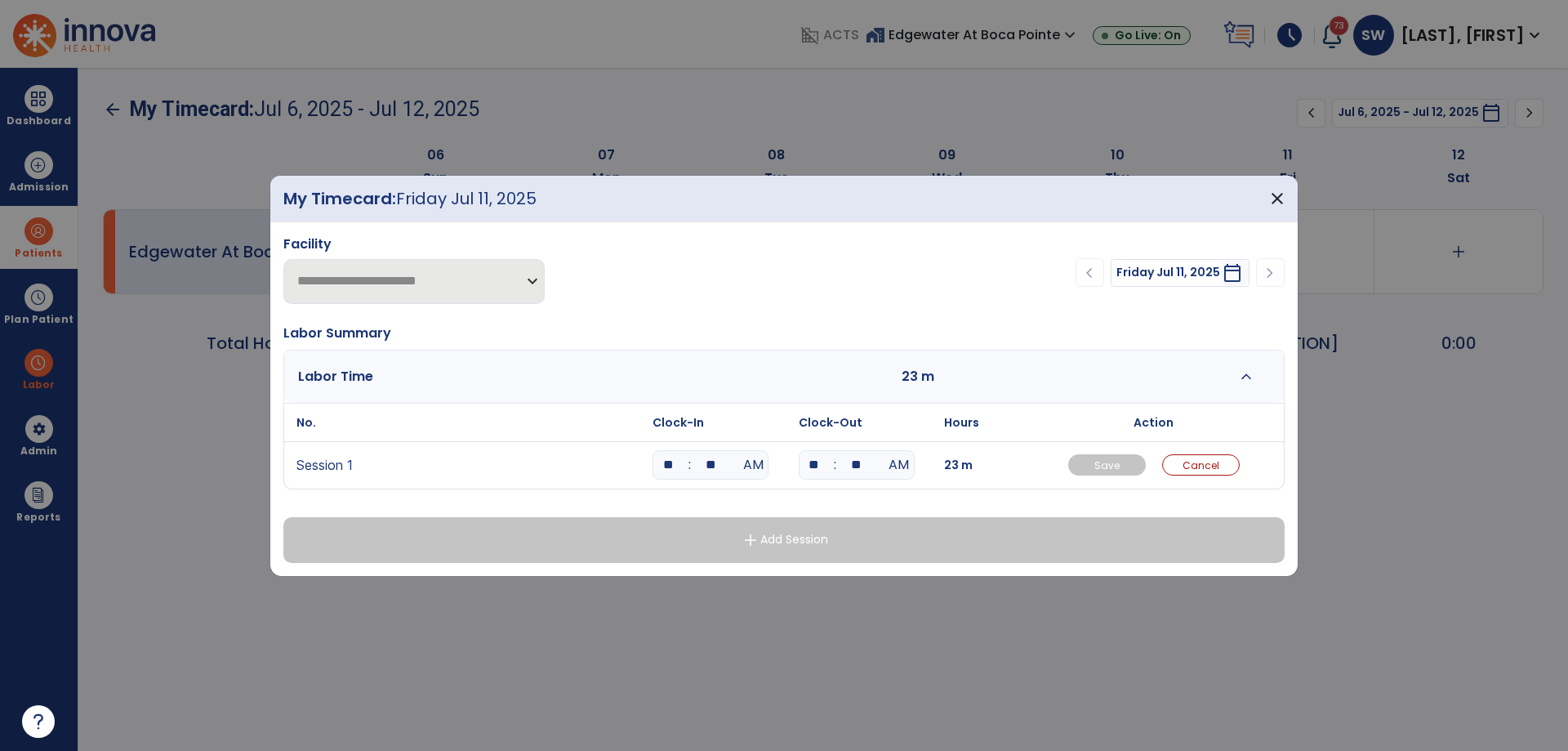 type on "*" 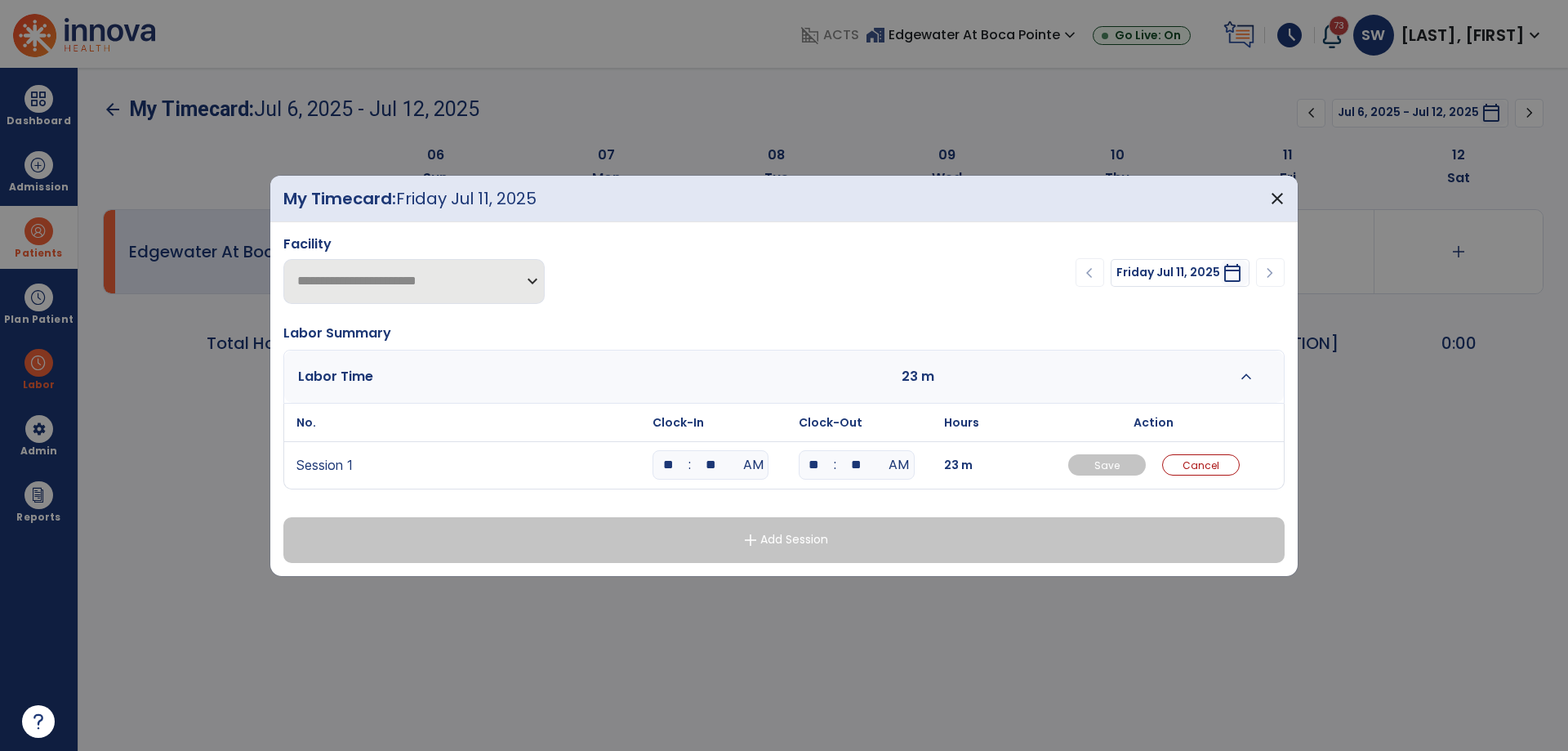 type on "**" 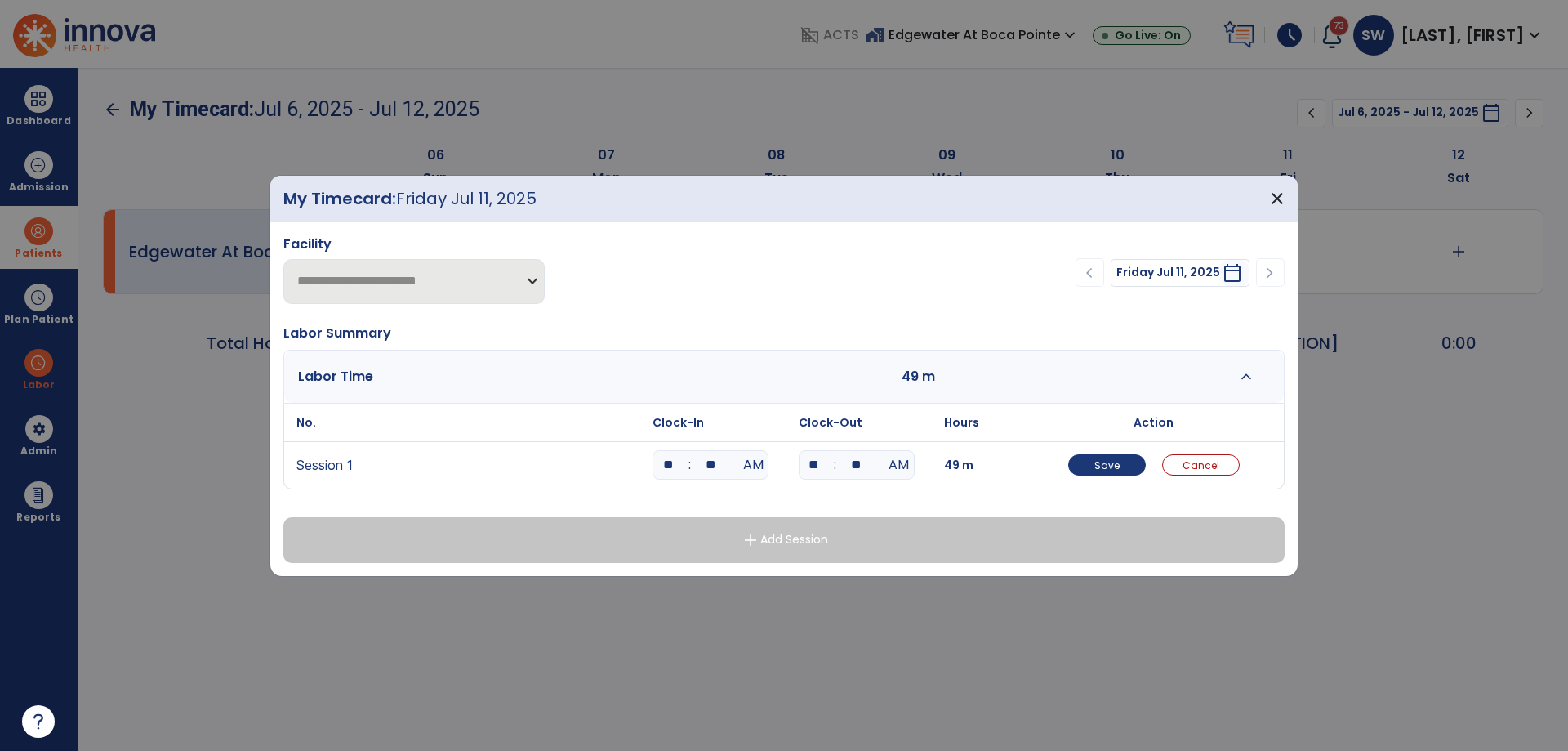 click on "**" at bounding box center (814, 465) 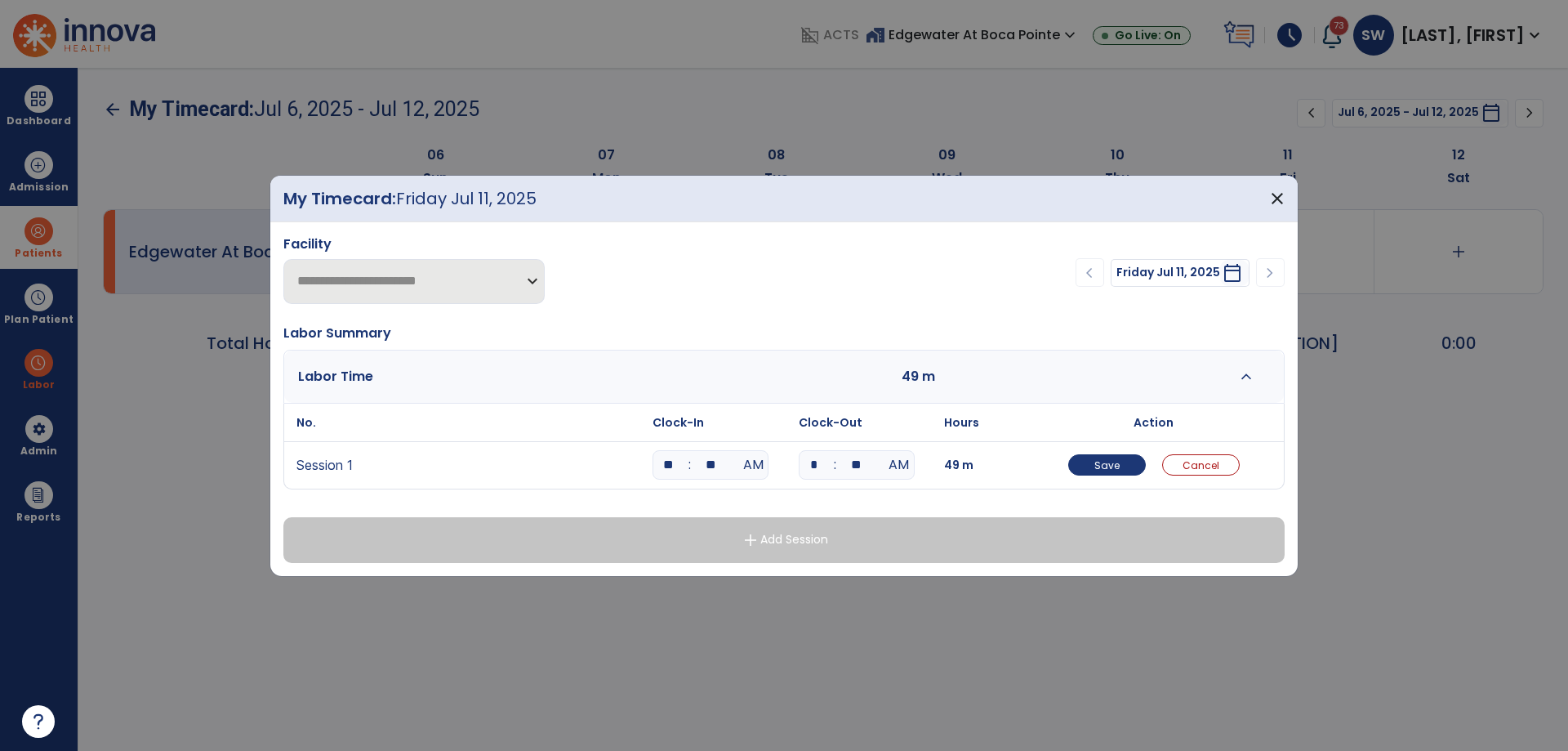 type on "**" 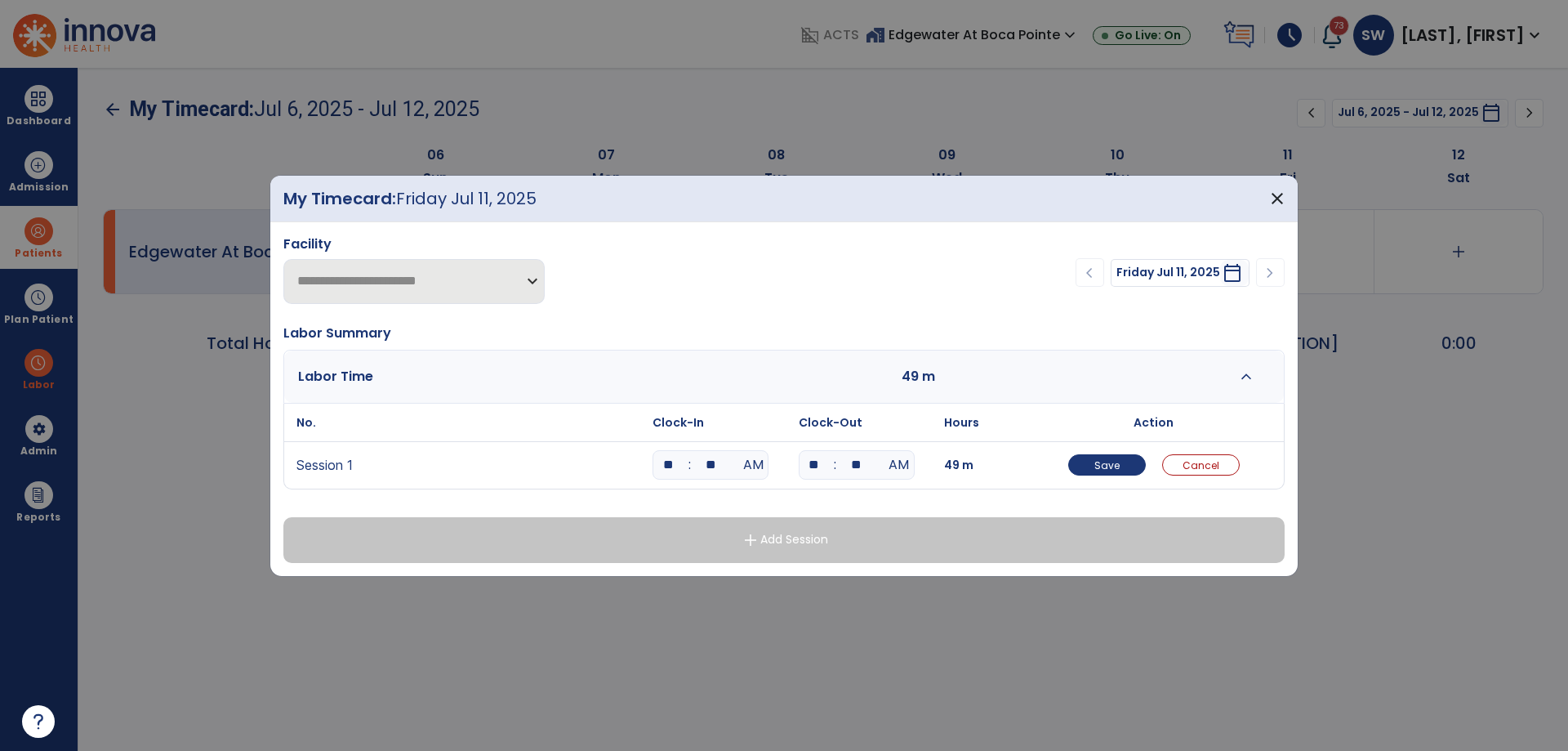 click on "**" at bounding box center (857, 465) 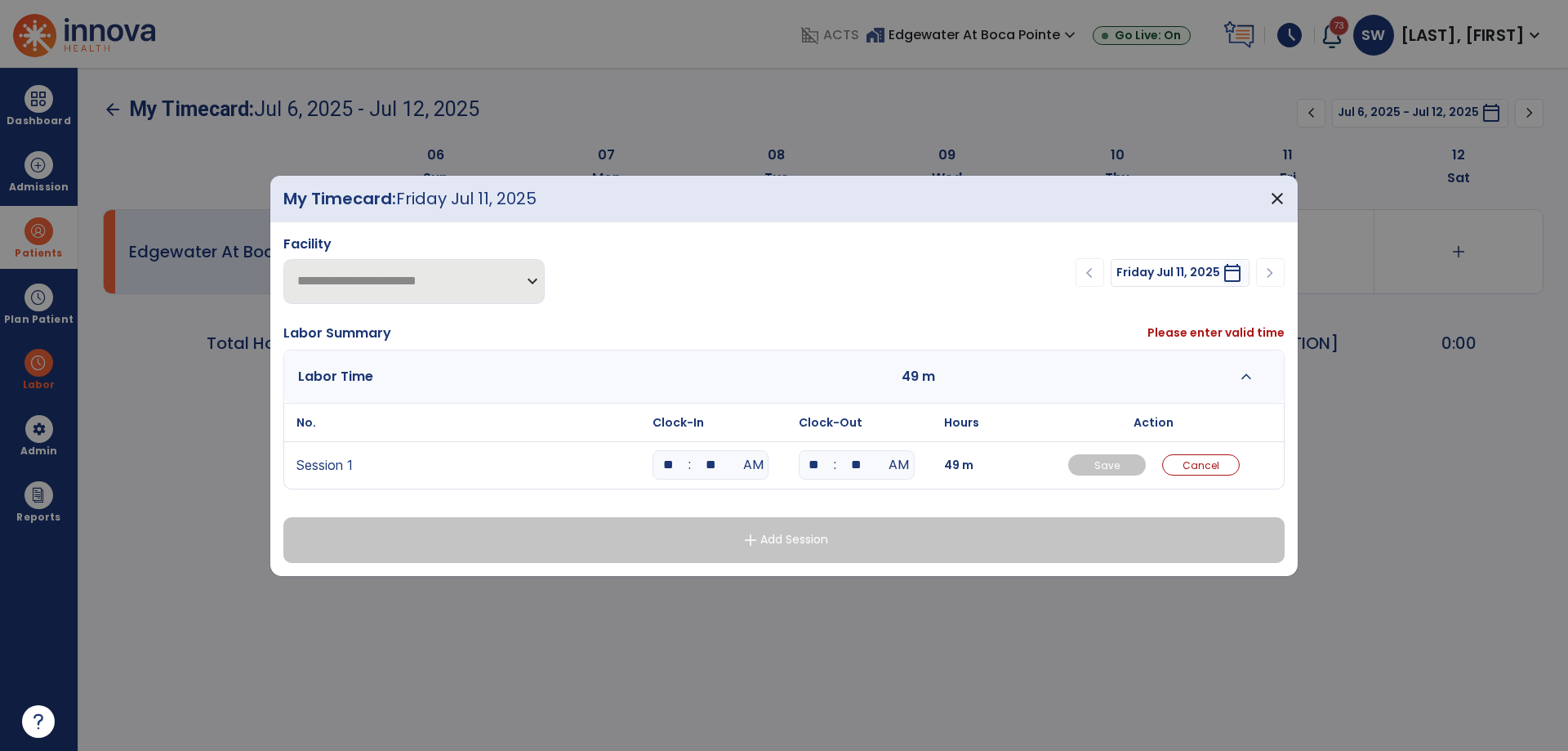 type on "*" 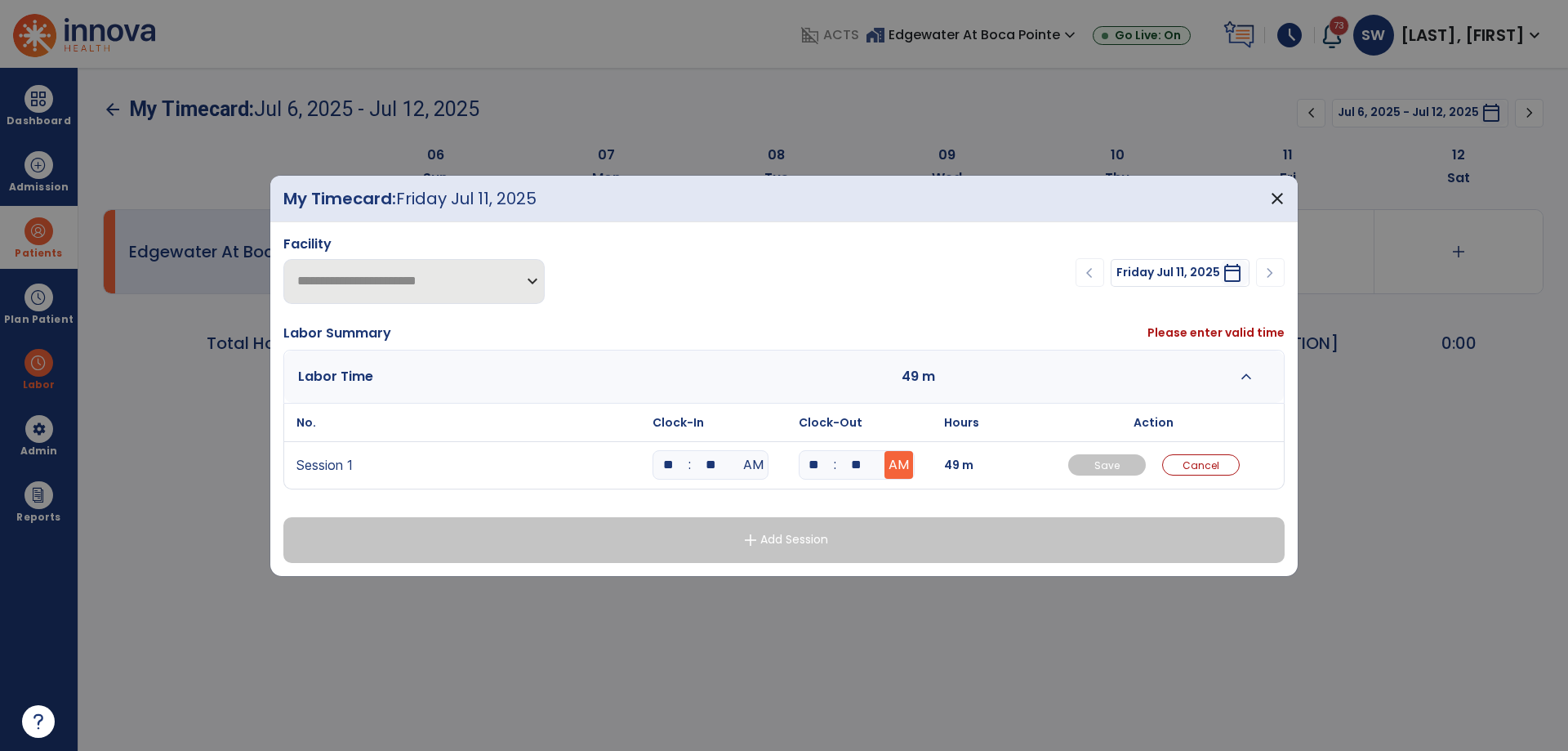type on "**" 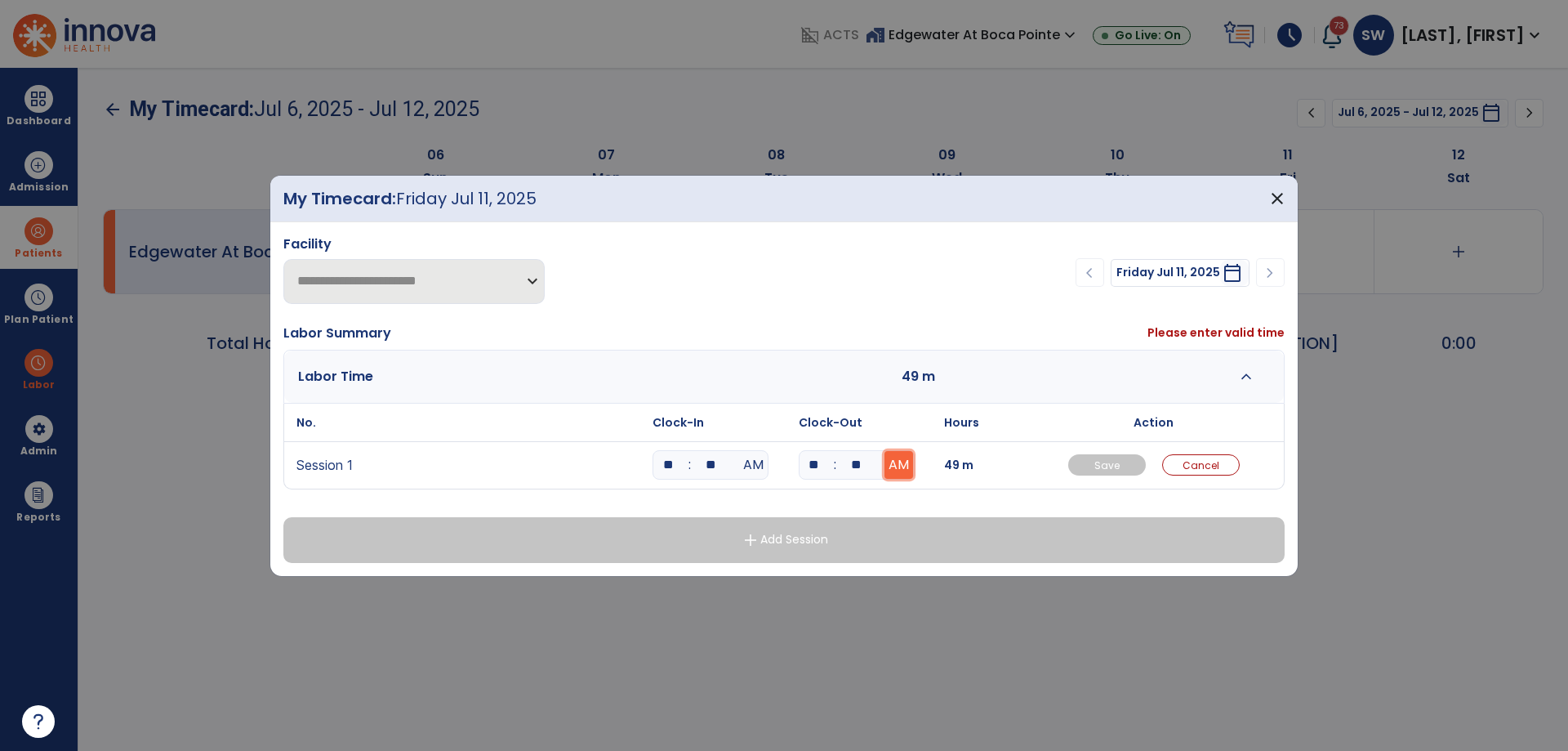 click on "AM" at bounding box center (898, 465) 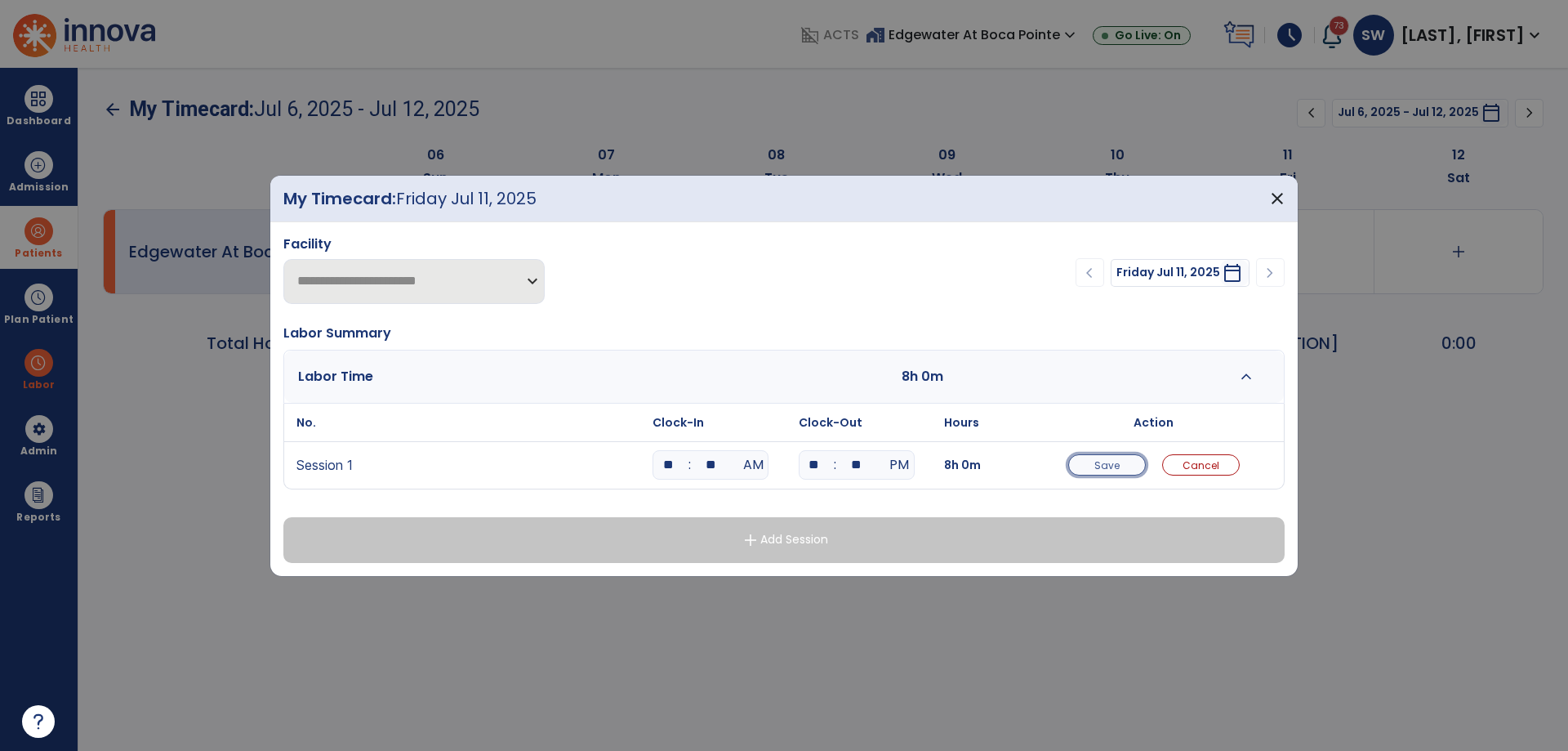 click on "Save" at bounding box center (1107, 465) 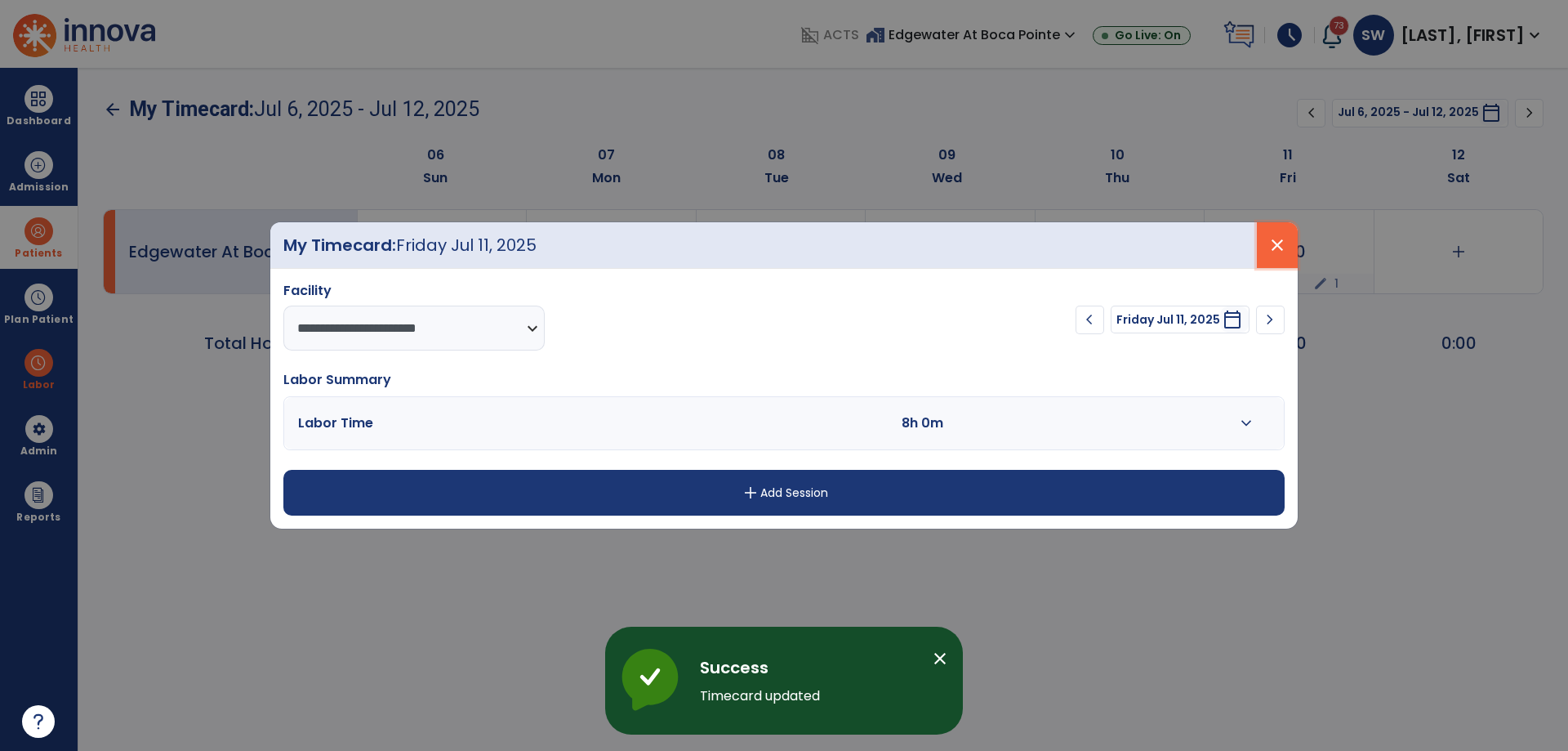 click on "close" at bounding box center [1277, 245] 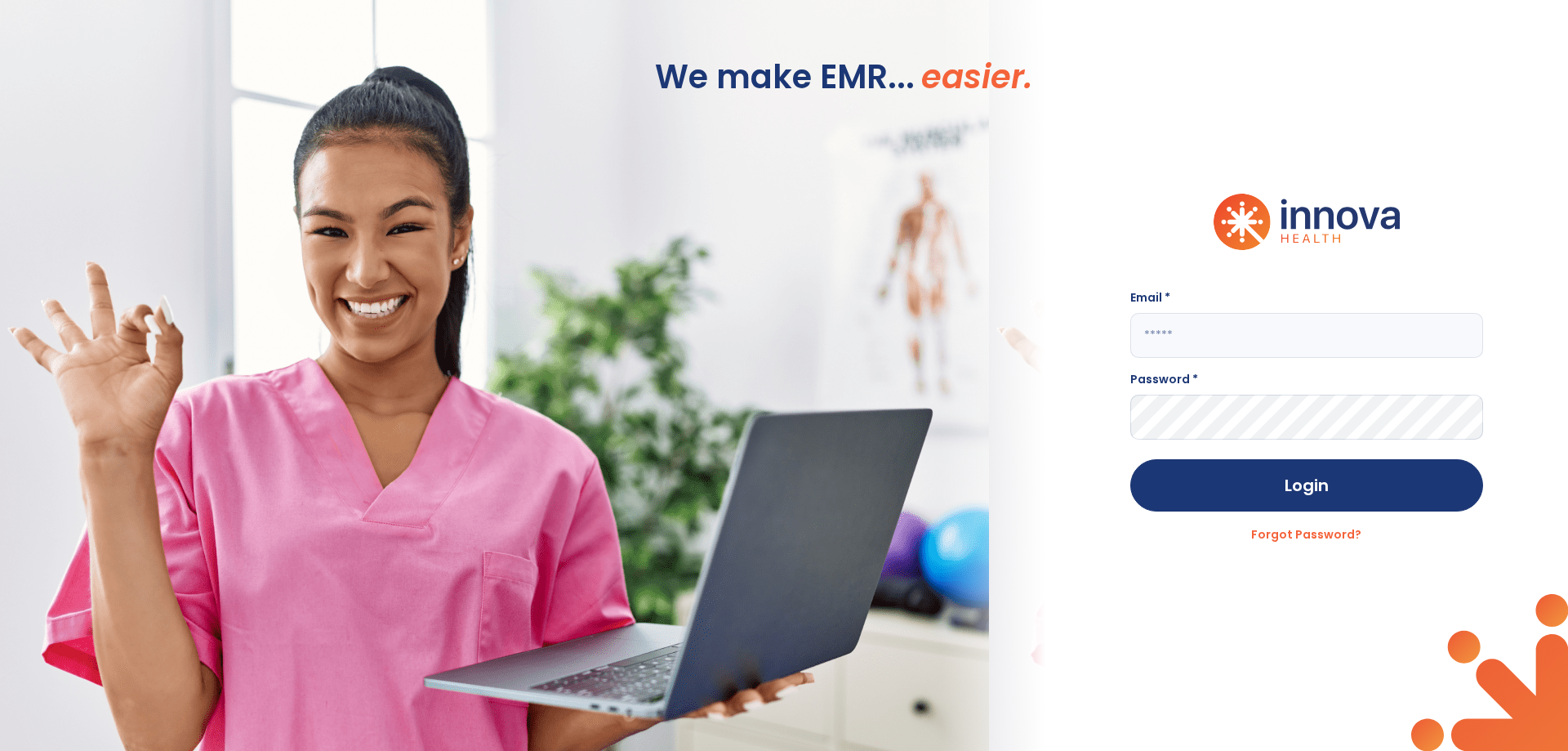 type on "**********" 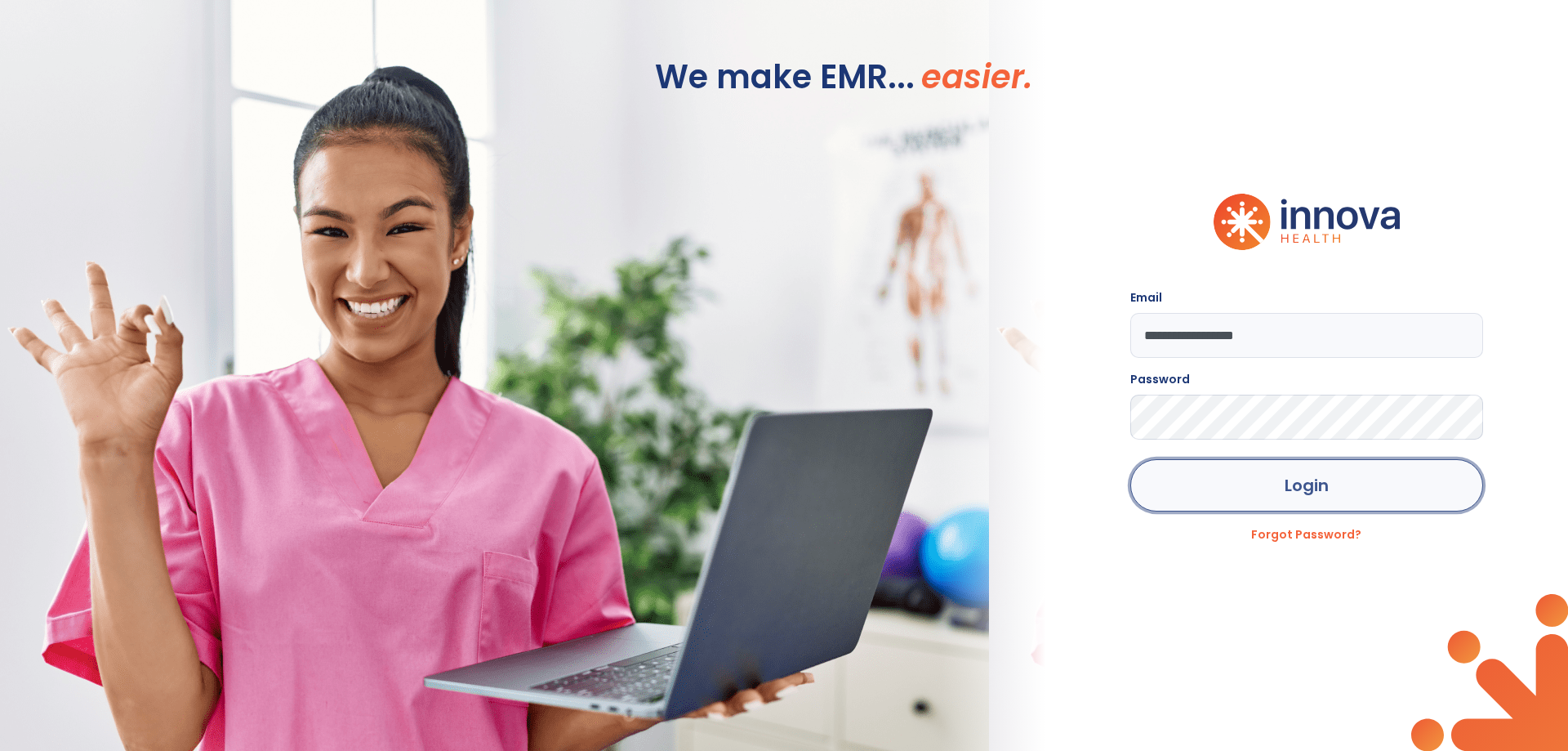 click on "Login" 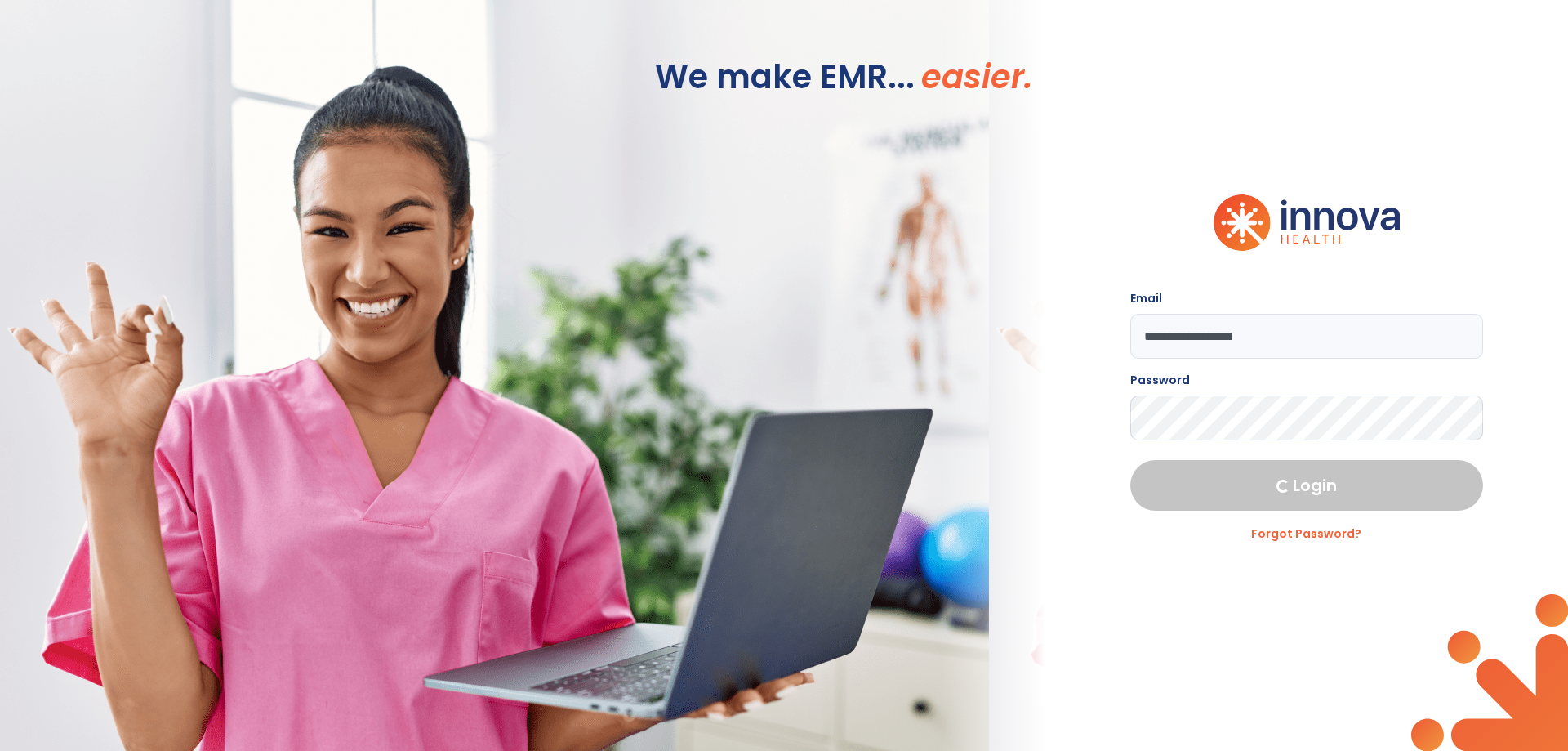 select on "***" 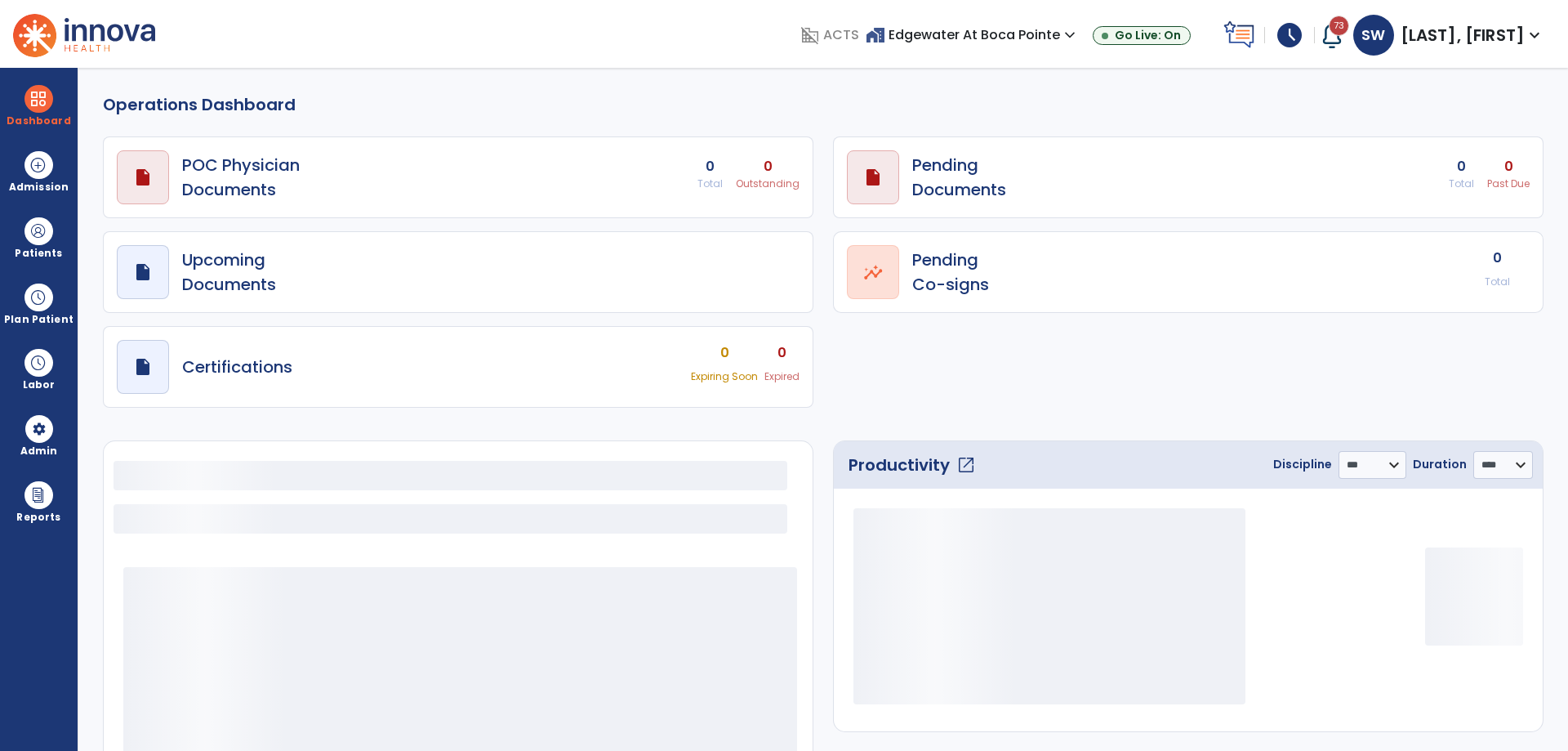 select on "***" 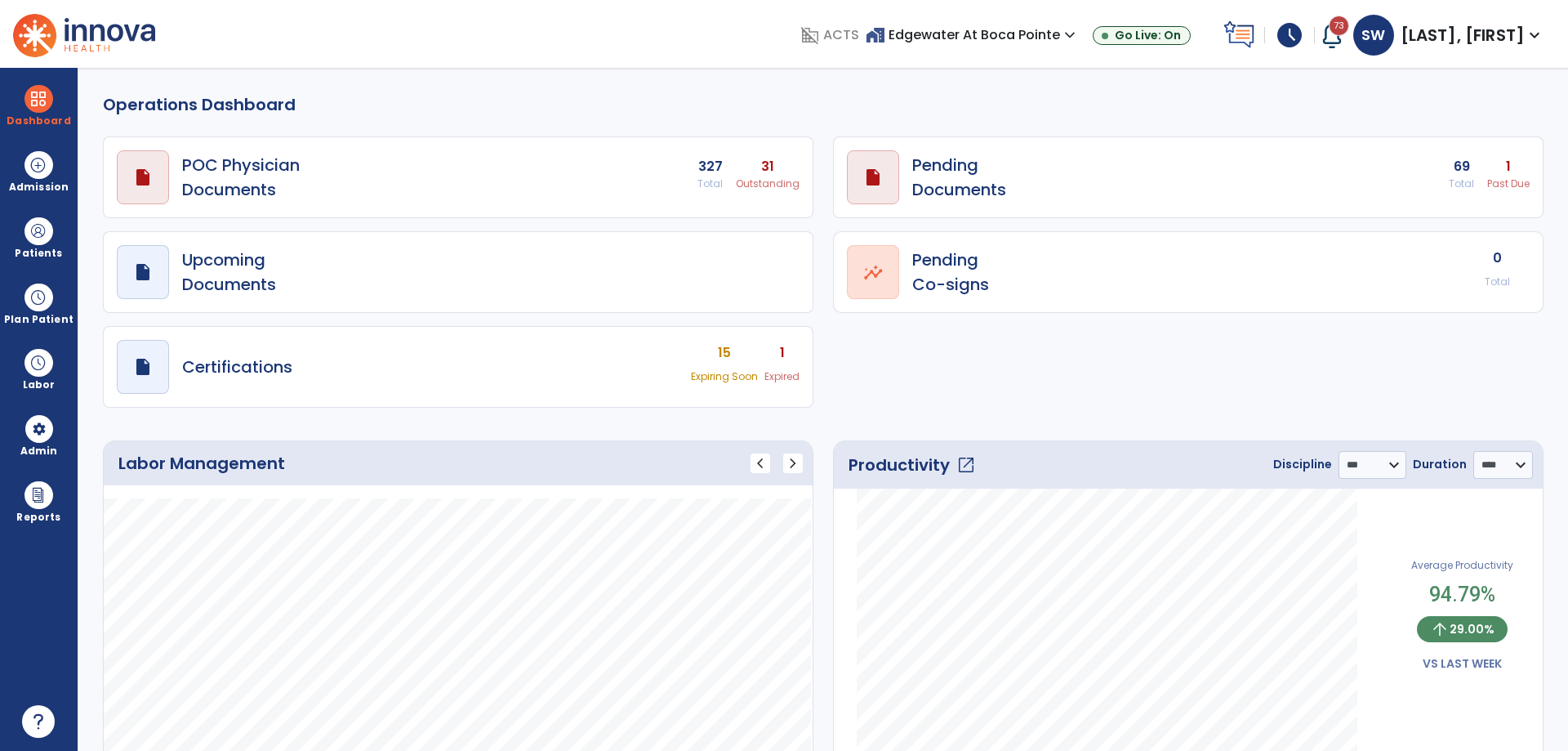 click on "Past Due" at bounding box center [768, 184] 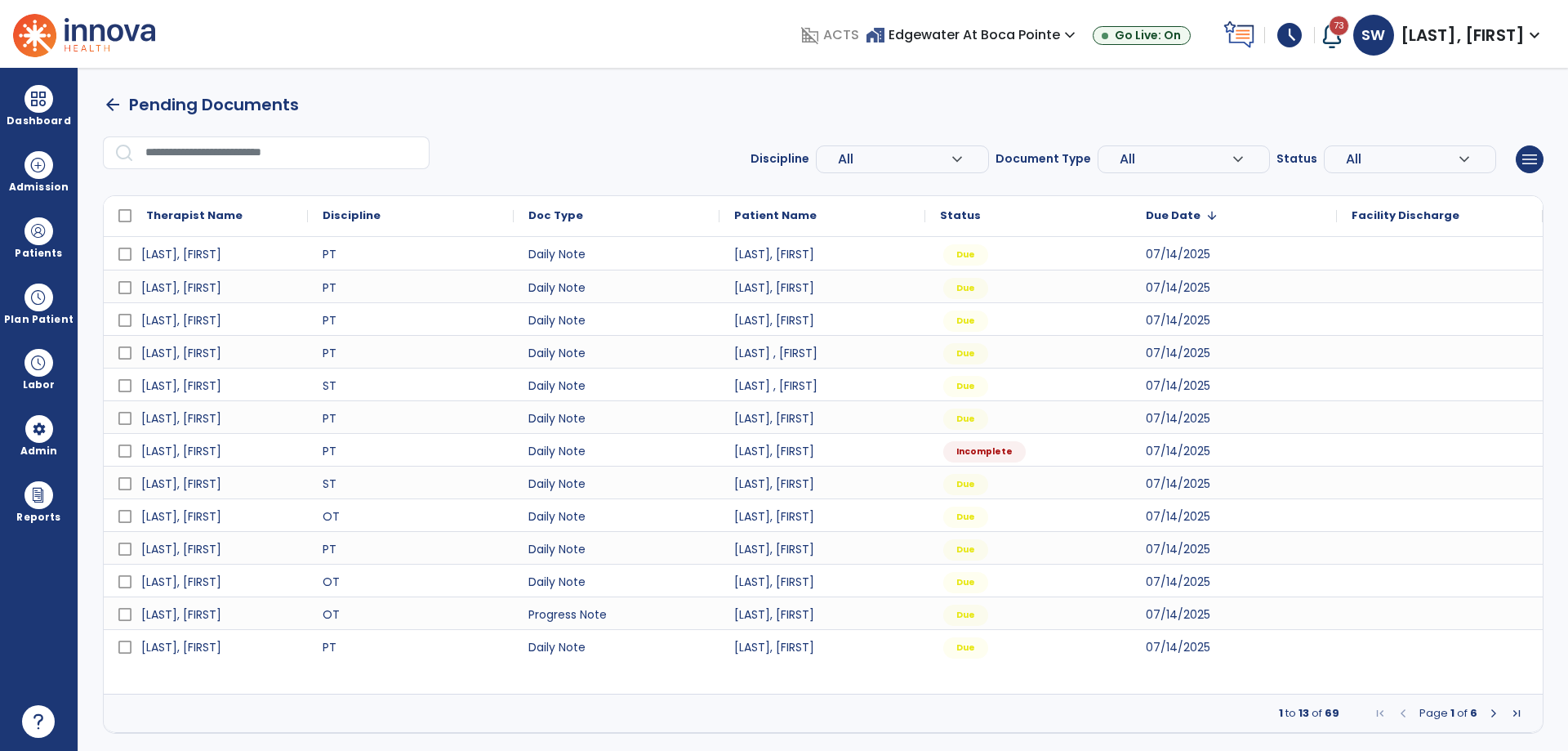 click on "All" at bounding box center [893, 159] 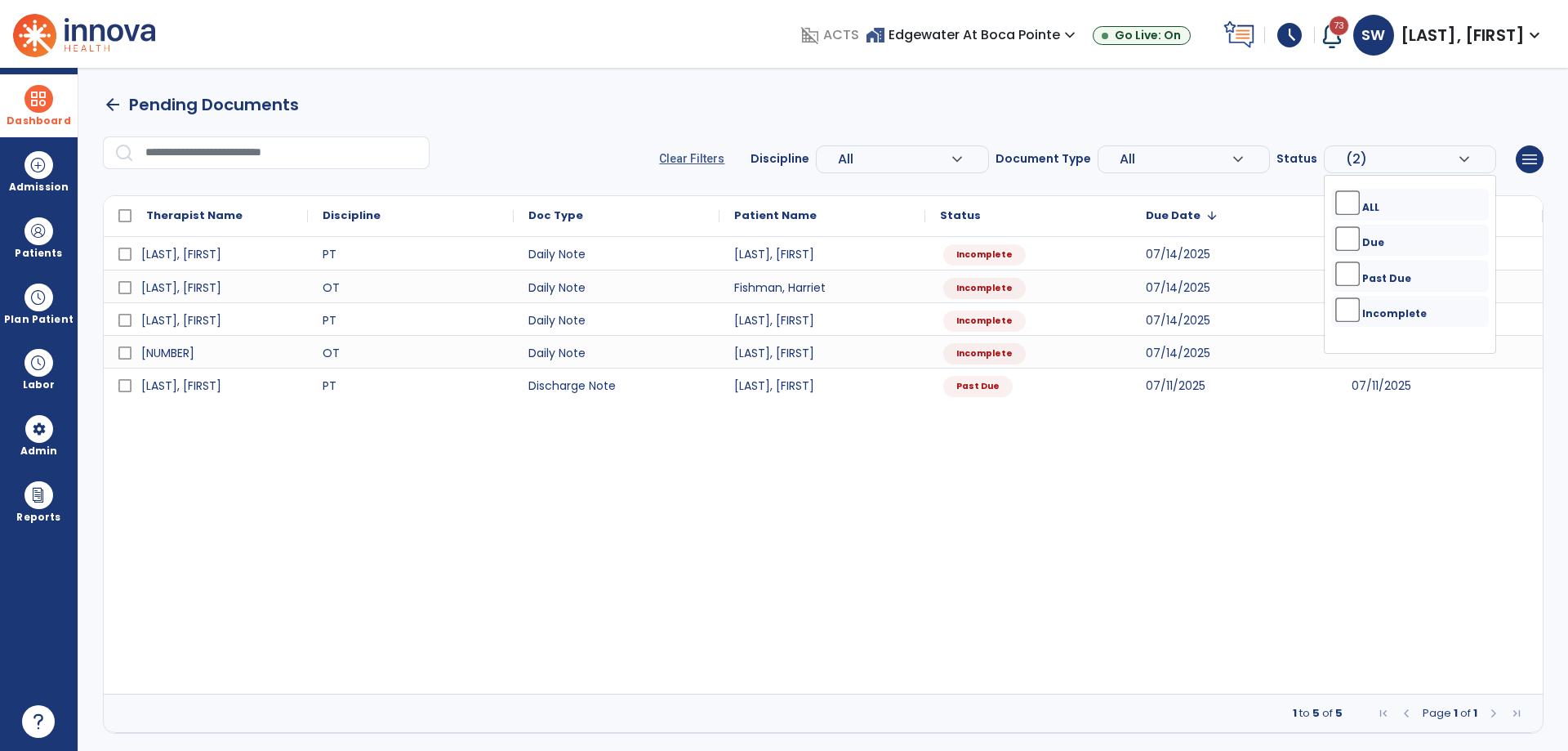 click on "Dashboard" at bounding box center [38, 105] 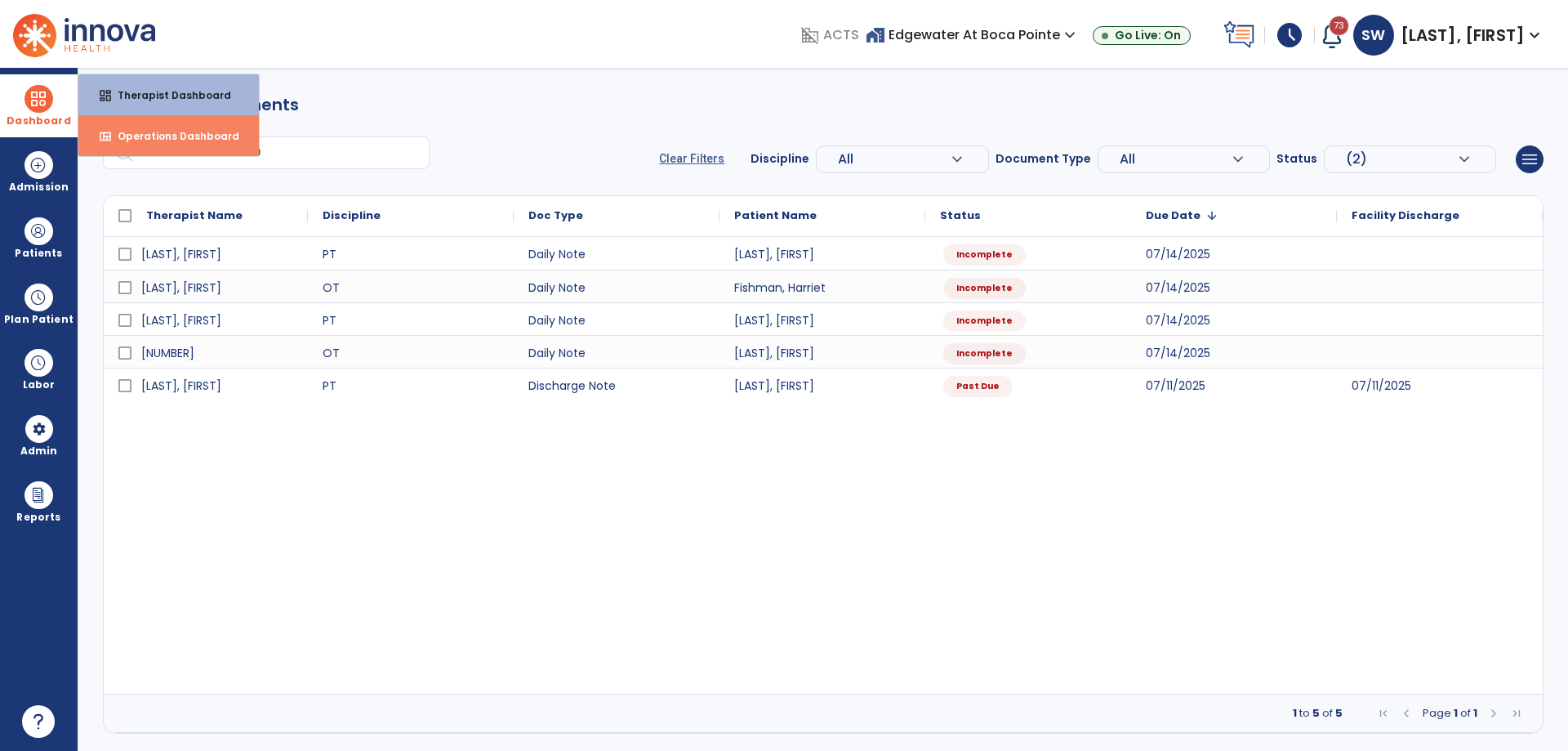 click on "view_quilt  Operations Dashboard" at bounding box center (168, 136) 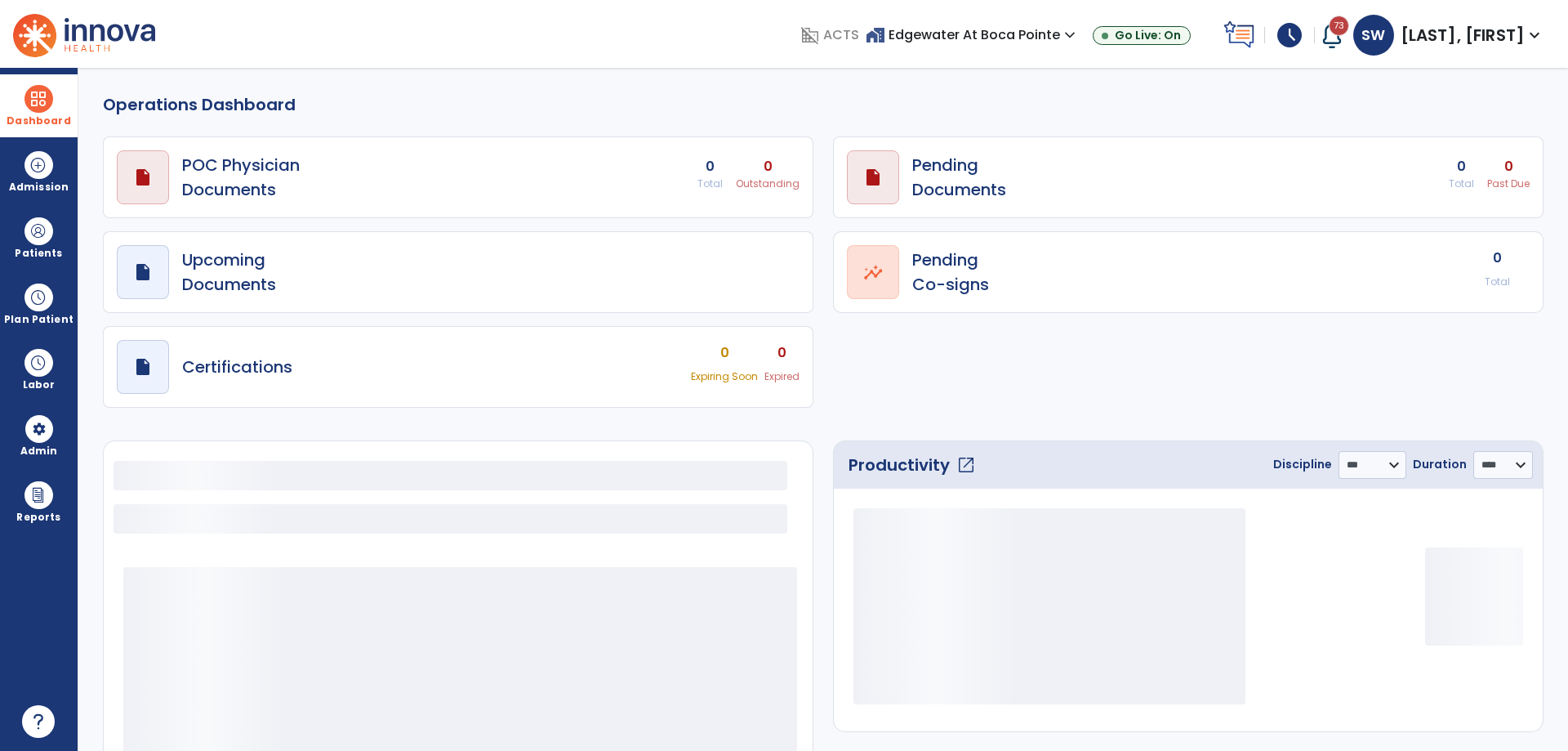 select on "***" 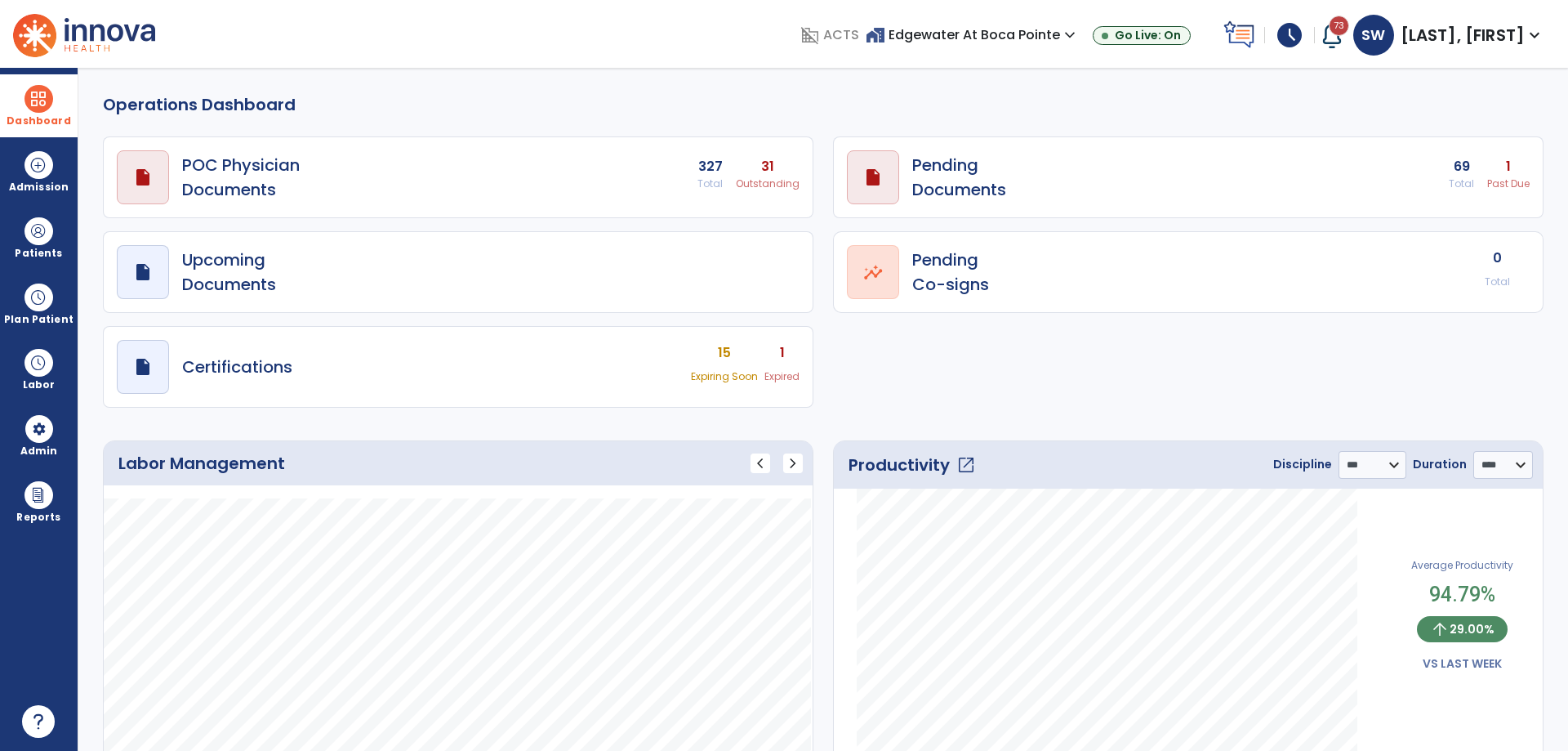 click on "open_in_new" 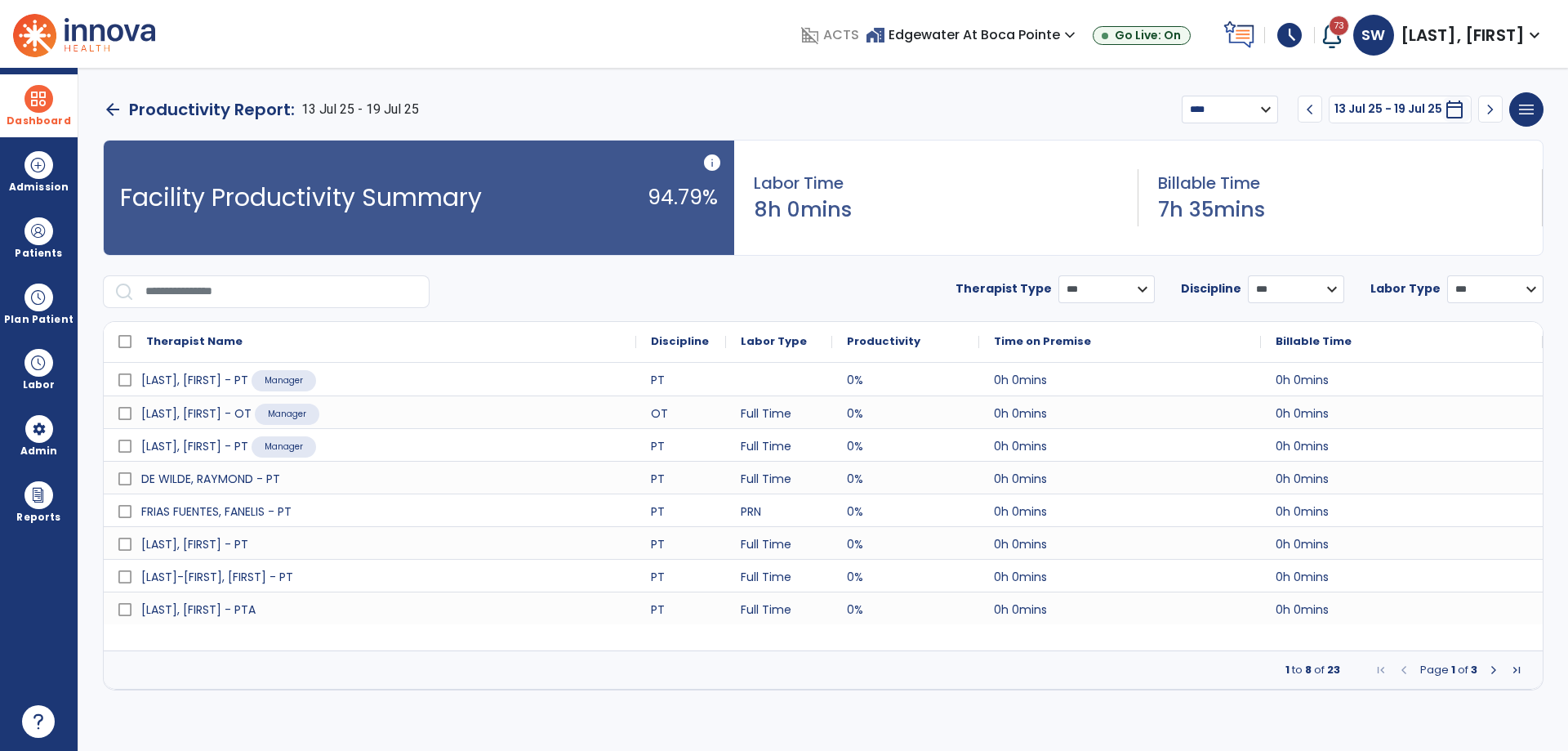 click on "chevron_left" at bounding box center (1310, 110) 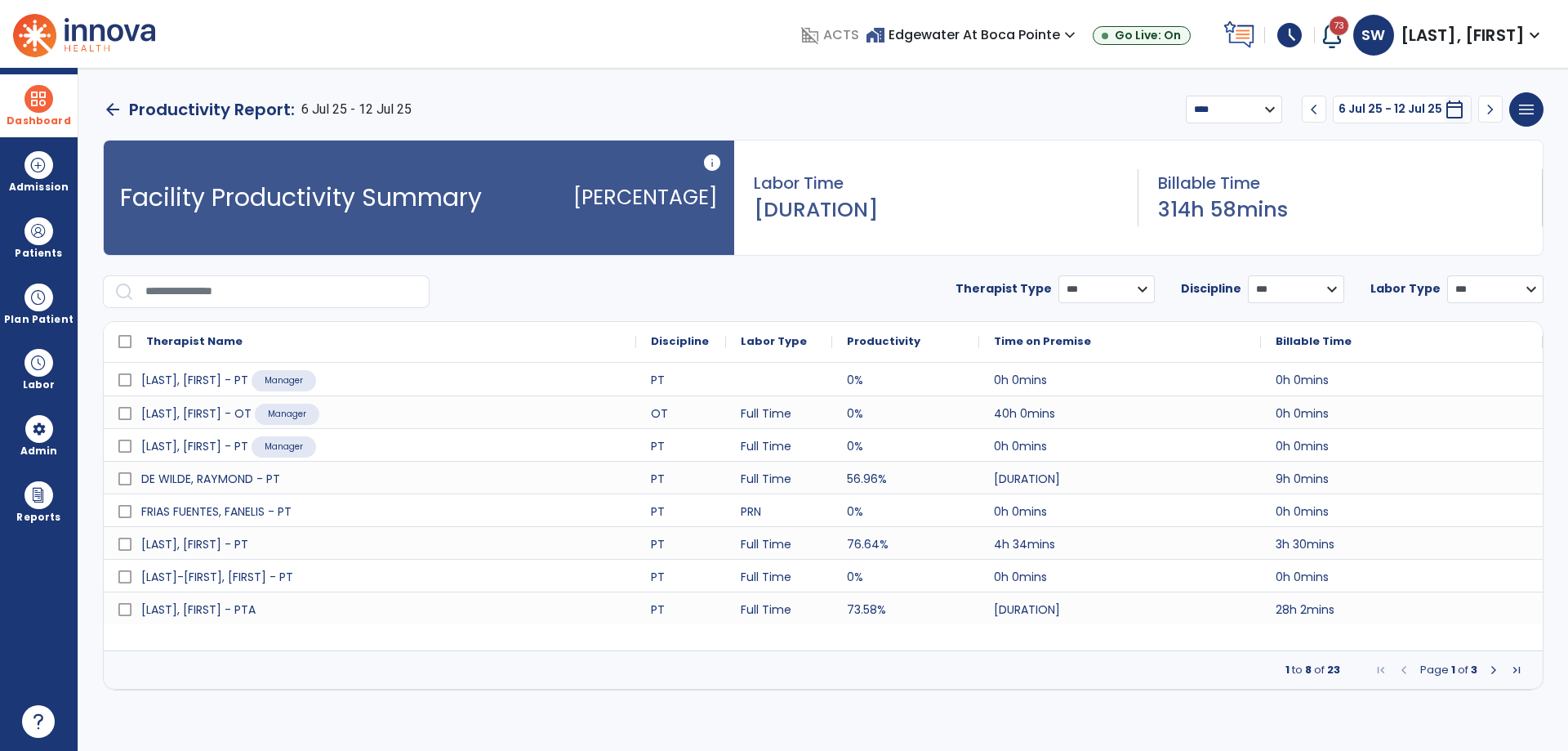 click on "Billable Time" at bounding box center [1313, 342] 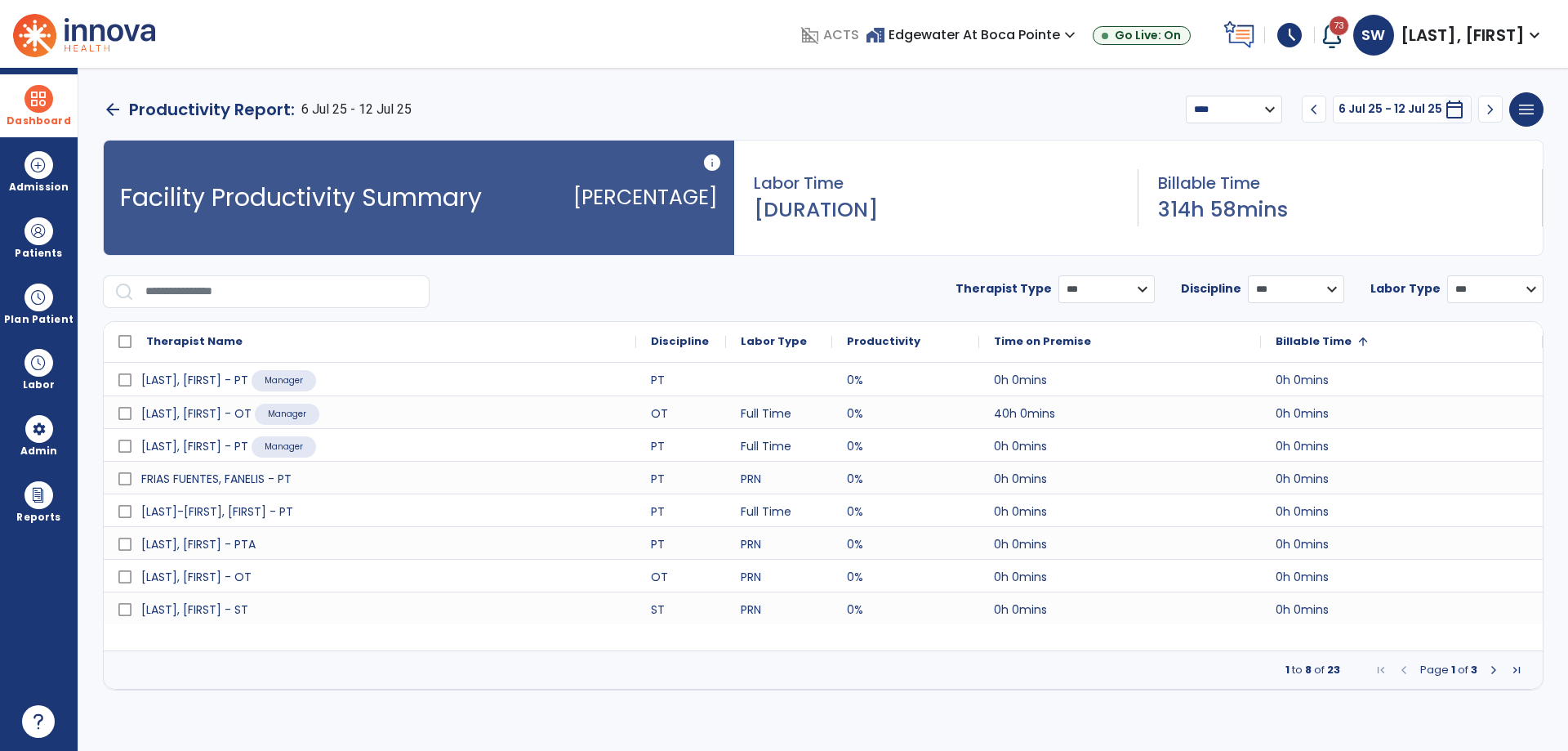 click on "Billable Time" at bounding box center [1313, 342] 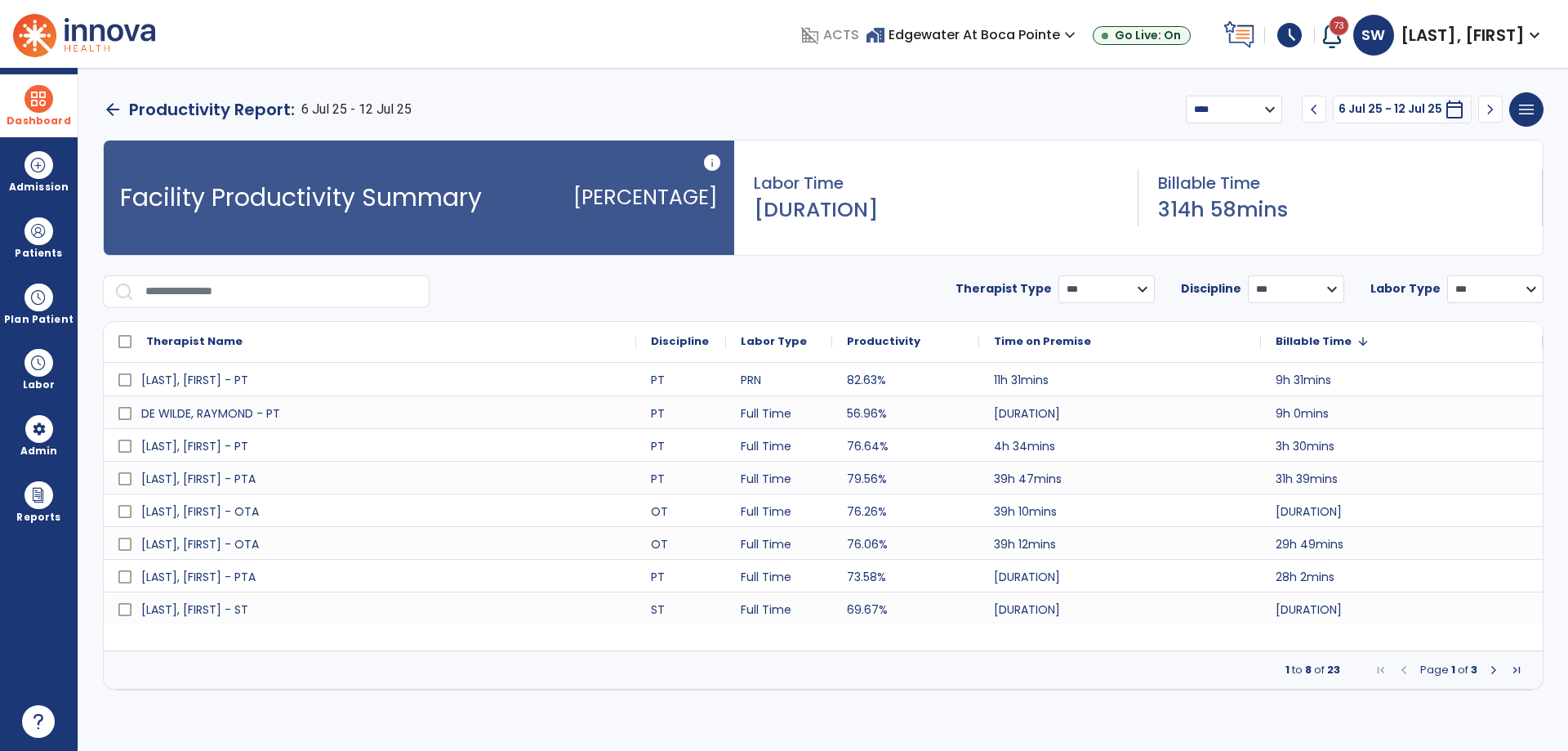 click at bounding box center [1494, 670] 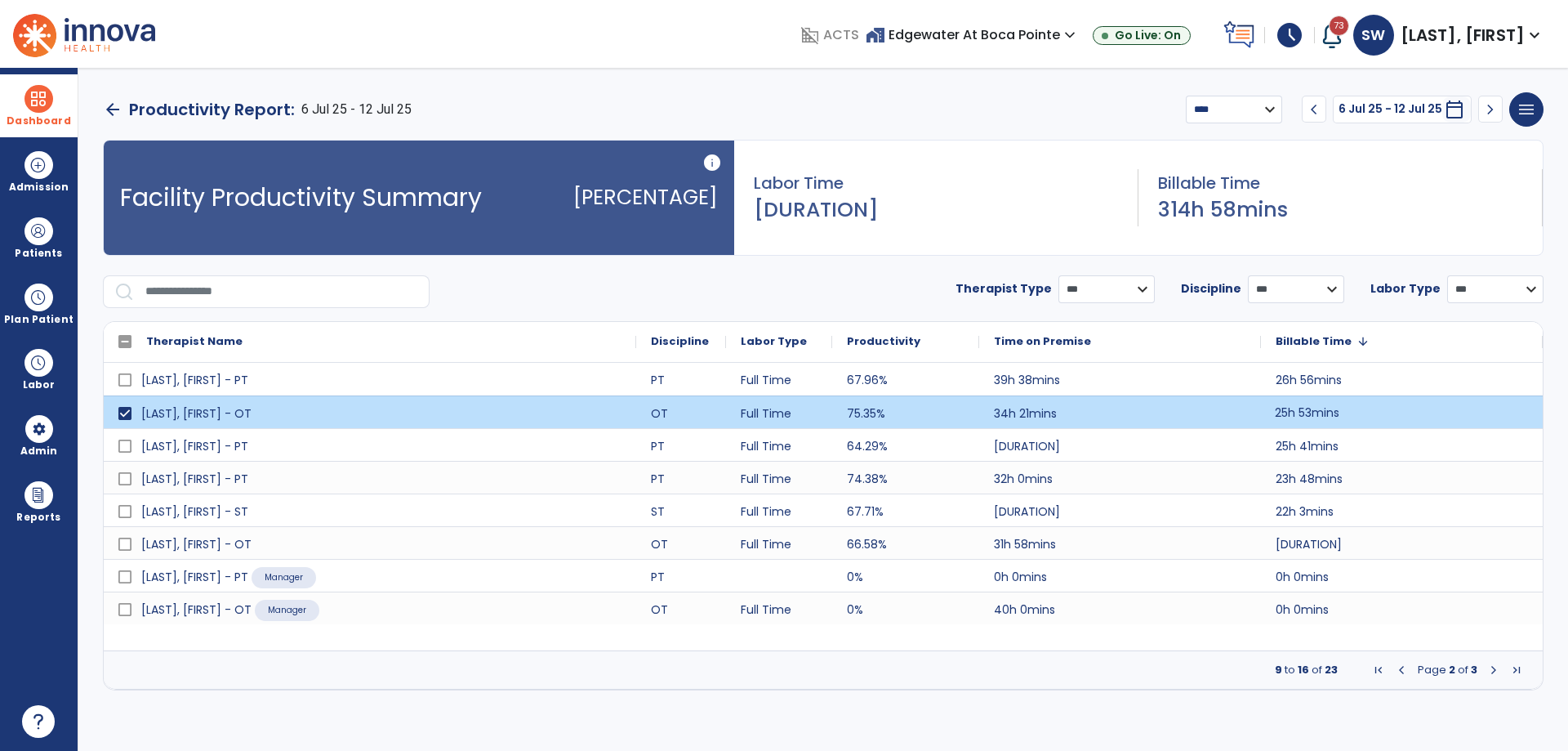 click on "25h 53mins" at bounding box center (1401, 412) 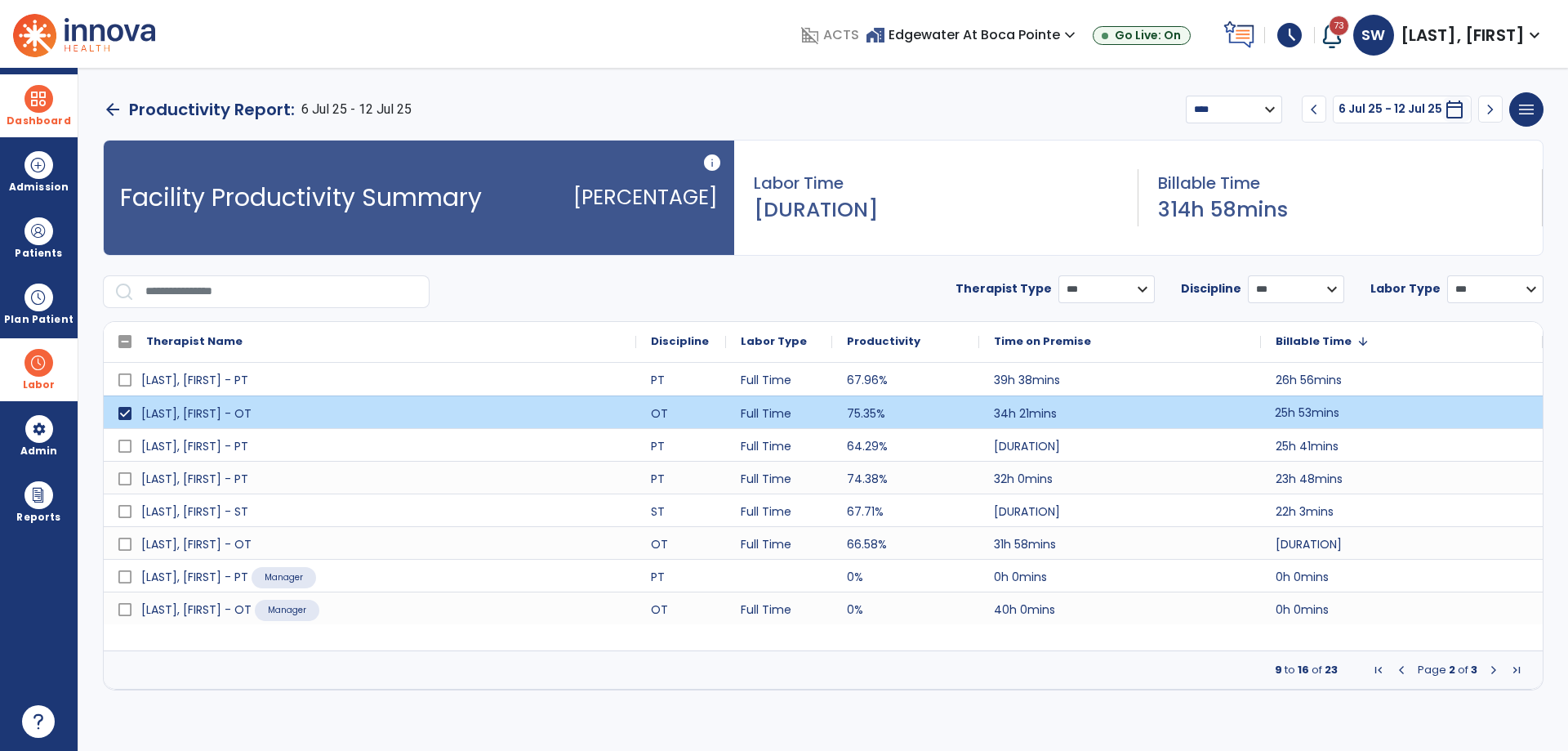 click at bounding box center [38, 363] 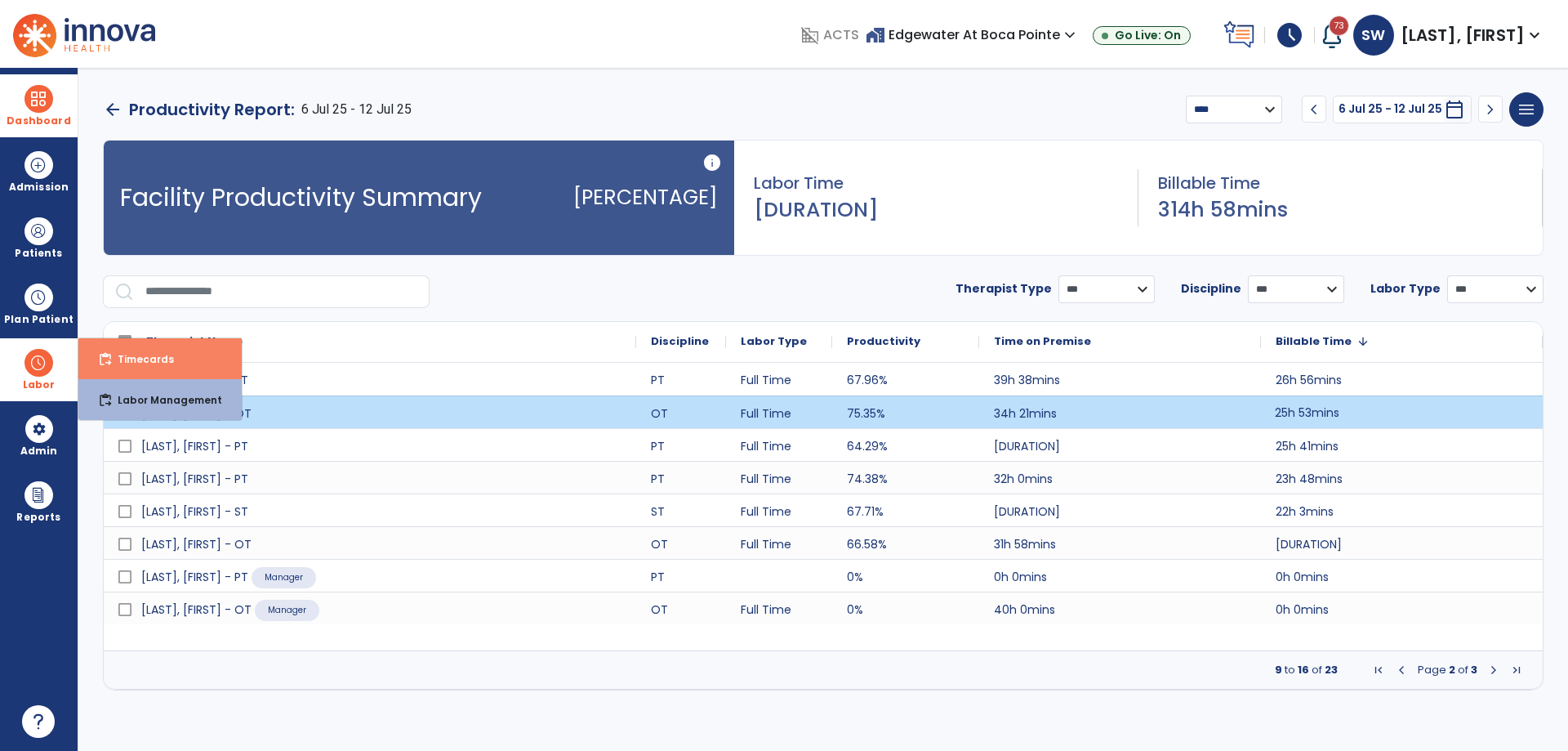 click on "content_paste_go  Timecards" at bounding box center [160, 359] 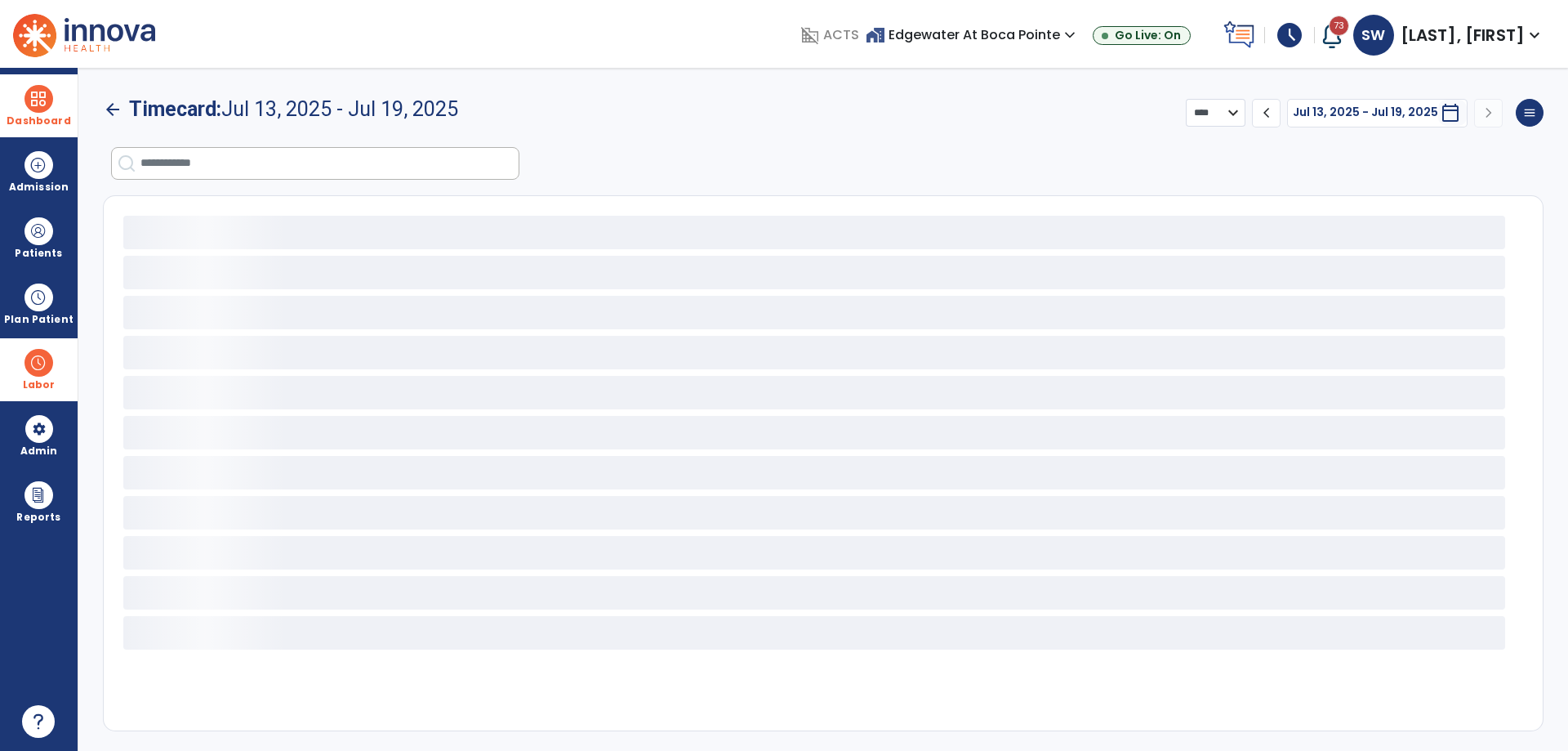 select on "***" 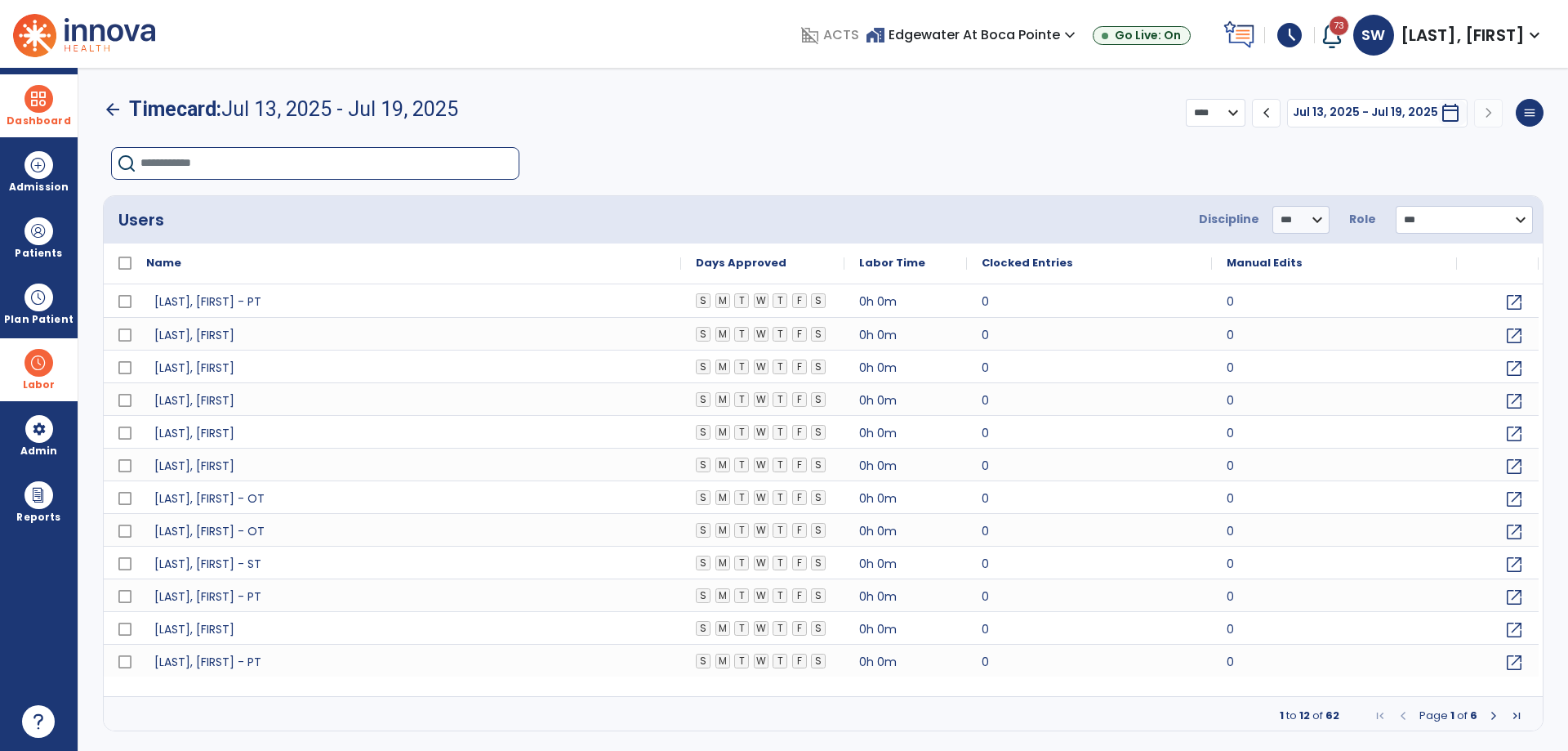 click at bounding box center (329, 163) 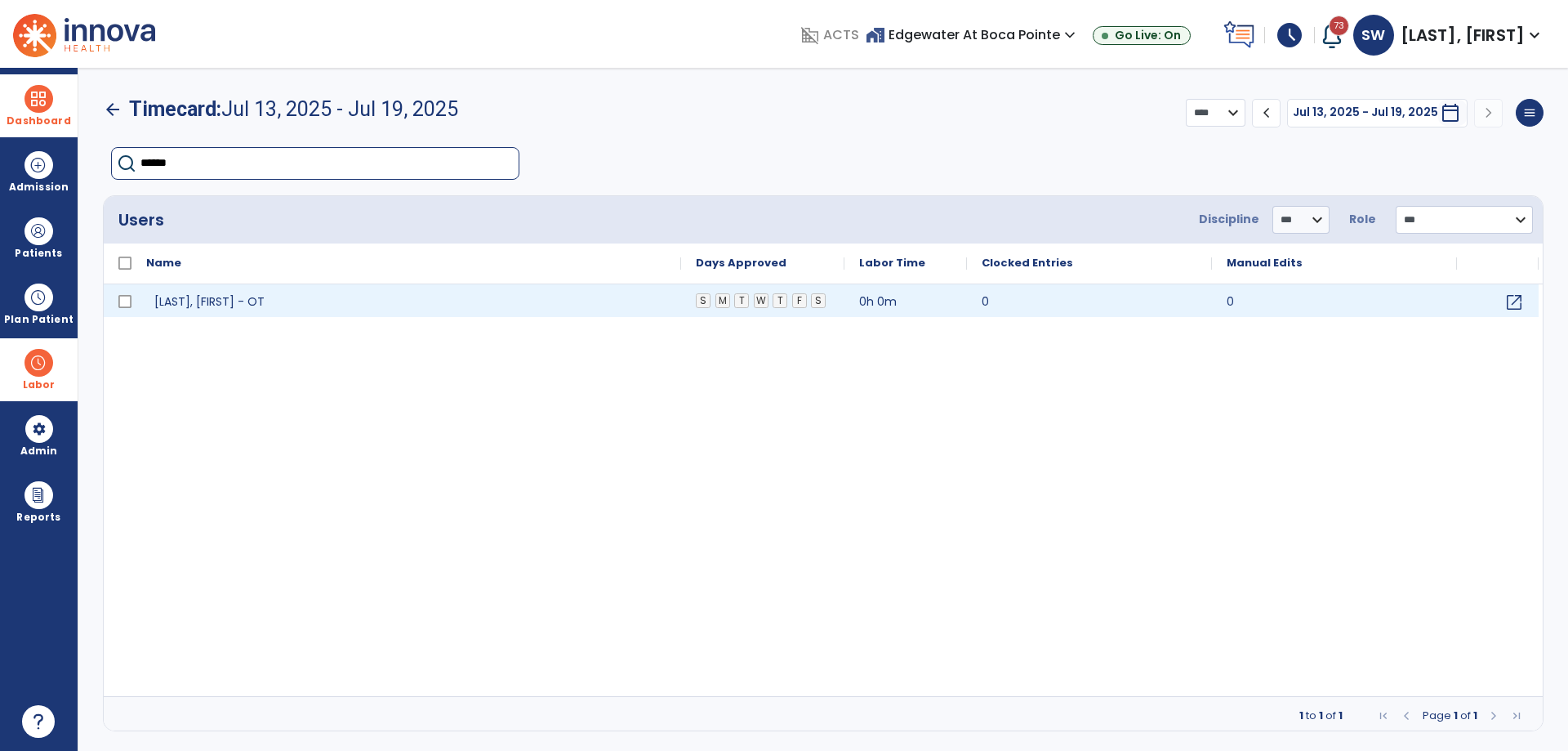 type on "******" 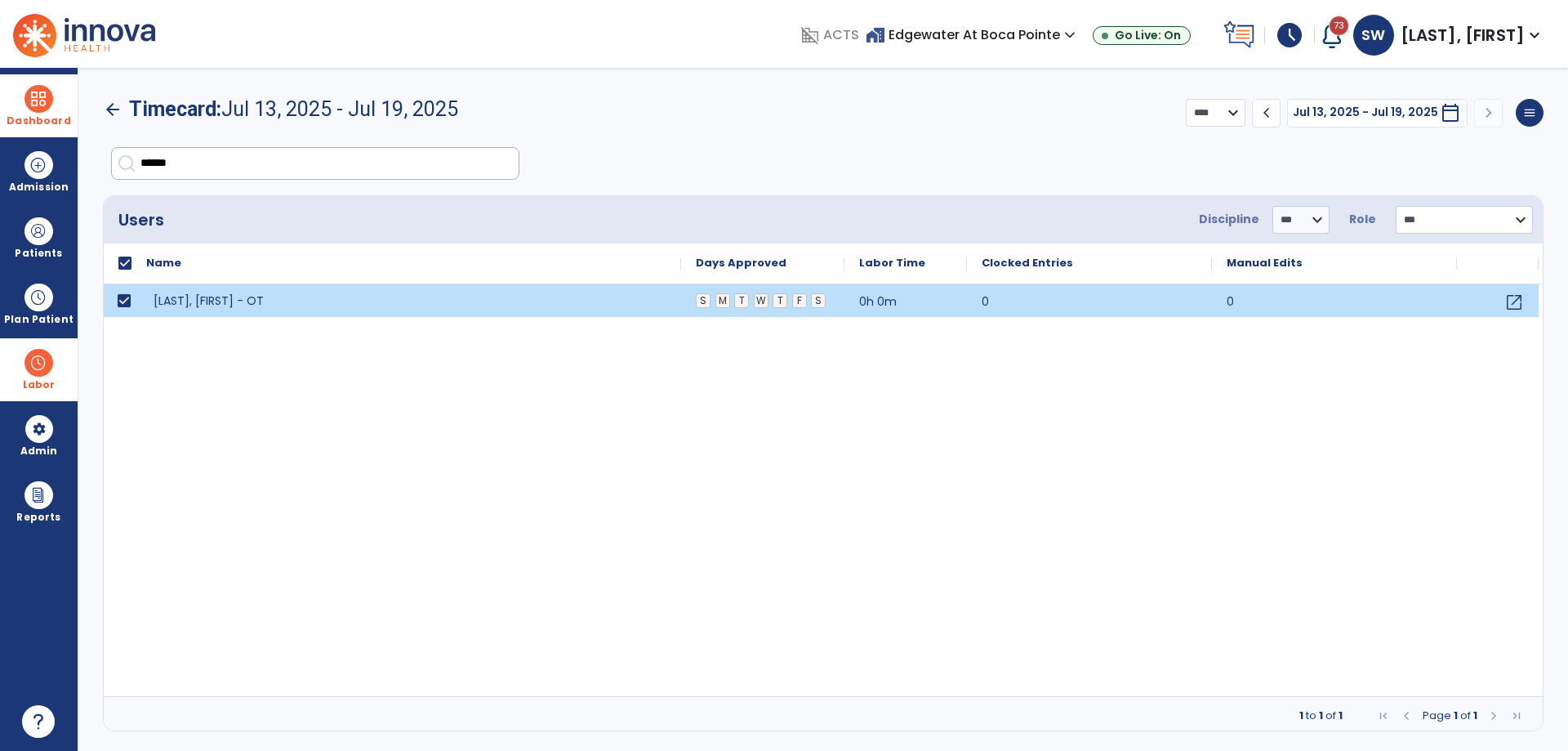 click on "chevron_left" 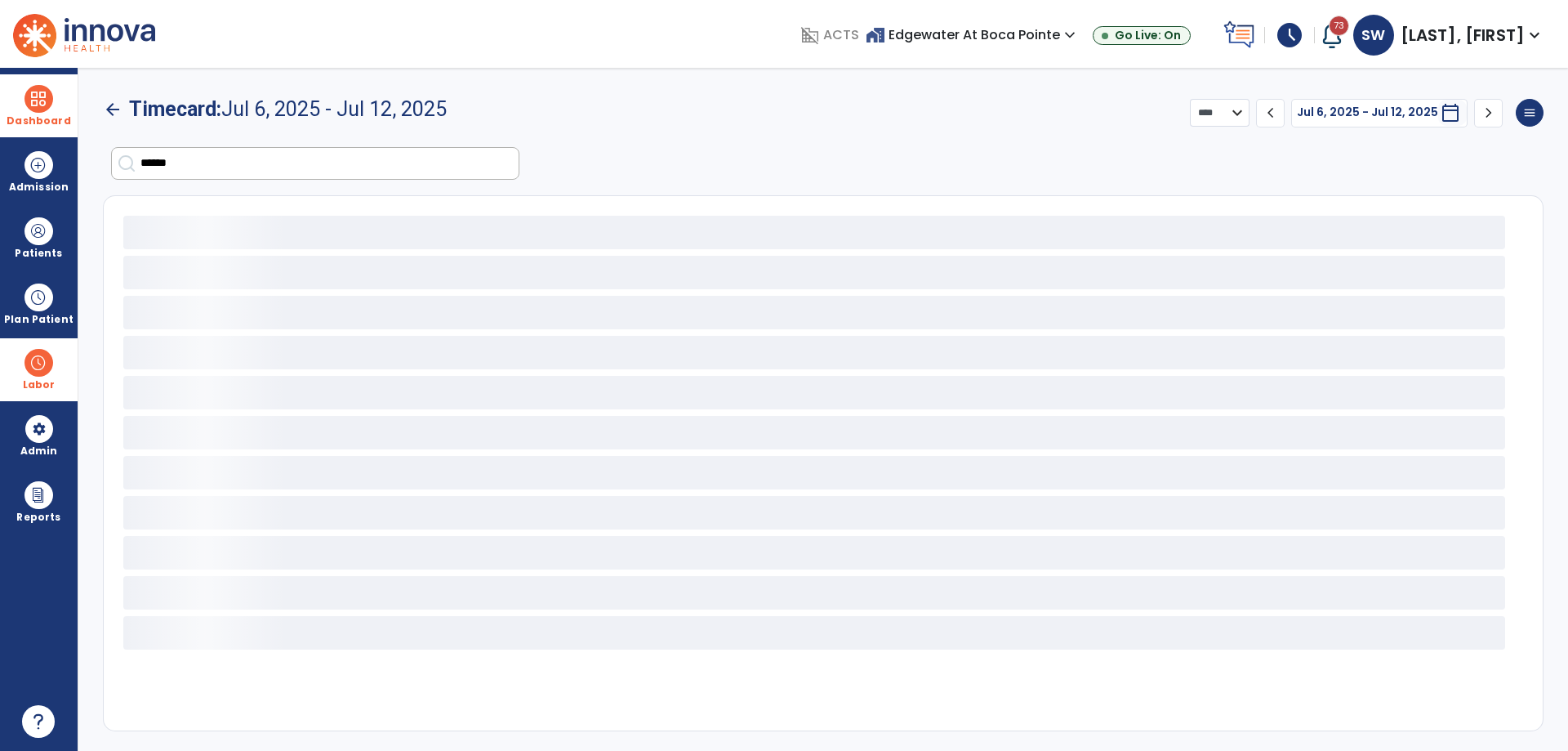 select on "***" 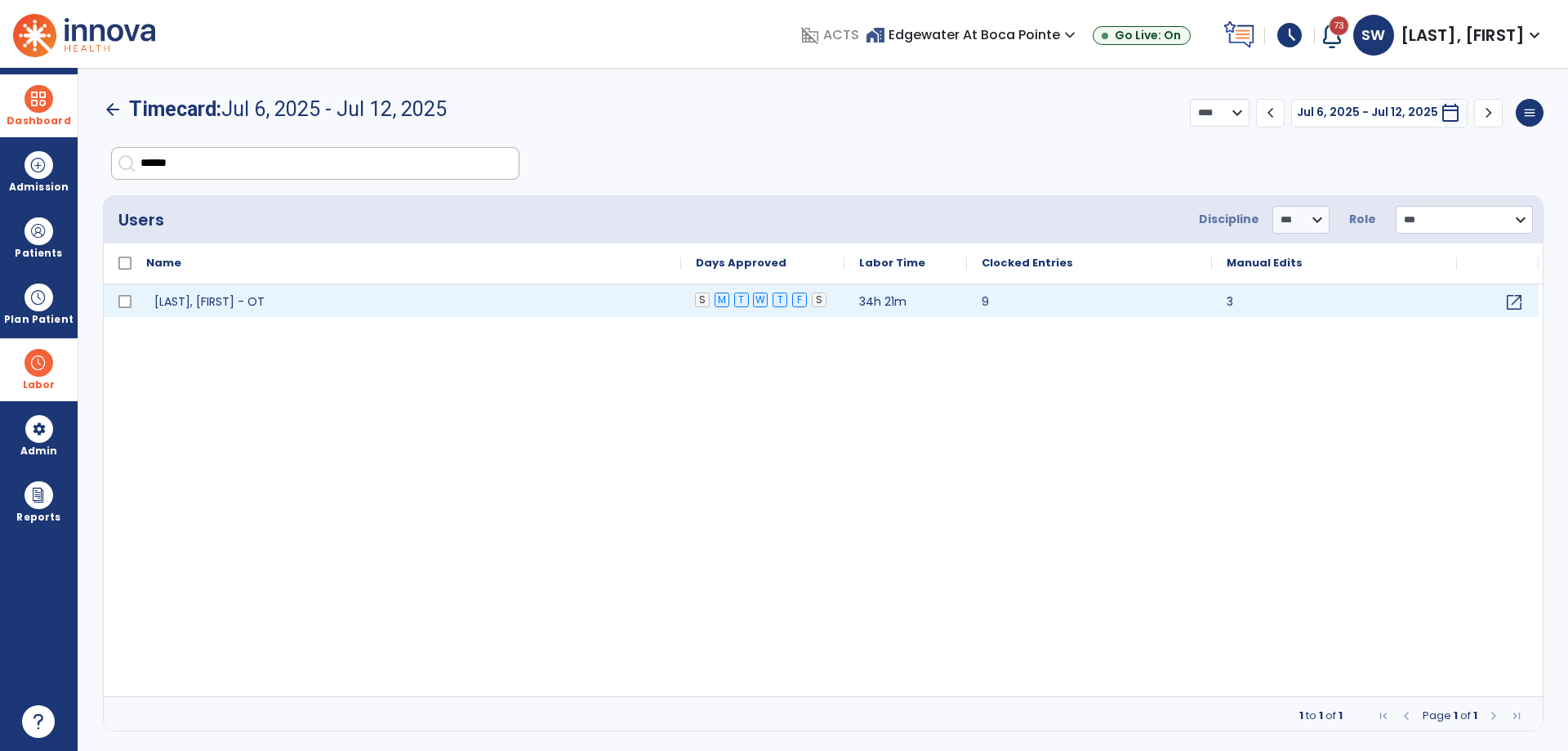 click on "F" 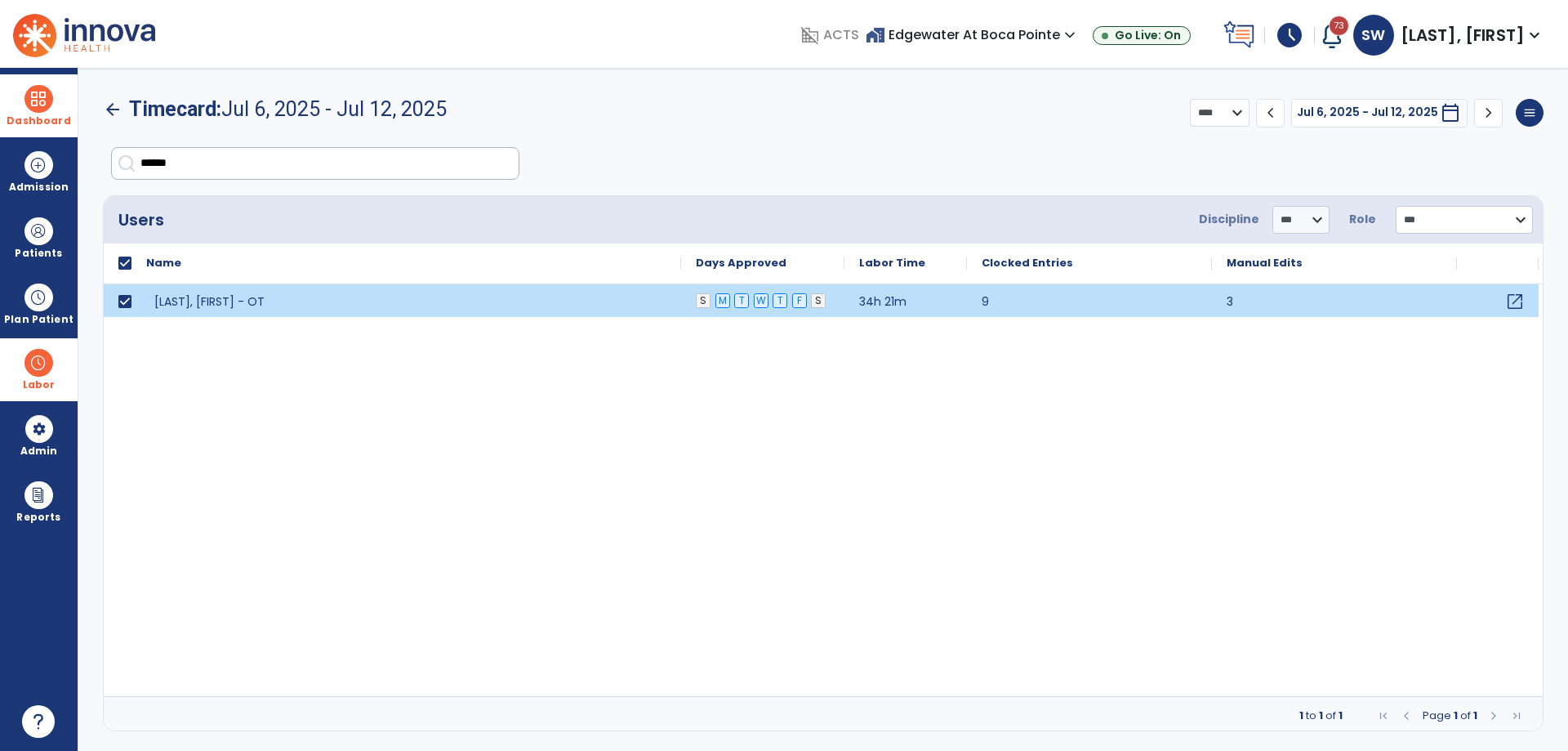 click on "open_in_new" 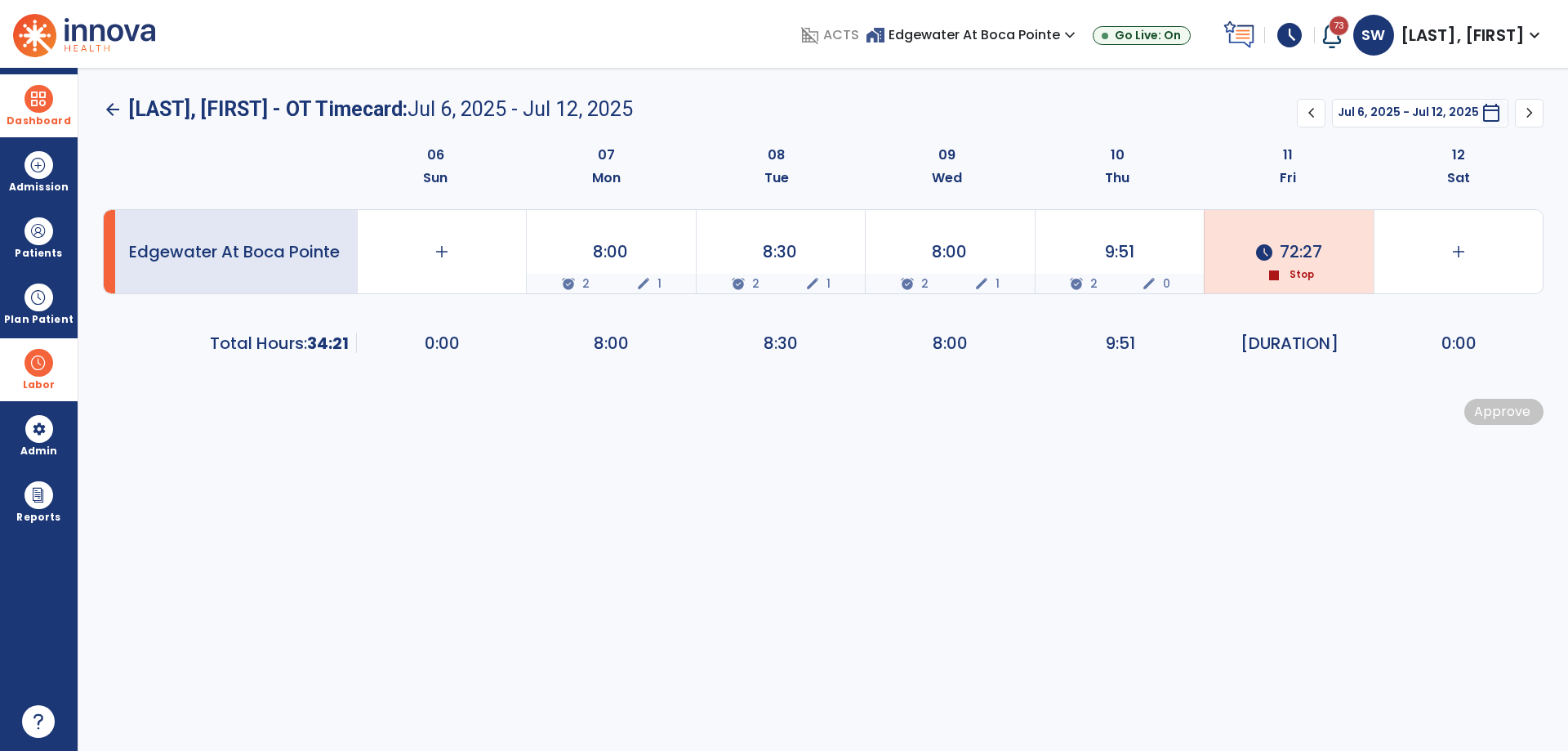 click on "Stop" 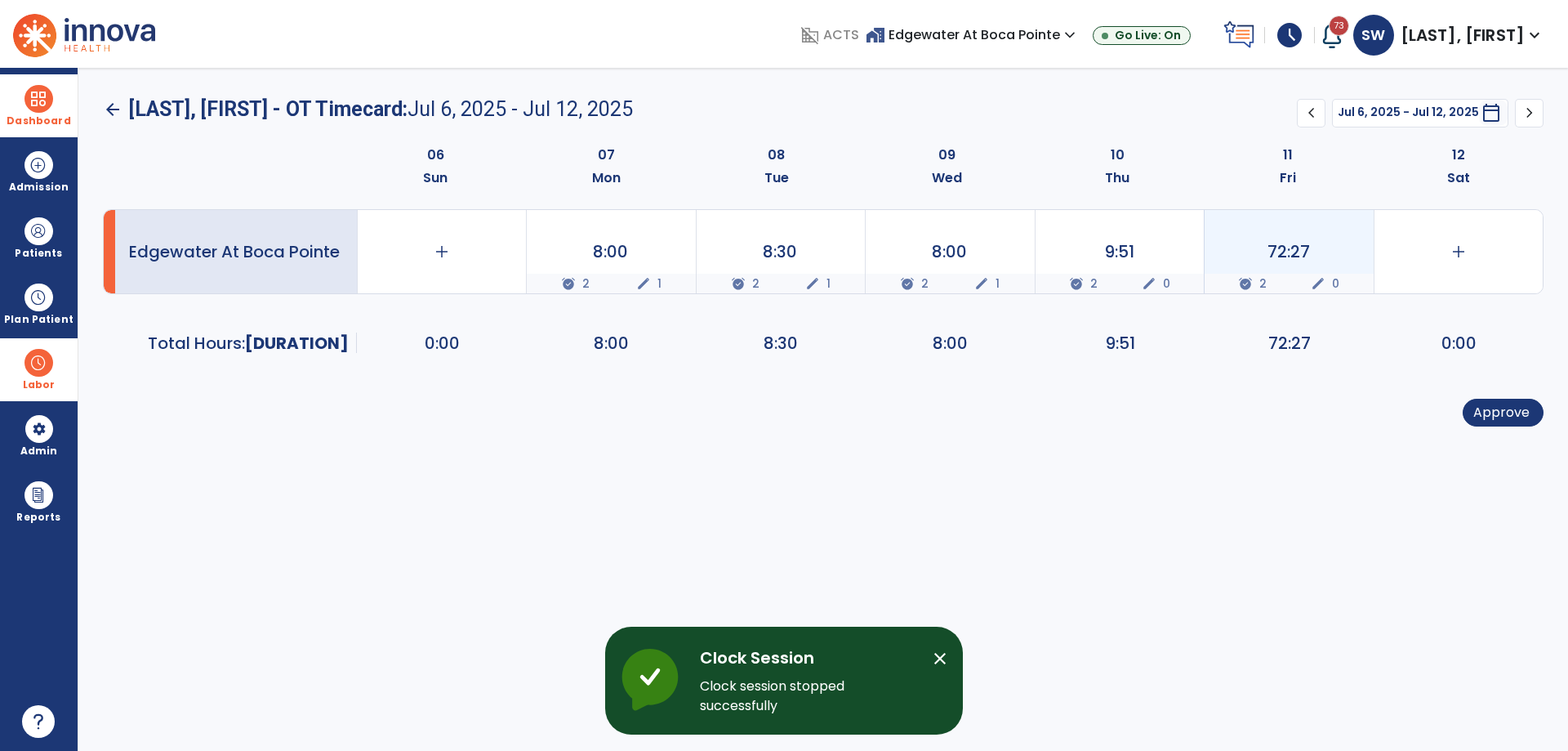 click on "edit" 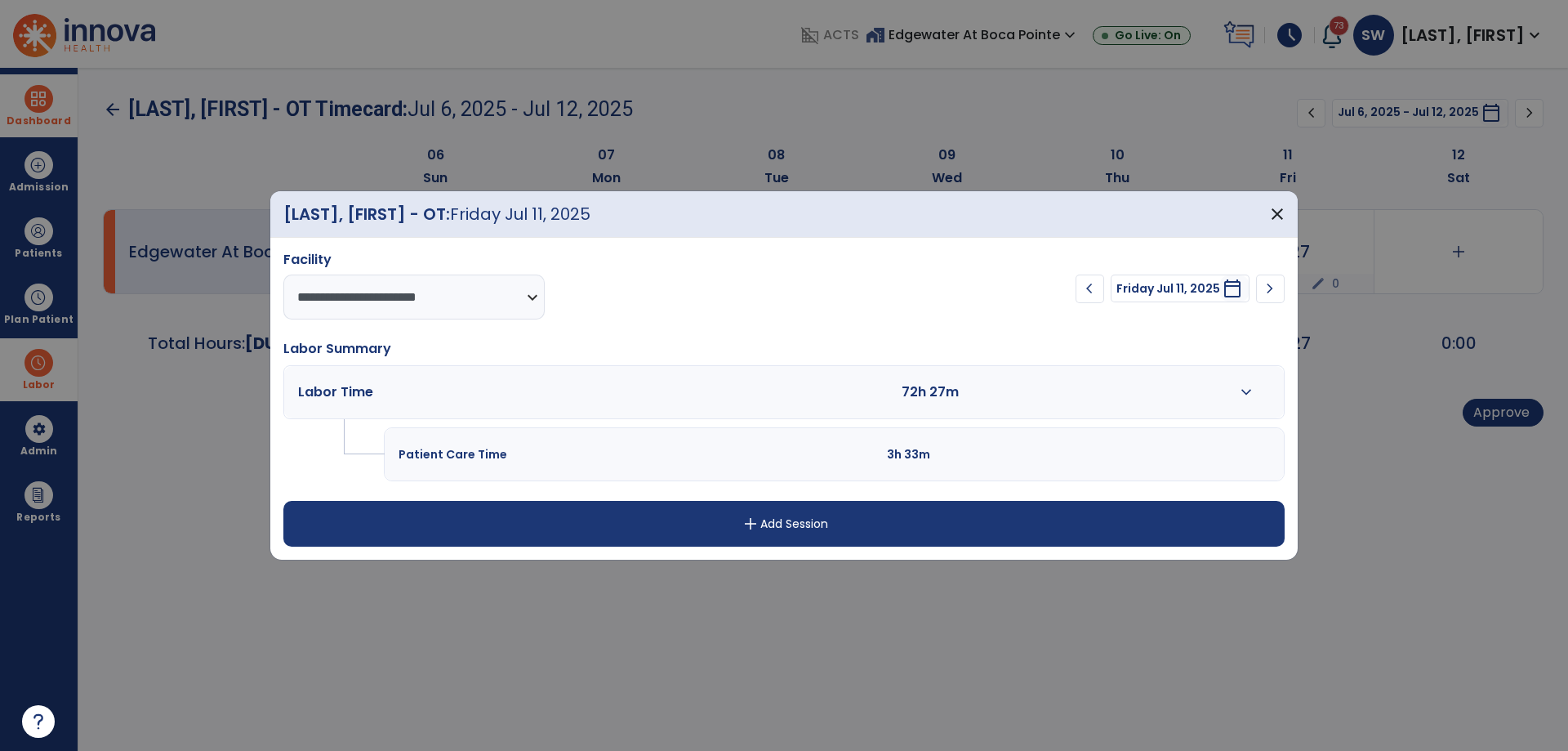 click on "expand_more" at bounding box center (1246, 392) 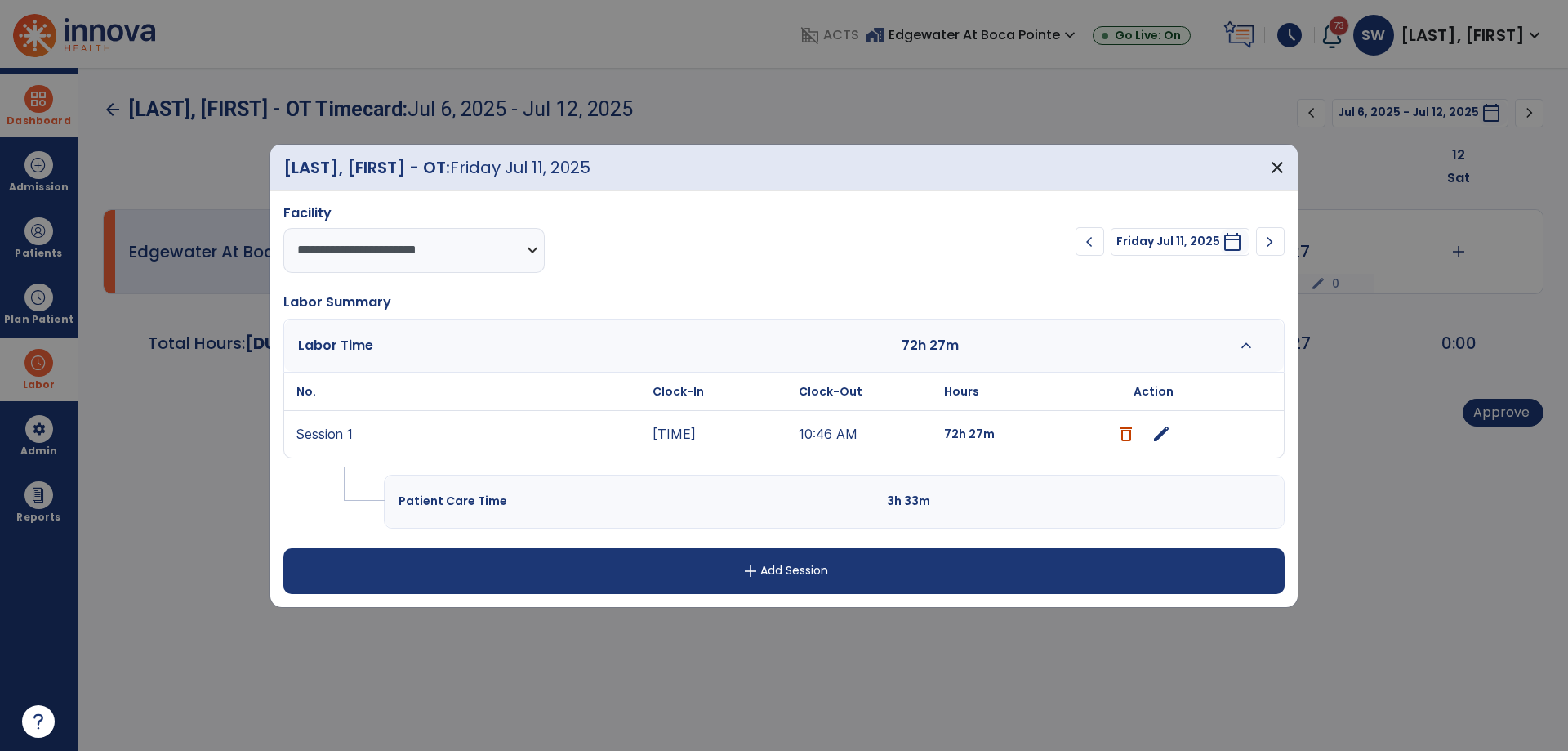 click on "edit" at bounding box center [1161, 434] 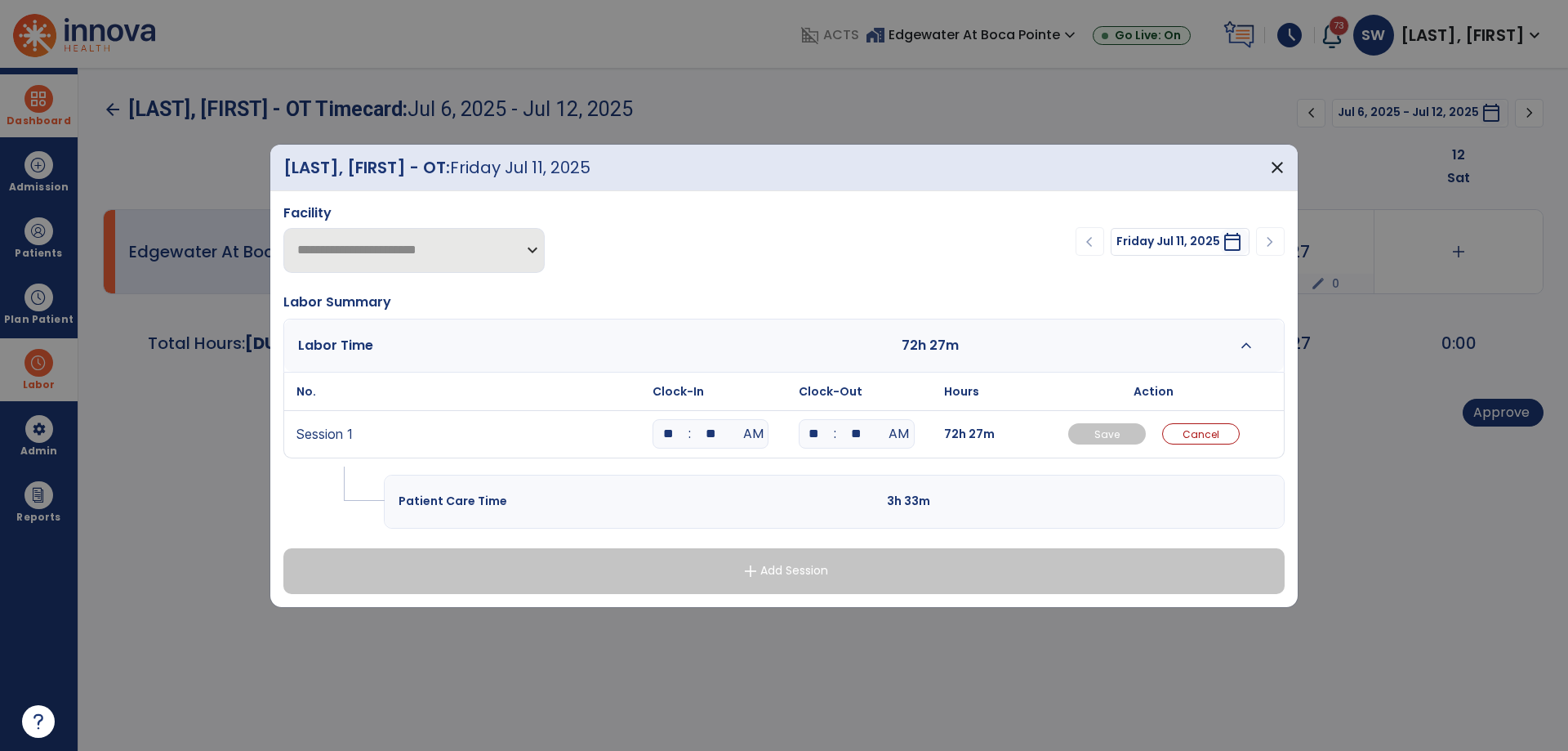 click on "**" at bounding box center [814, 434] 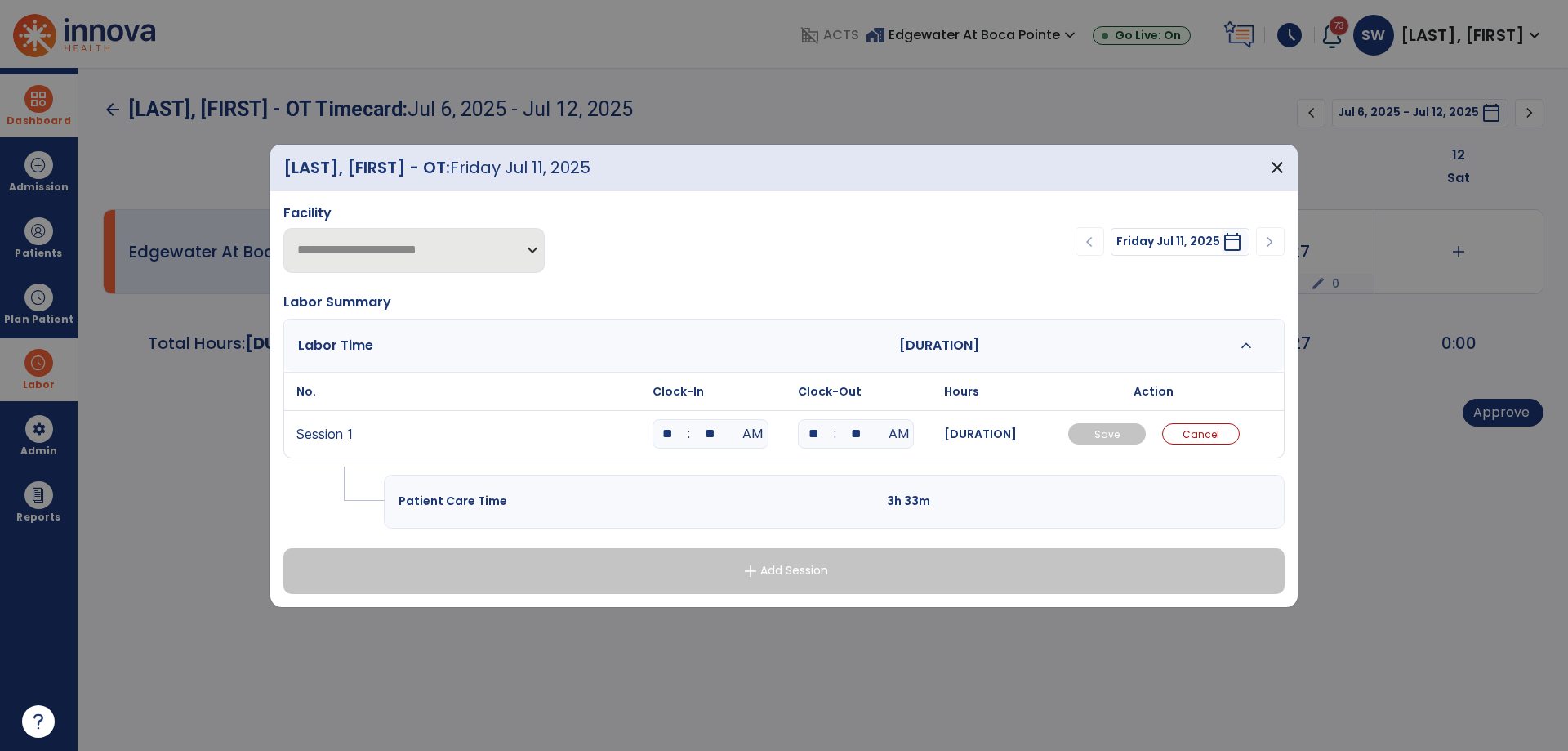 type on "*" 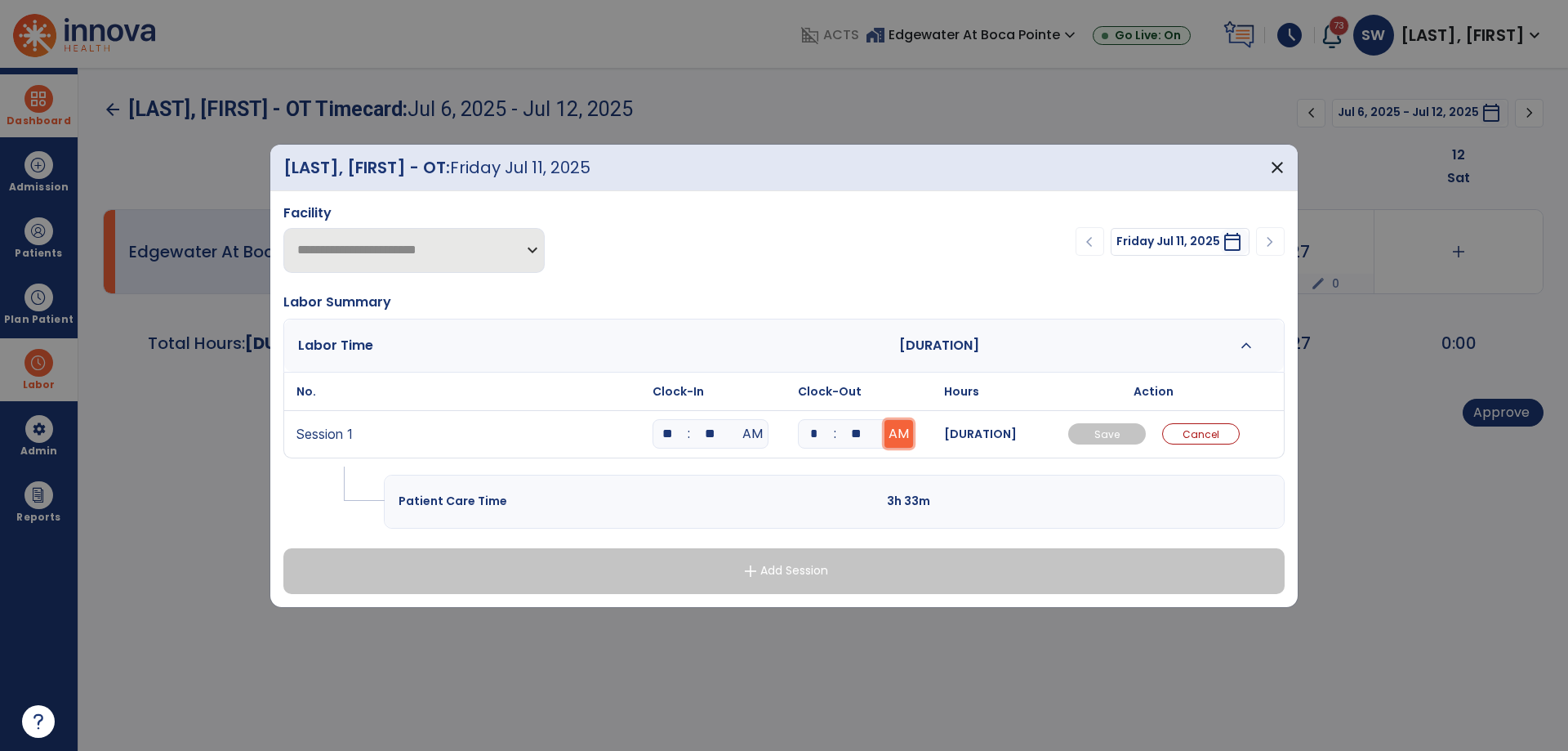 type on "**" 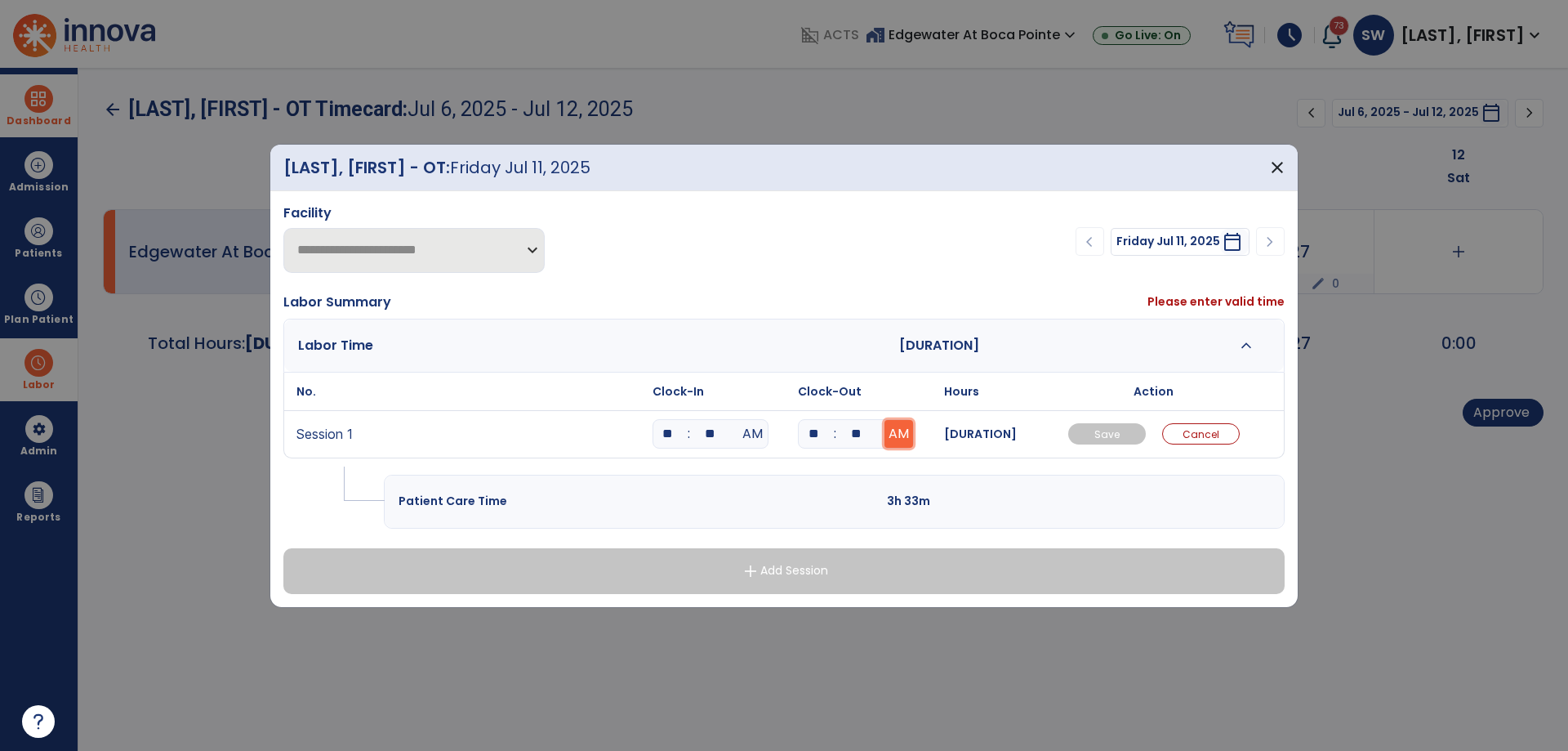 click on "AM" at bounding box center [898, 434] 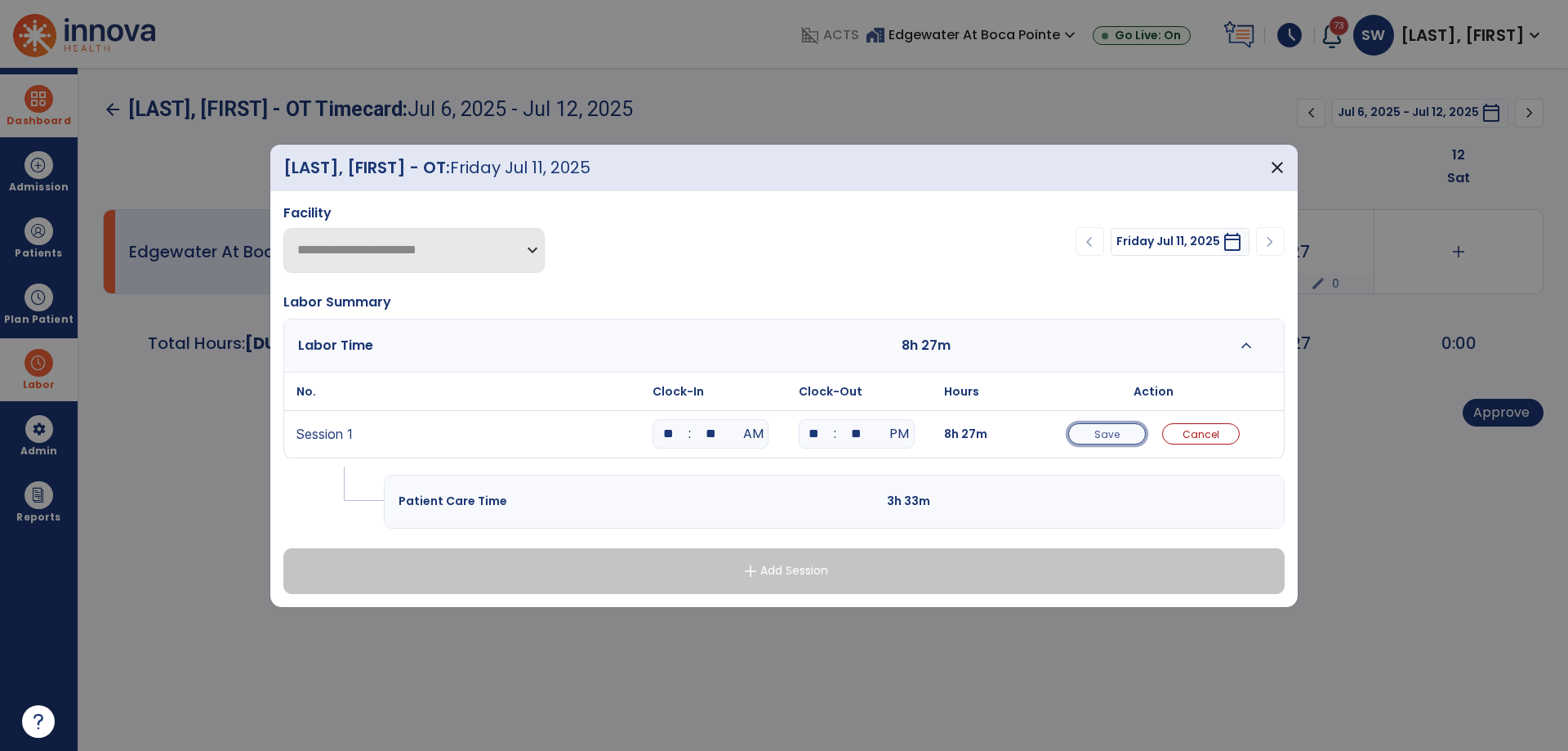 click on "Save" at bounding box center (1107, 434) 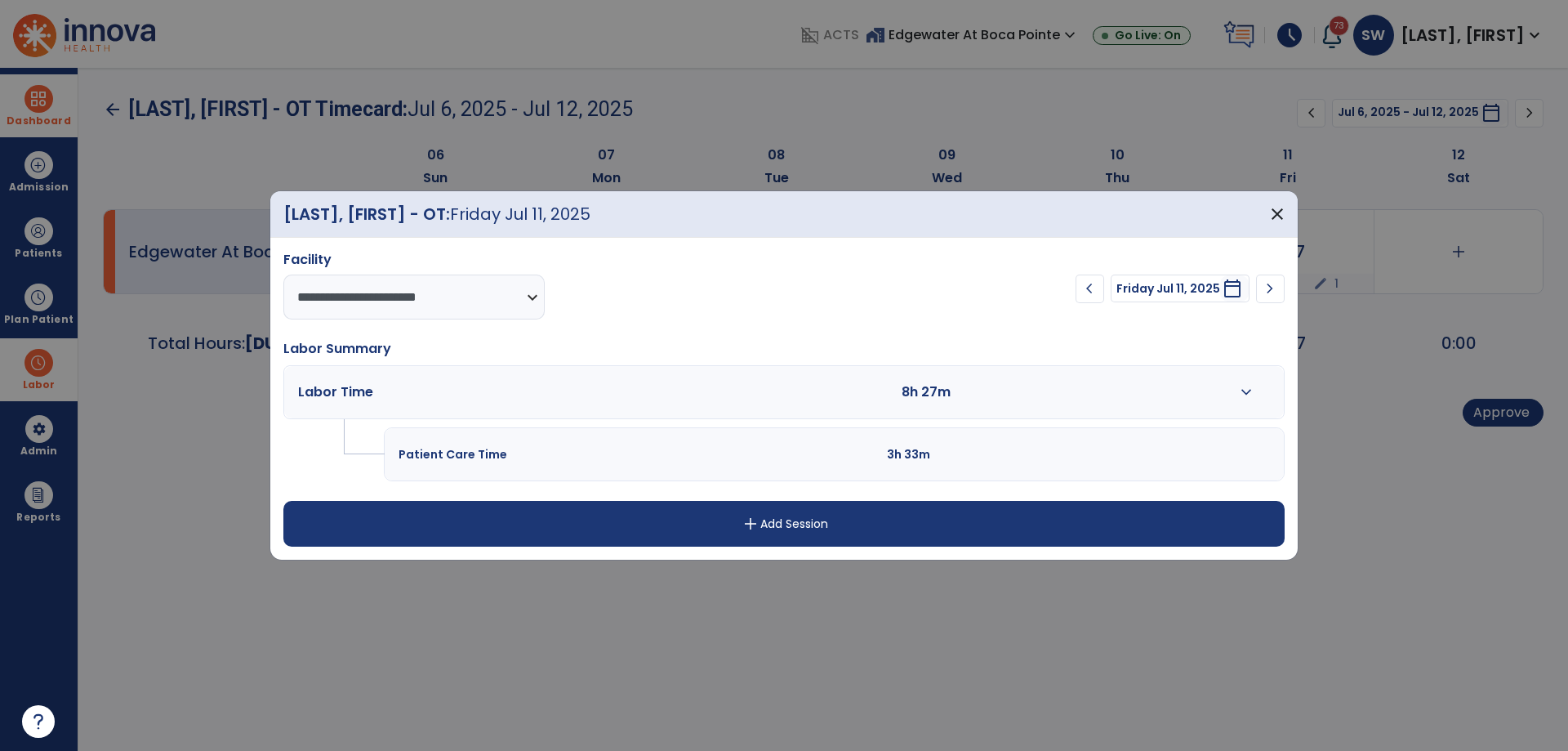 click on "expand_more" at bounding box center (1245, 392) 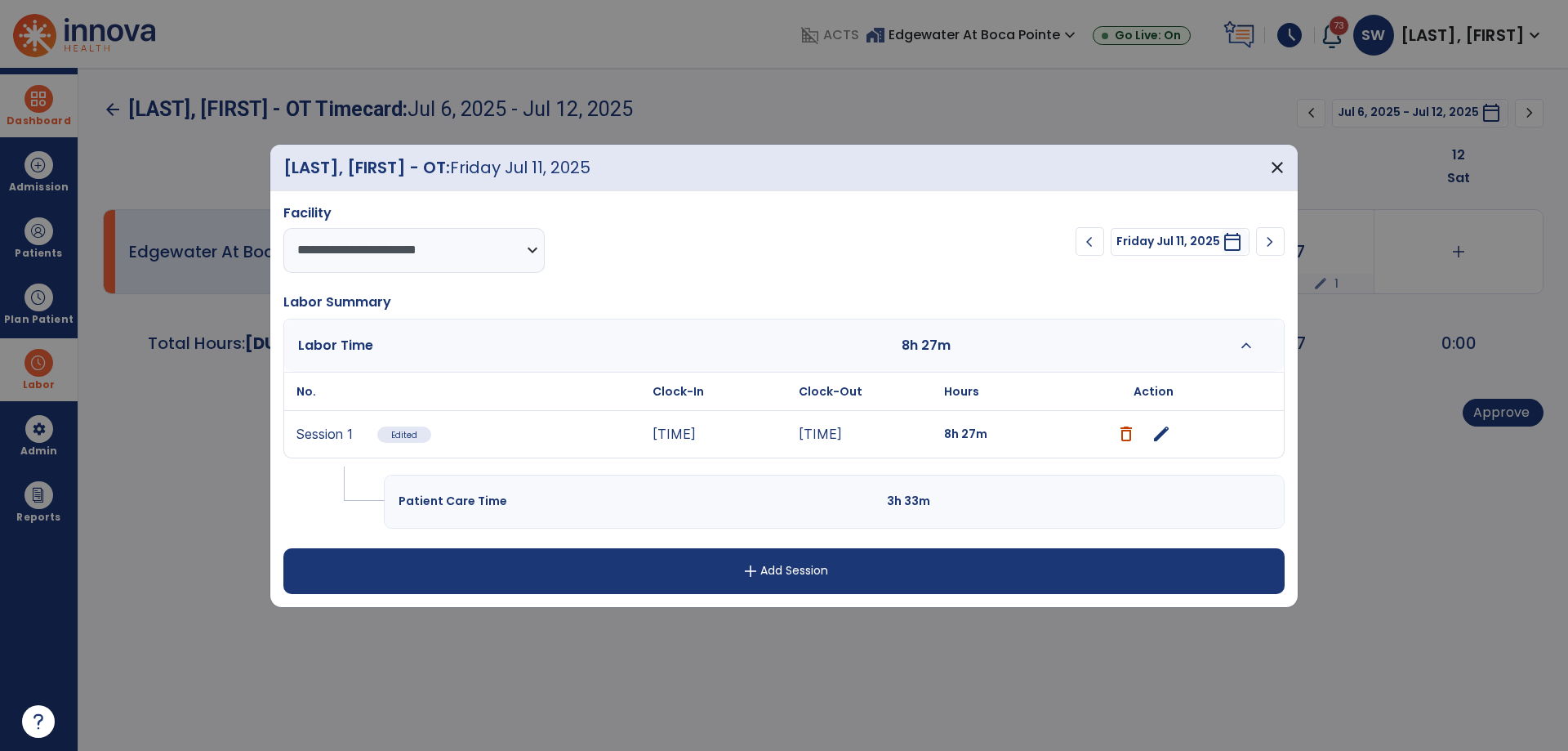 click on "edit" at bounding box center (1161, 434) 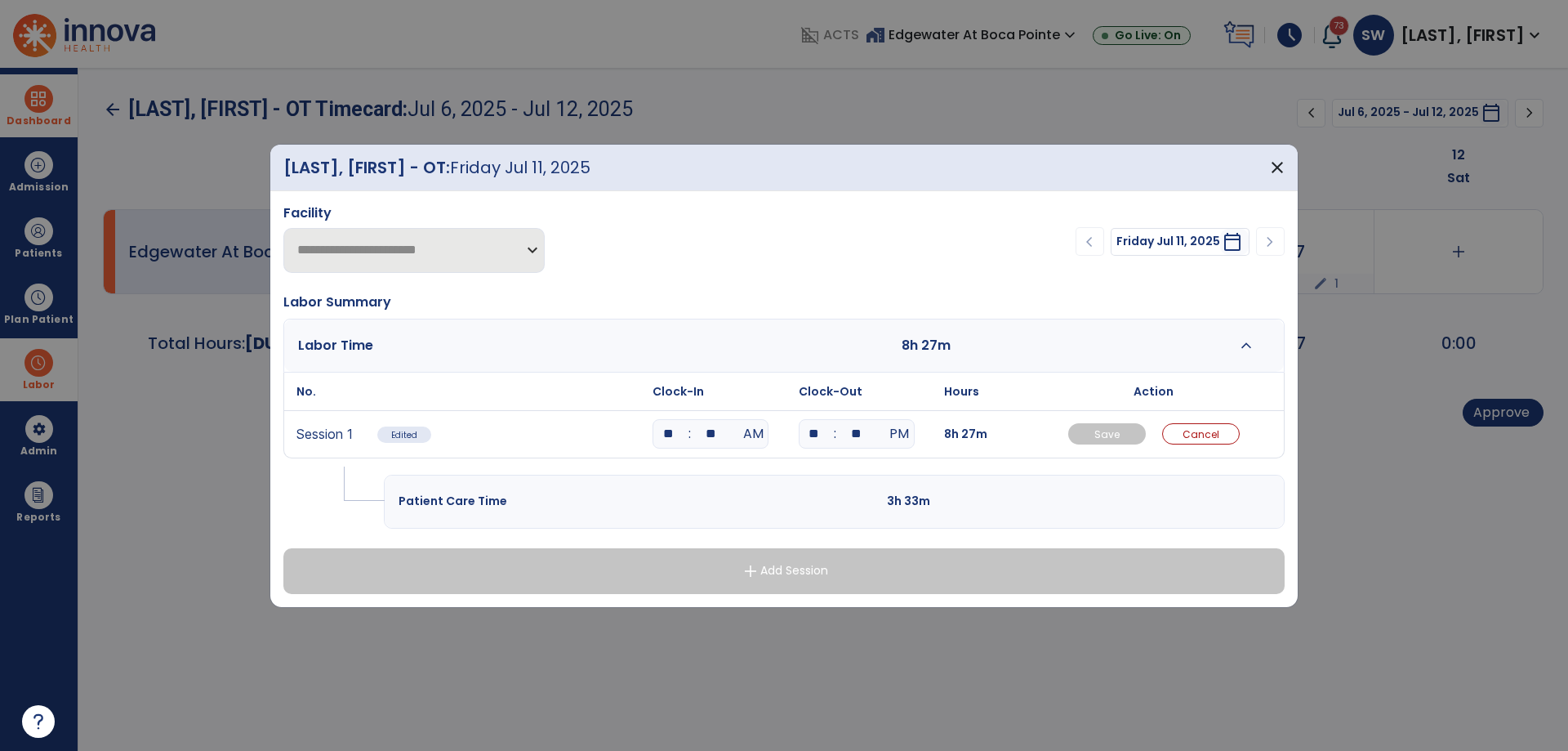 click on "**" at bounding box center (668, 434) 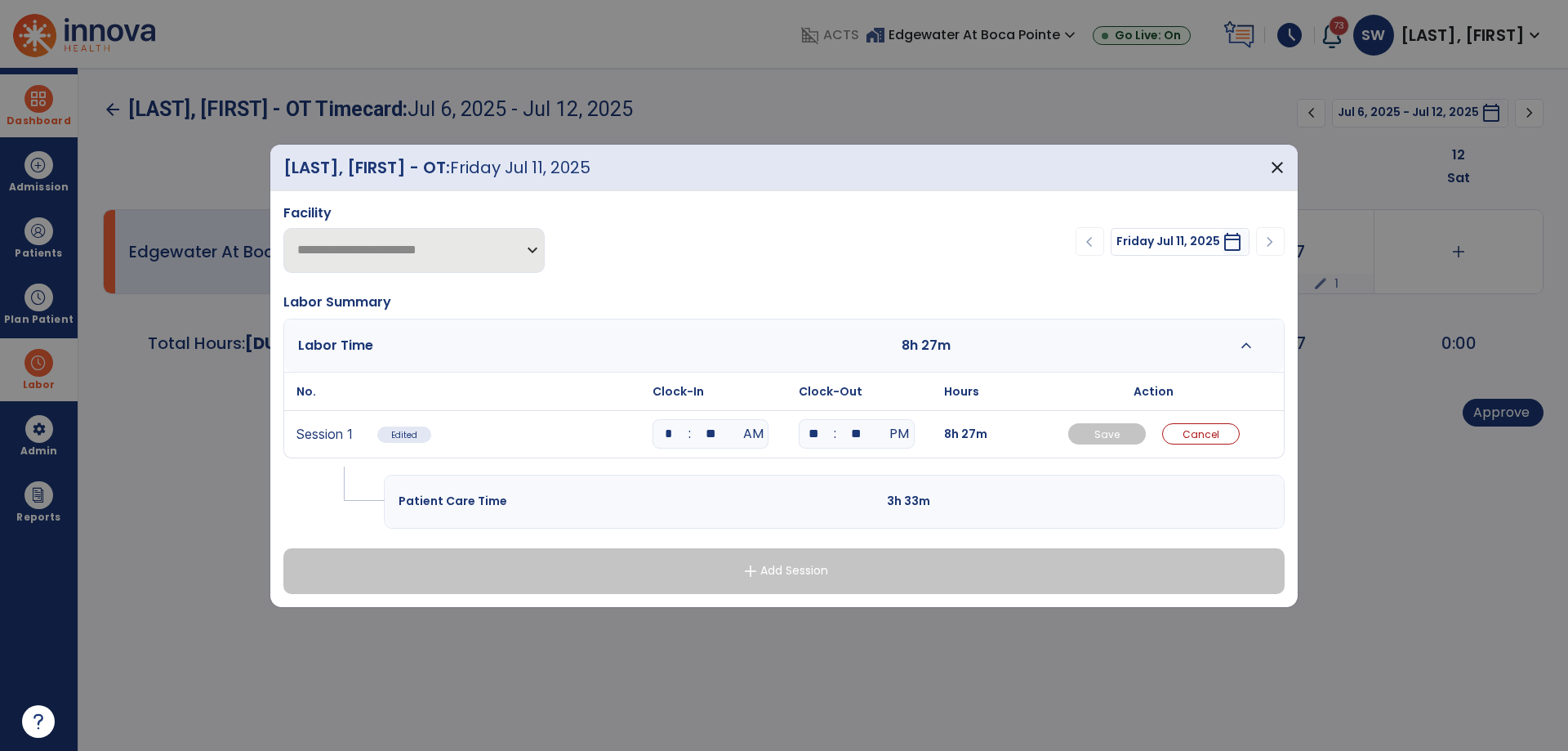 type on "**" 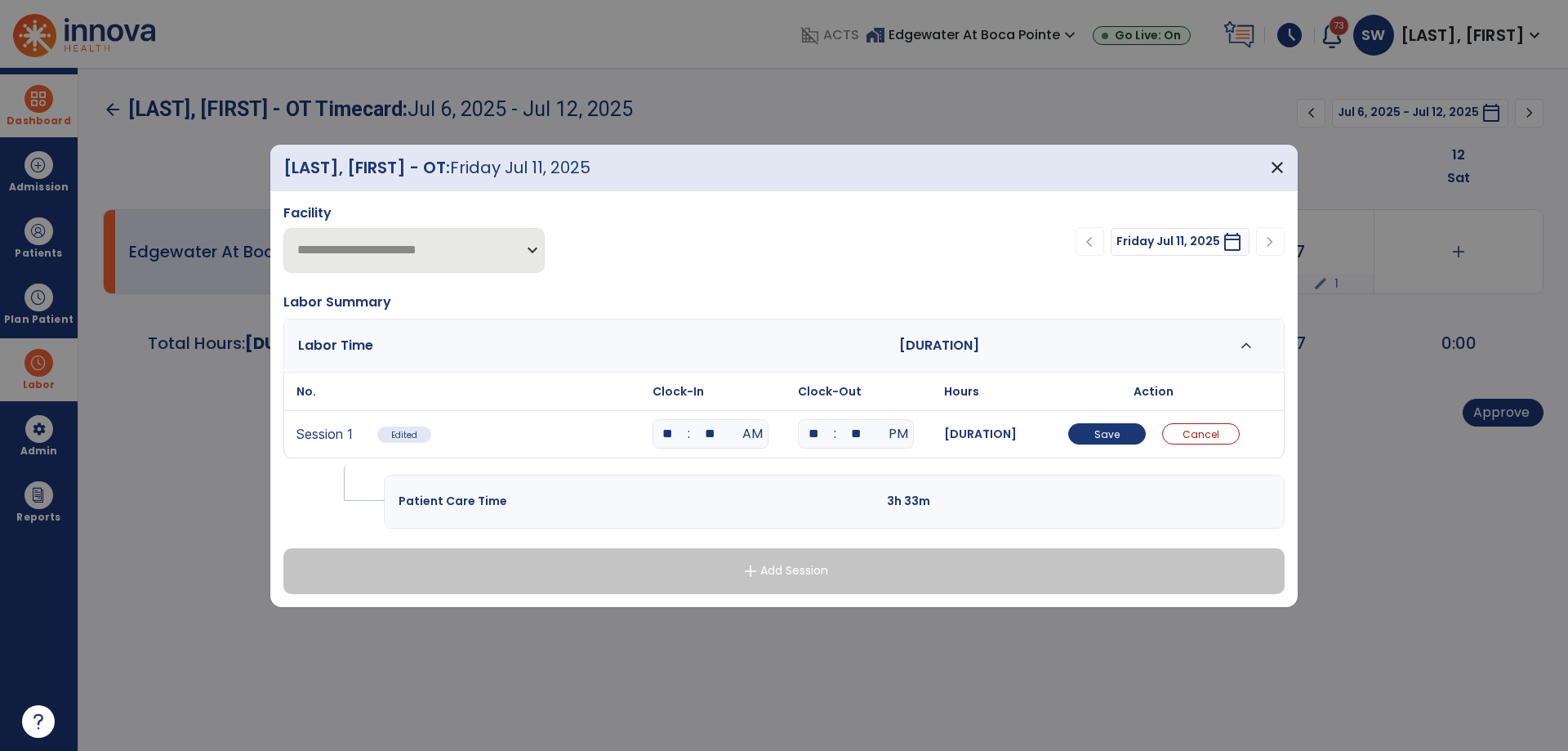 click on "**" at bounding box center [710, 434] 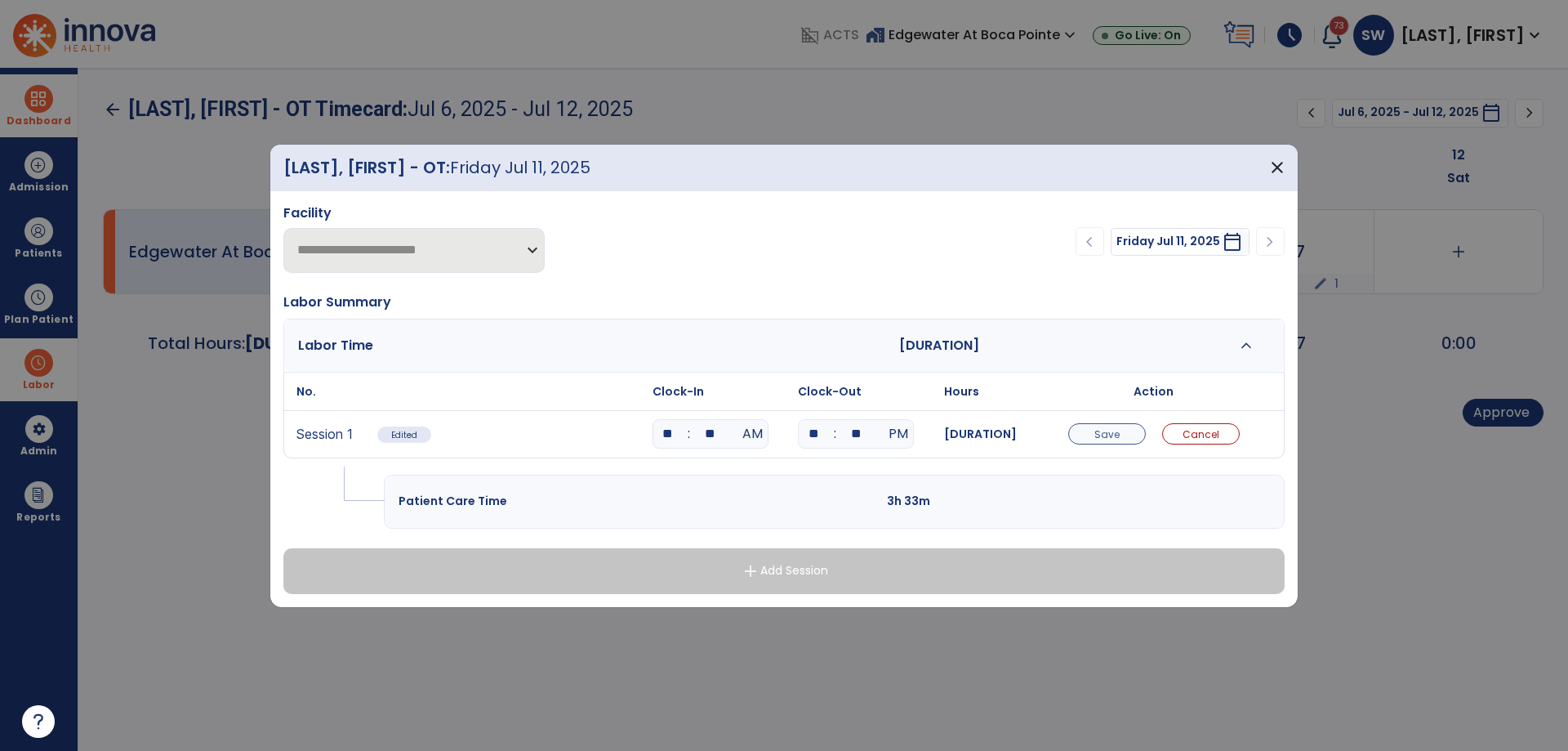type on "**" 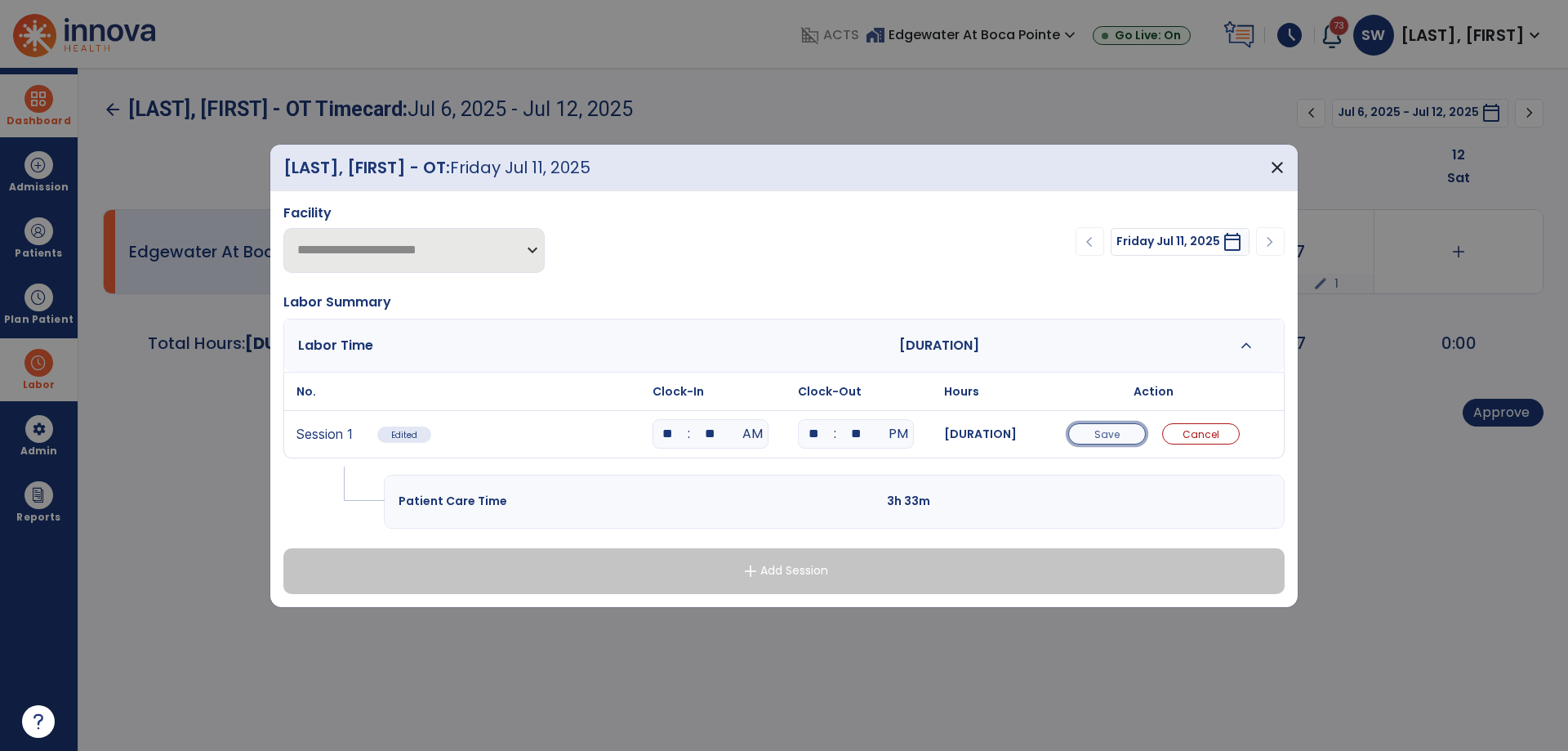 click on "Save" at bounding box center (1107, 434) 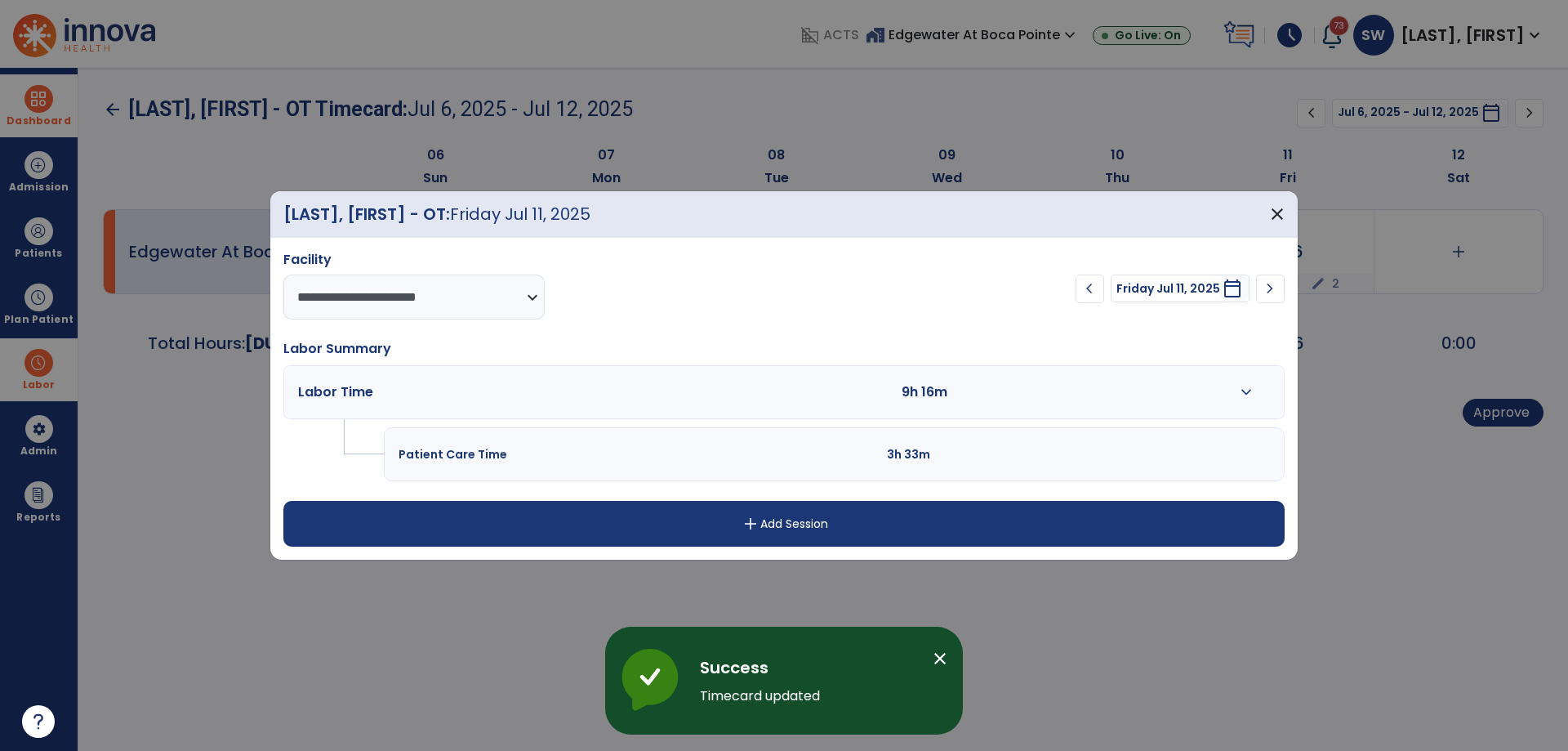 click on "expand_more" at bounding box center (1246, 392) 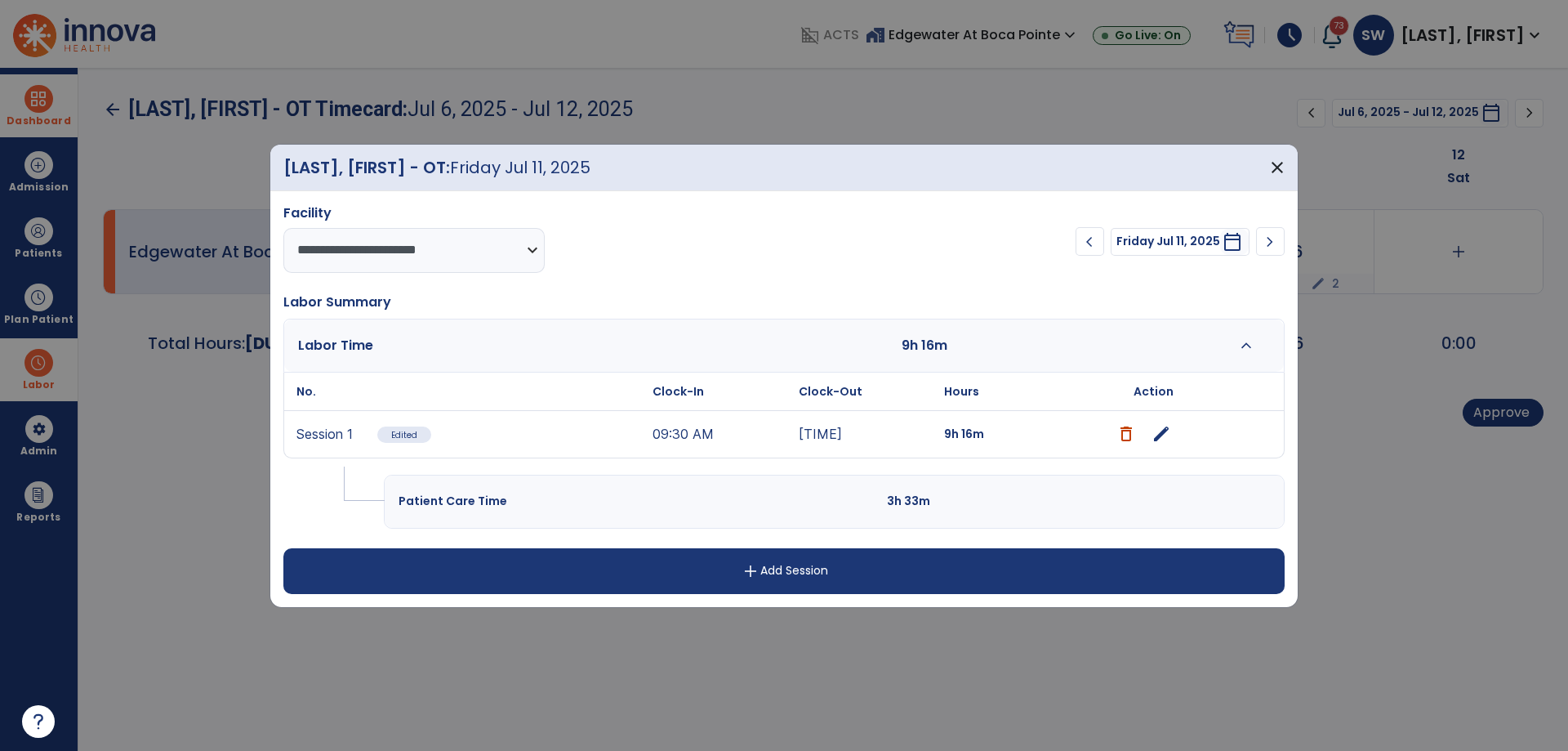 click on "09:30 AM" at bounding box center [721, 434] 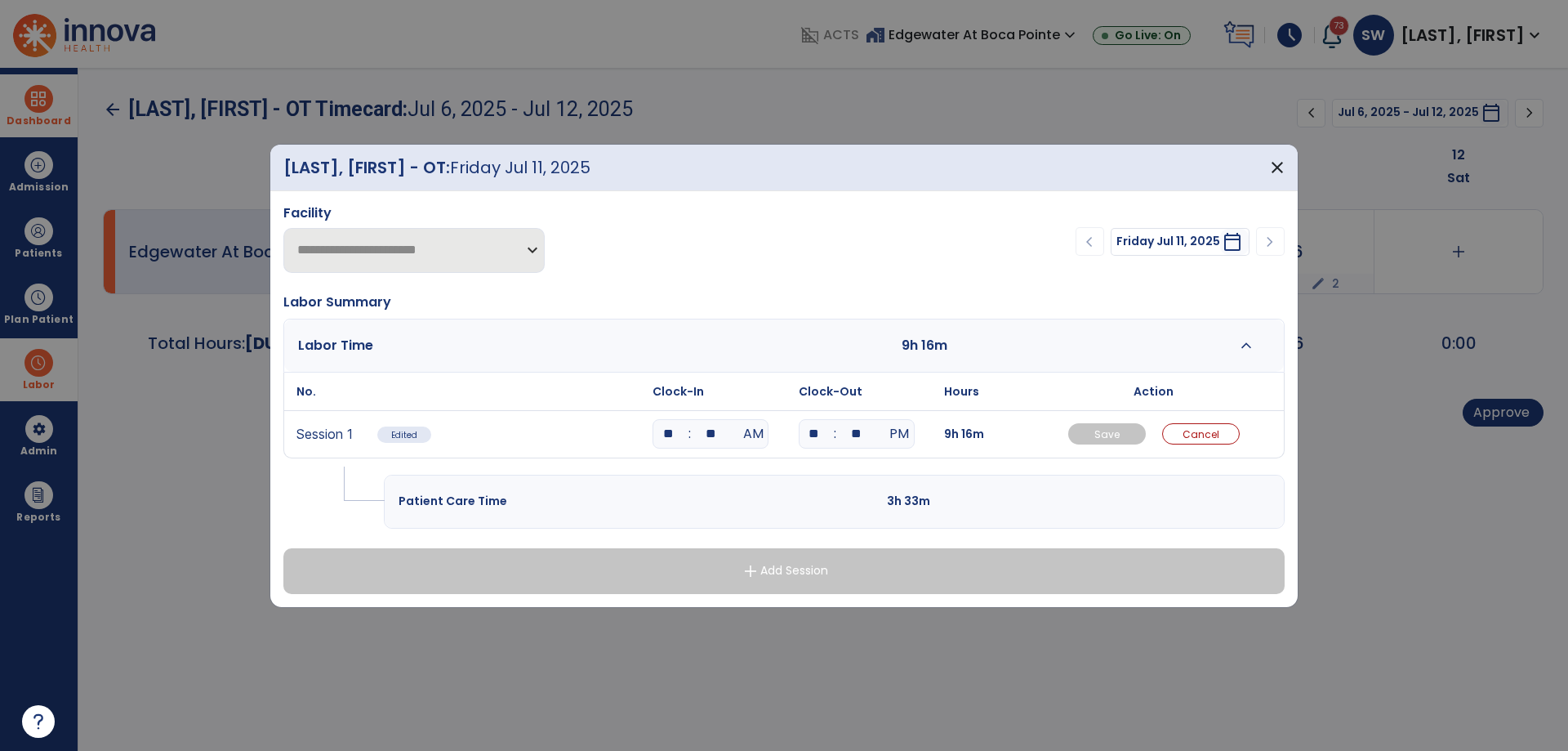 click on "**" at bounding box center [668, 434] 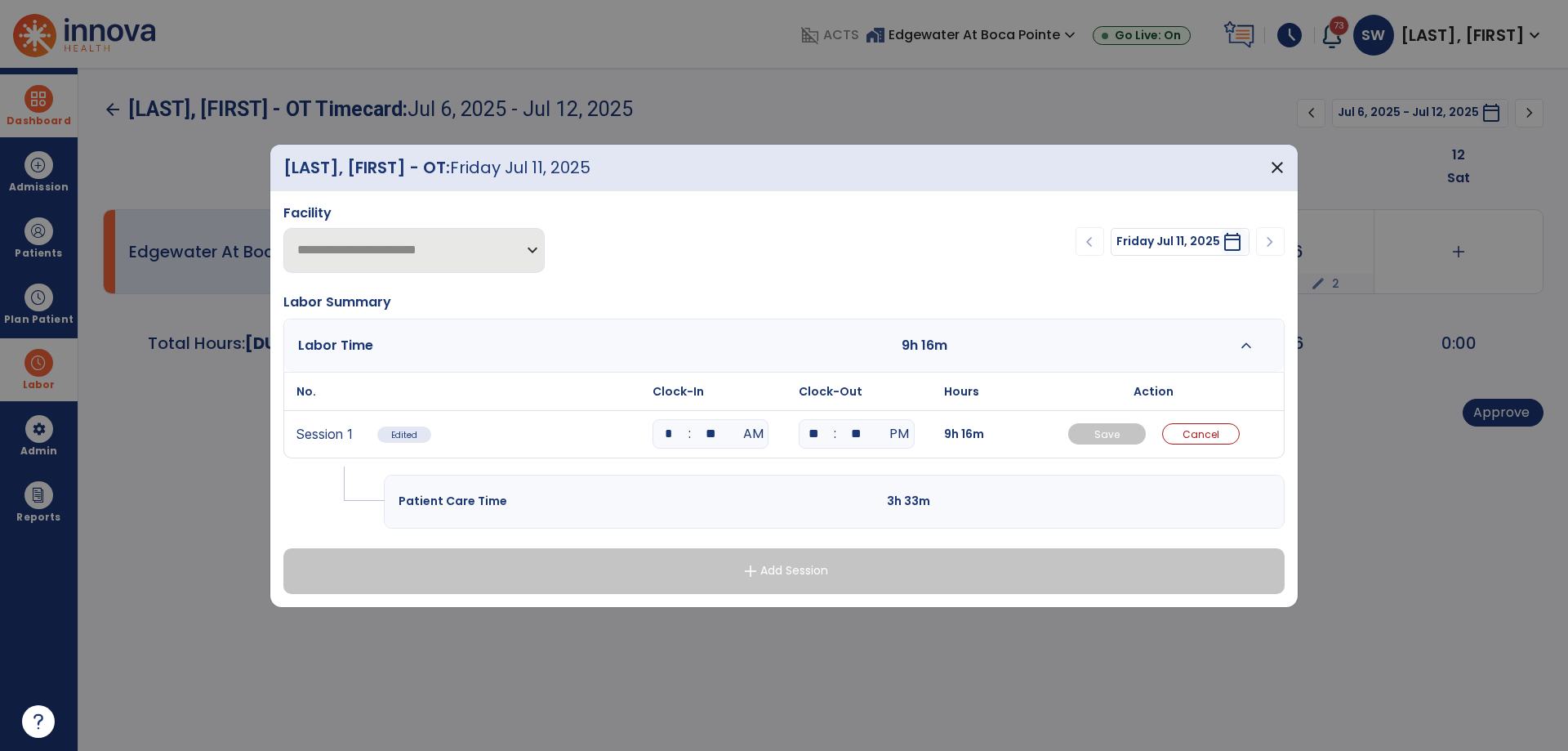 click on "*" at bounding box center [668, 434] 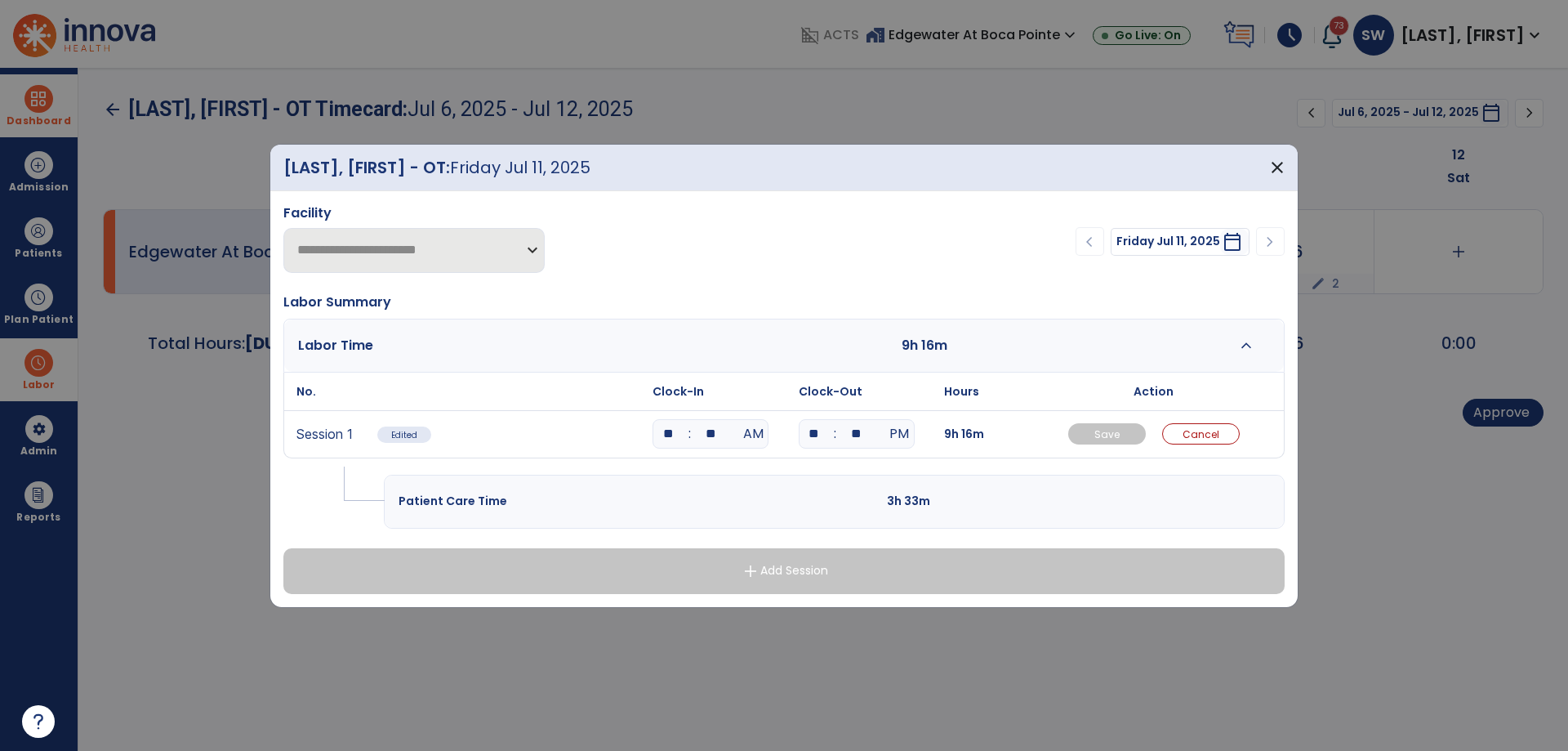 type on "**" 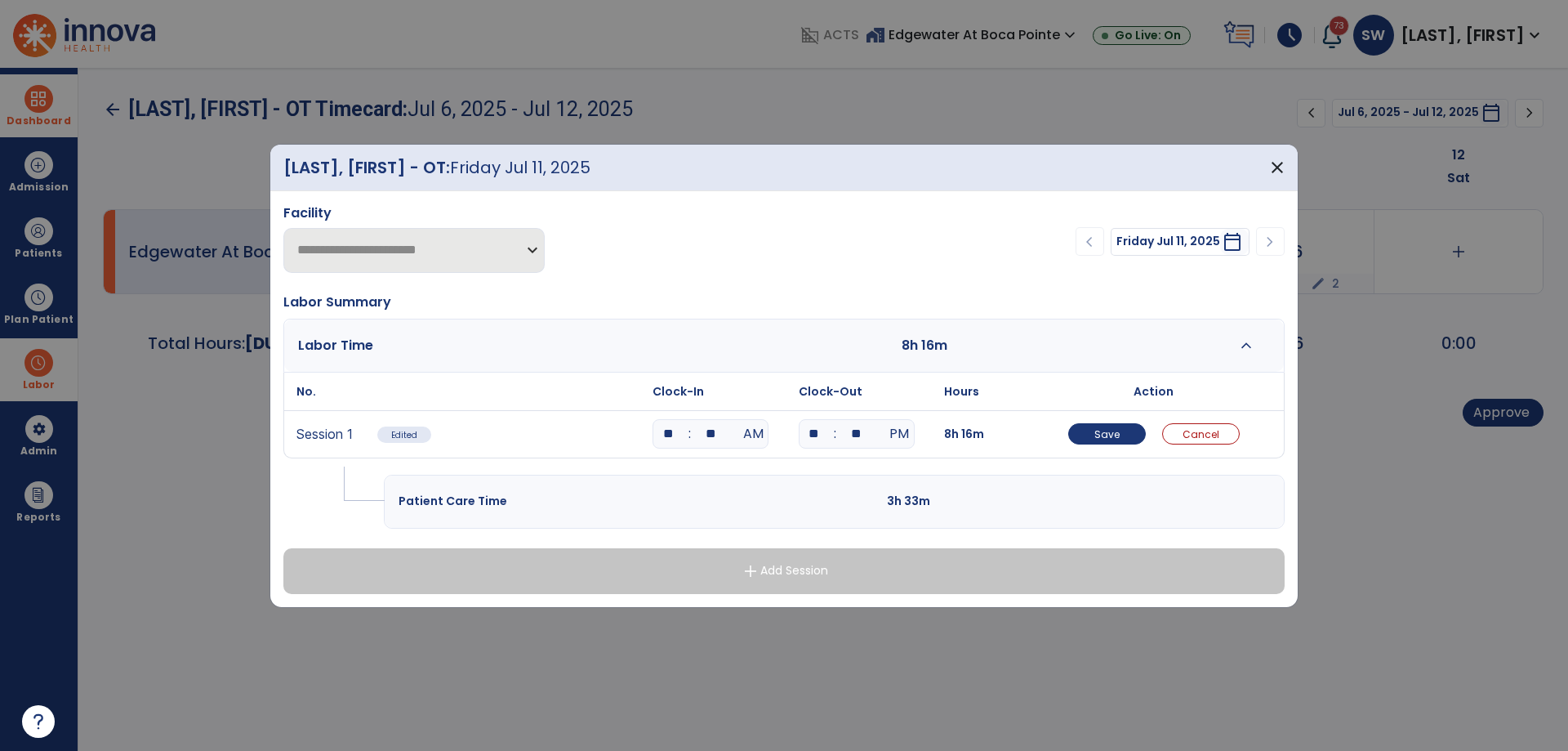 click on "**" at bounding box center [710, 434] 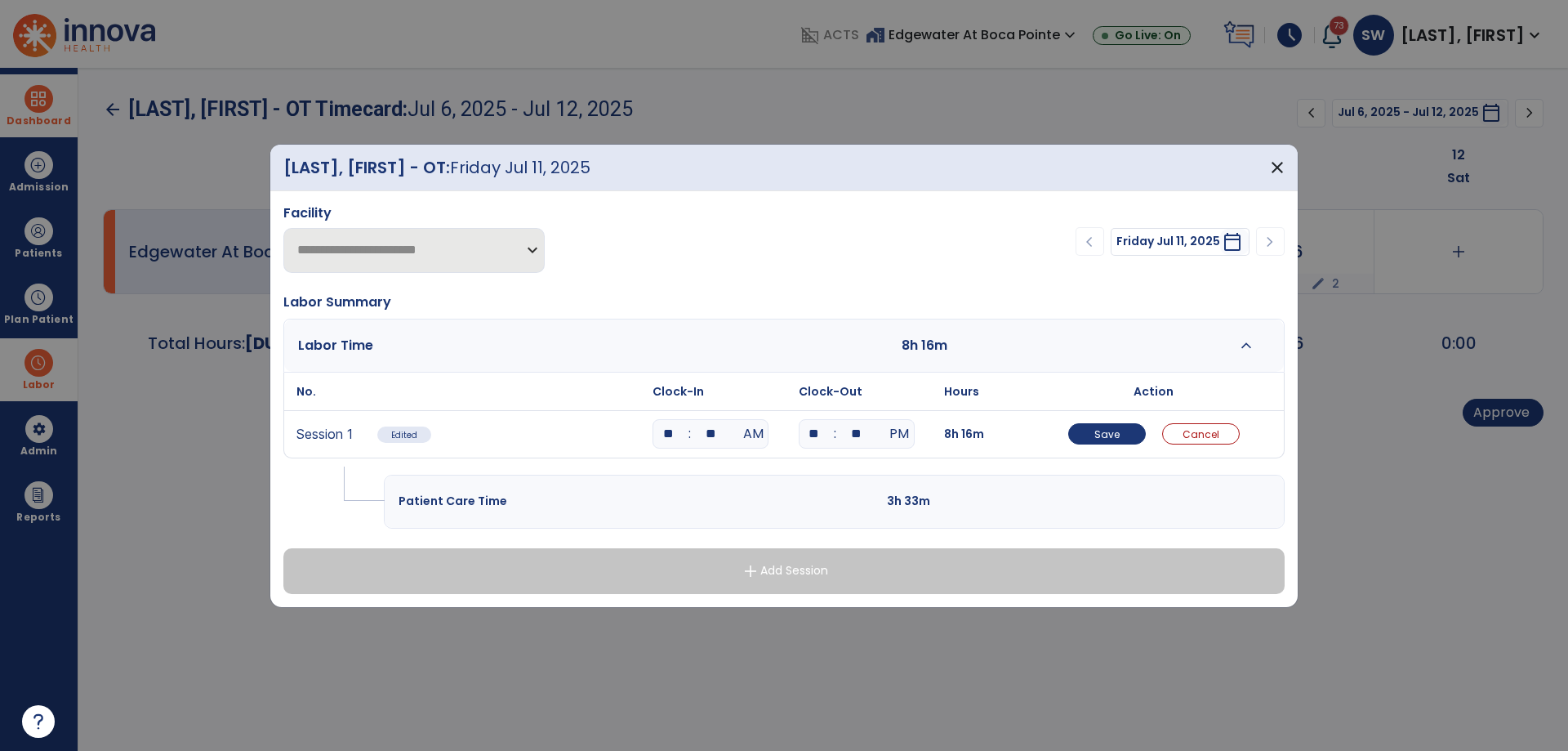 type on "*" 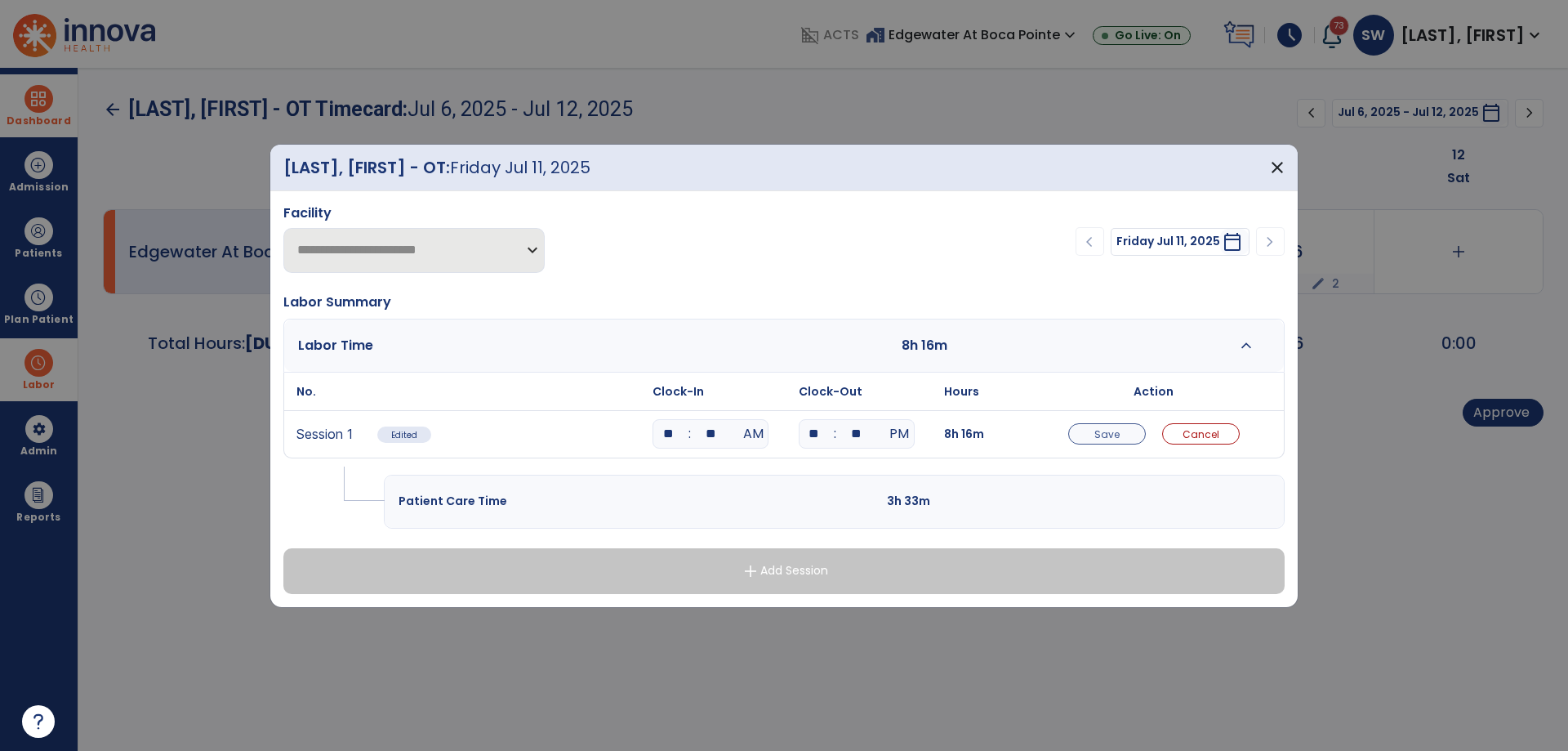 type on "**" 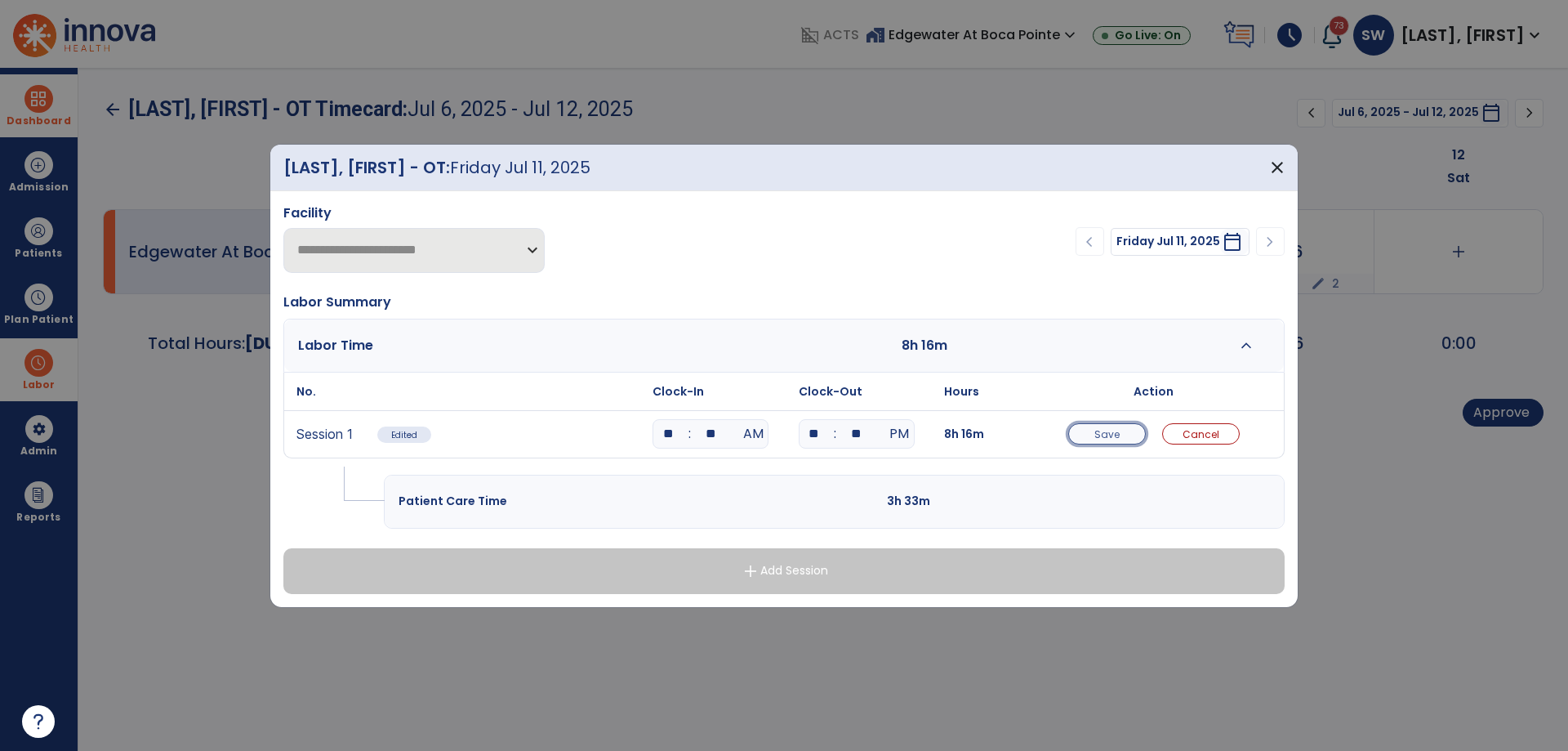 click on "Save" at bounding box center (1107, 434) 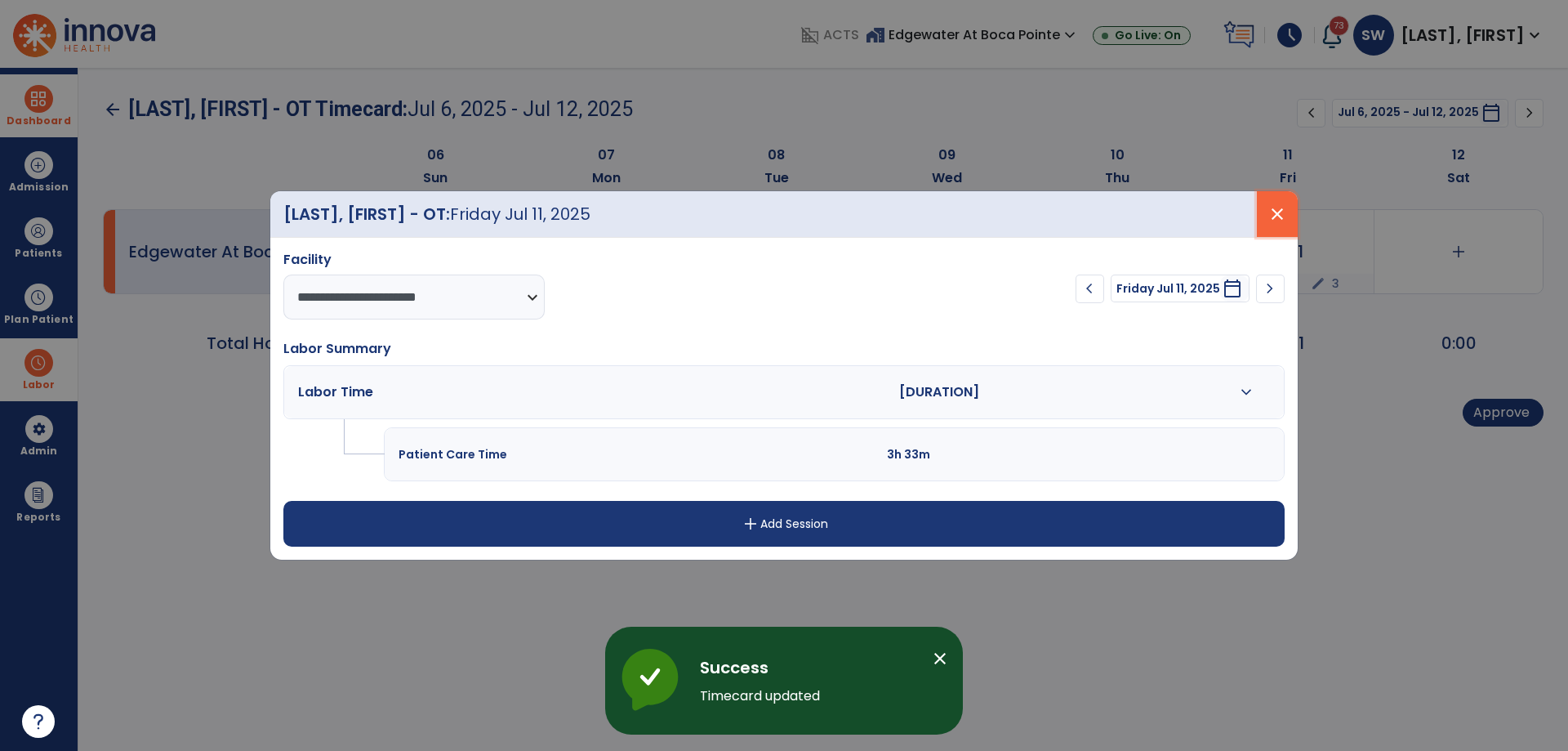 click on "close" at bounding box center [1277, 214] 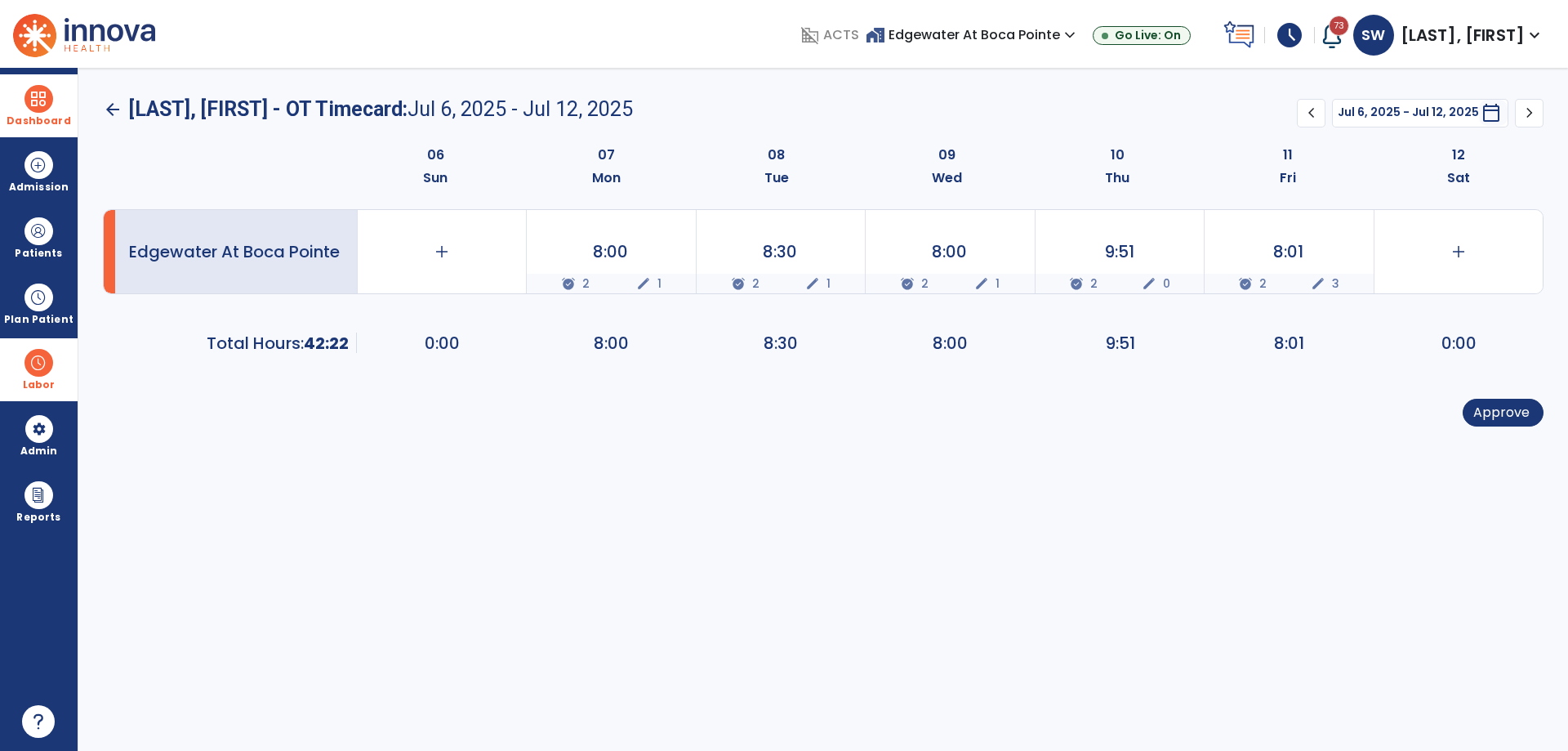 click at bounding box center [38, 99] 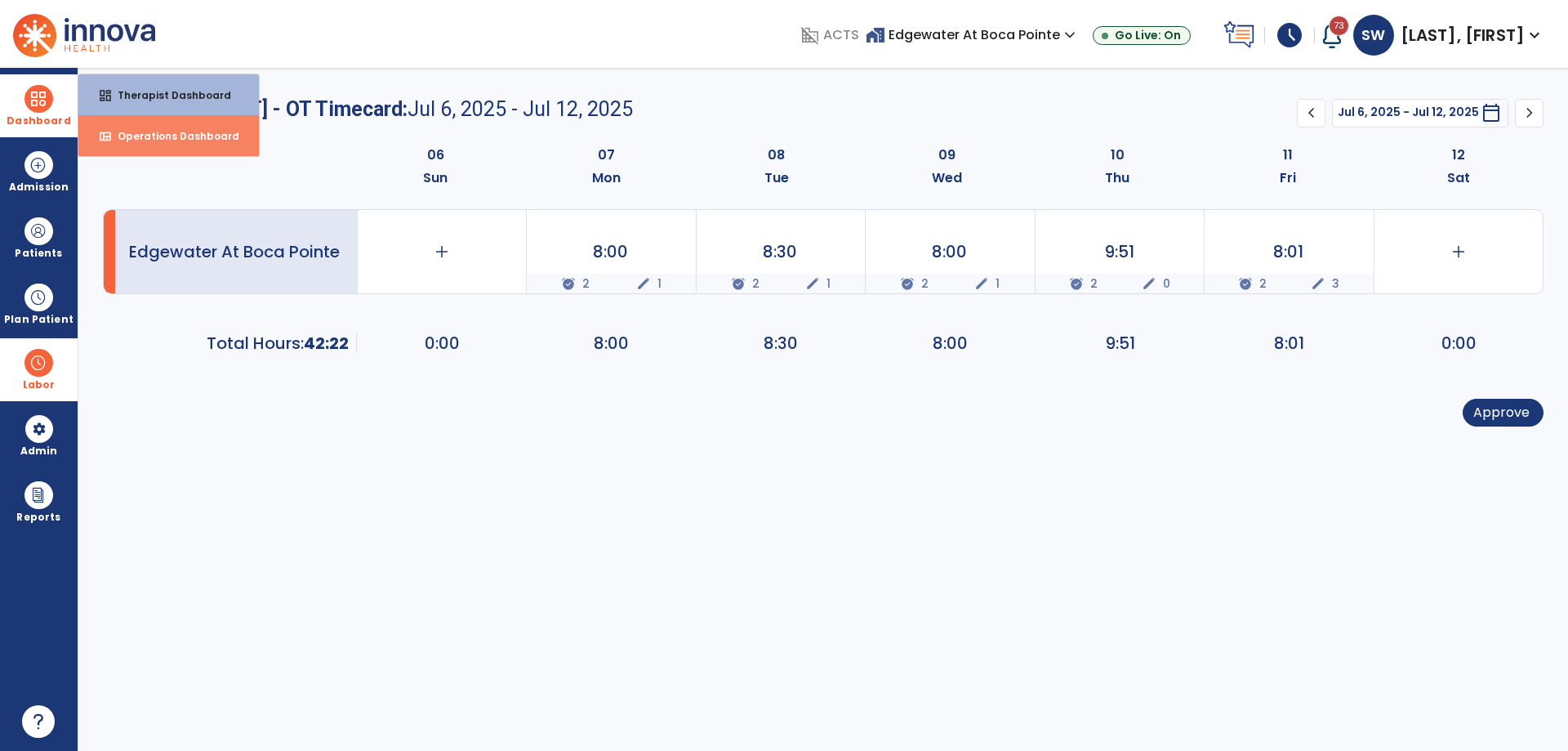 click on "Operations Dashboard" at bounding box center (172, 136) 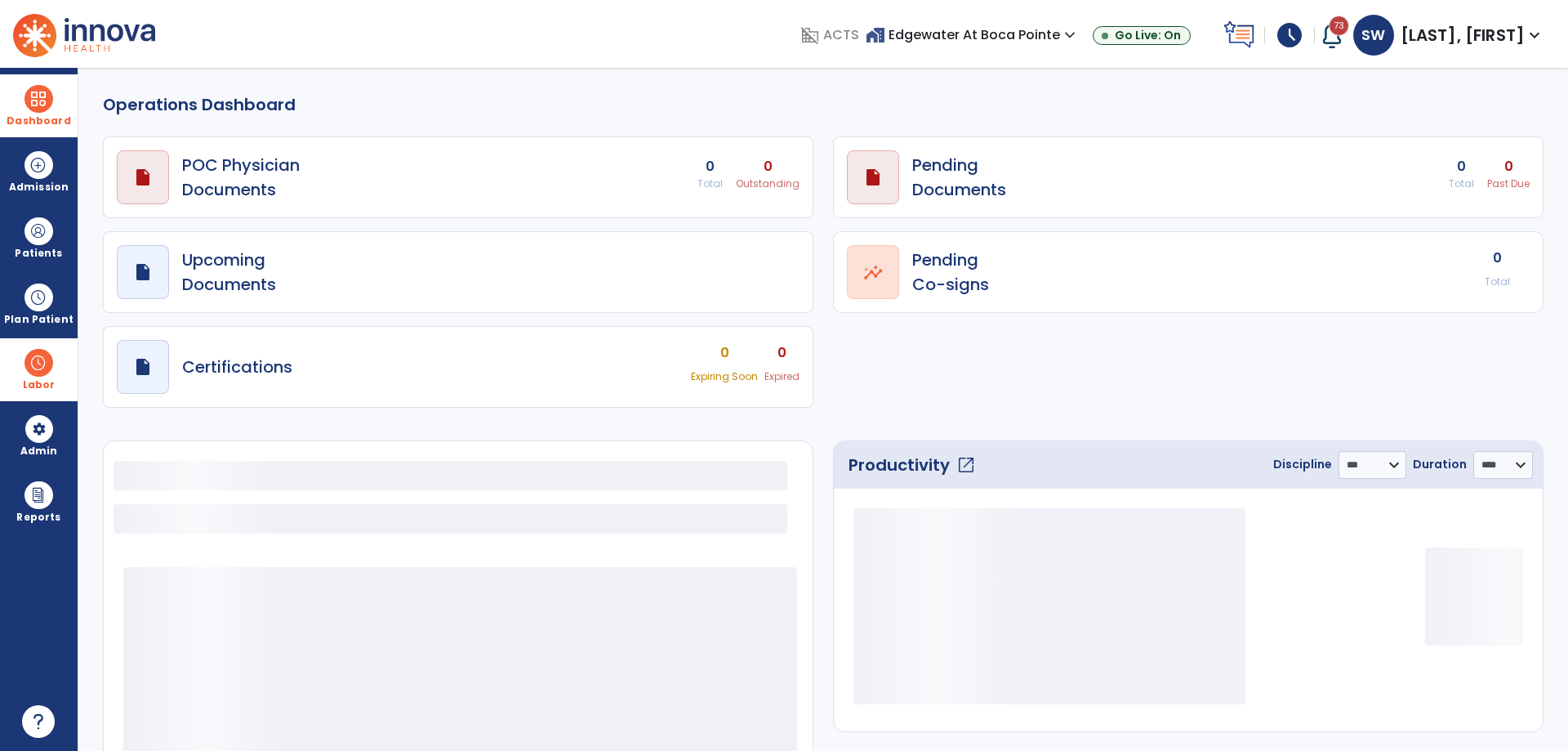select on "***" 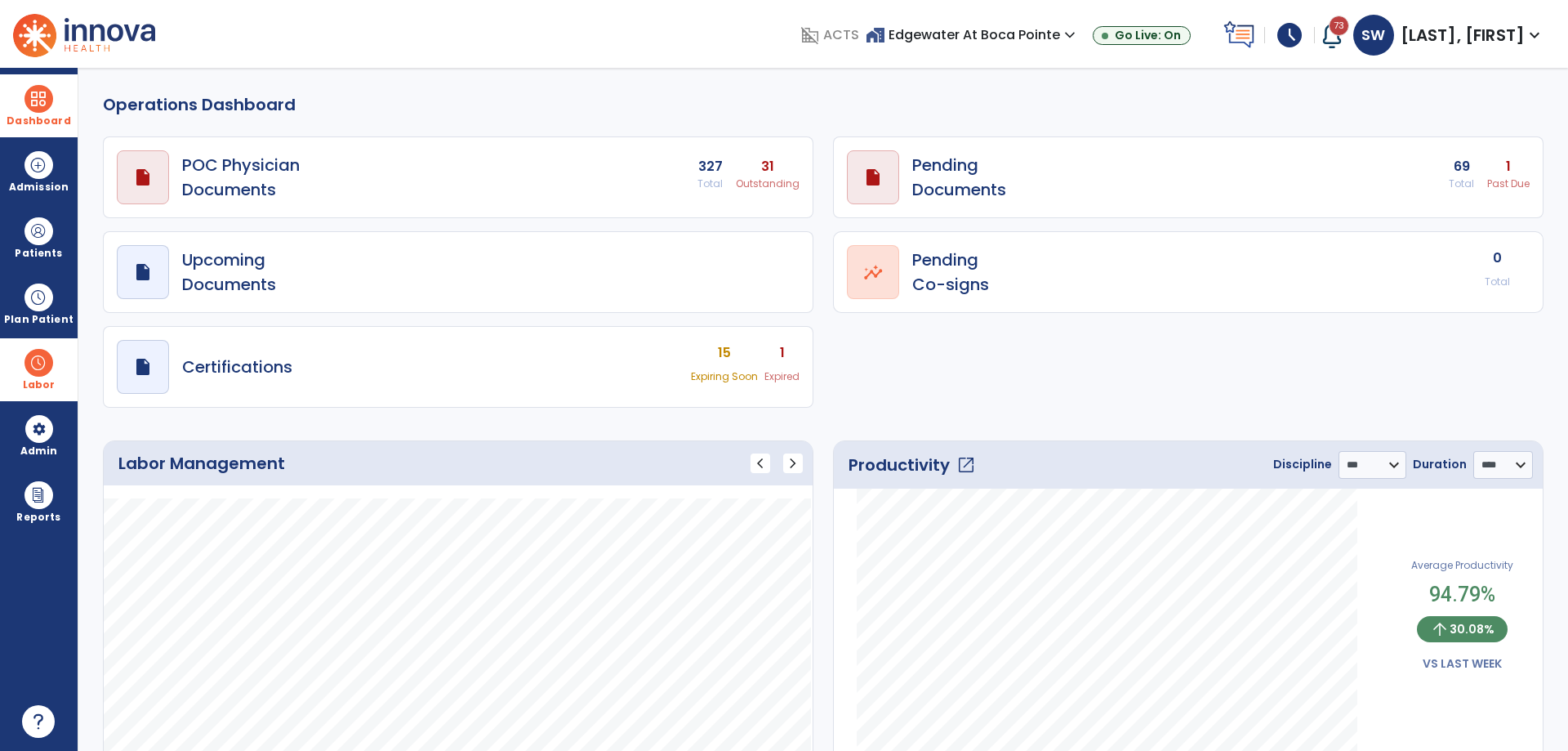 click on "open_in_new" 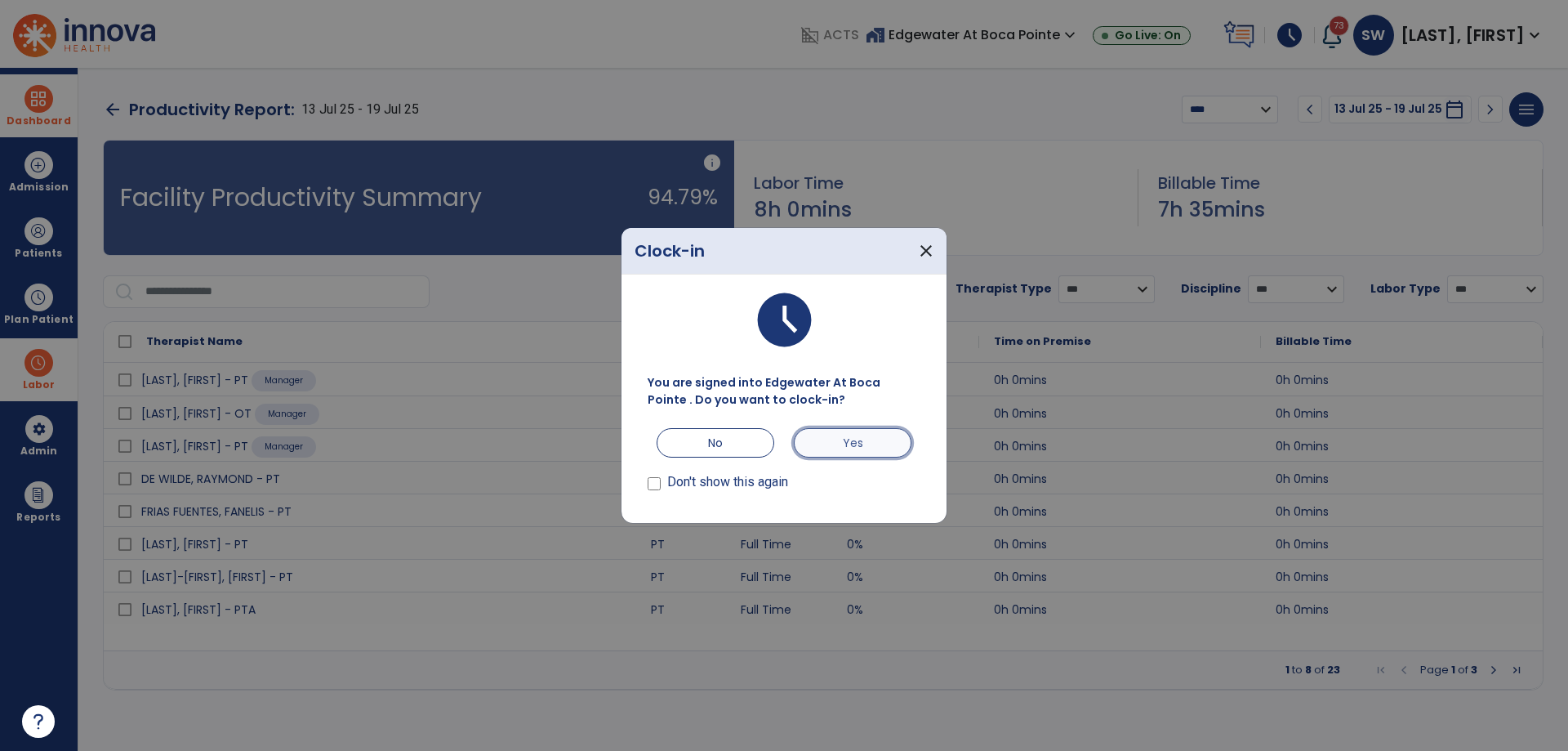 click on "Yes" at bounding box center (853, 443) 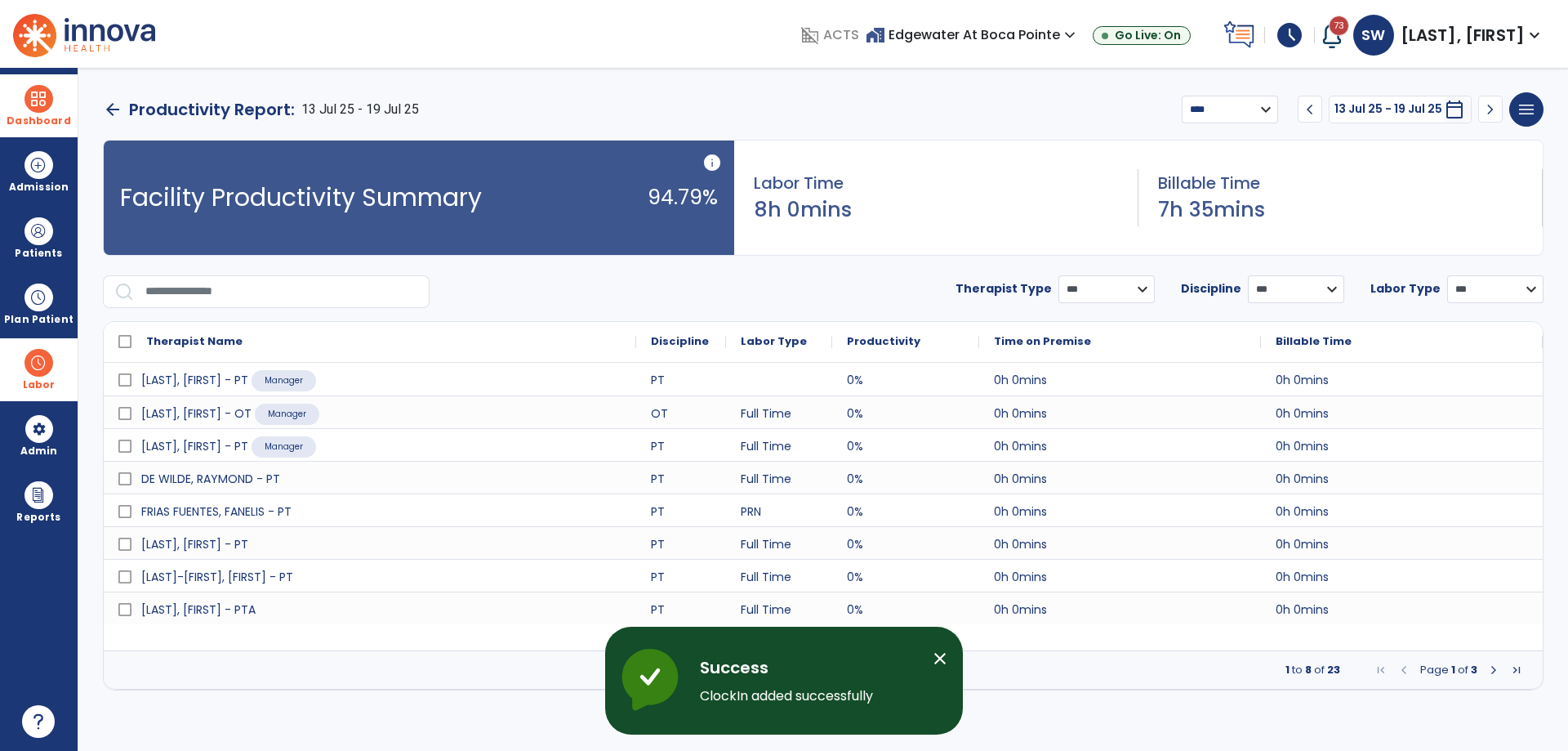 click on "chevron_left" at bounding box center [1310, 110] 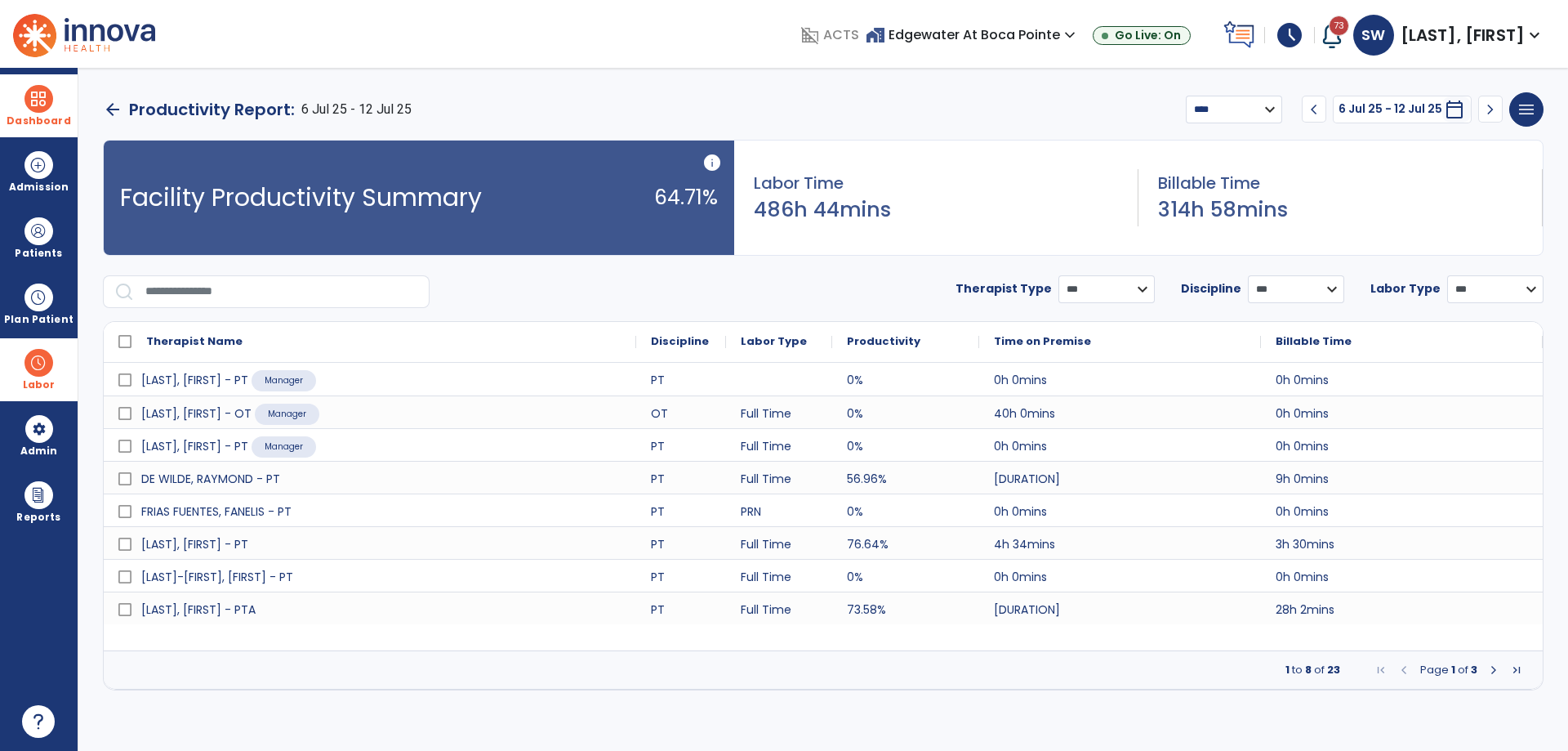click on "Billable Time" at bounding box center [1313, 342] 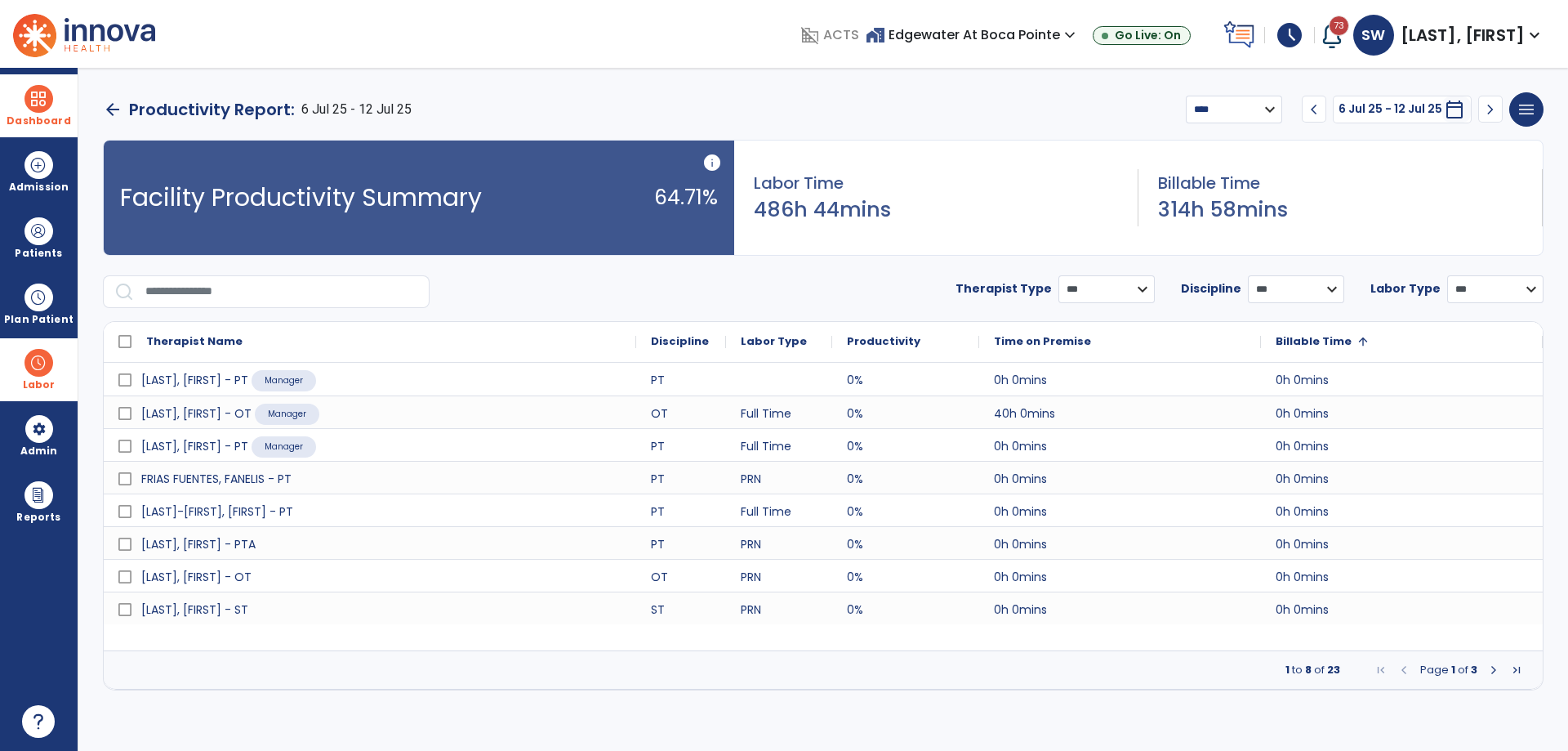 click on "Billable Time" at bounding box center (1313, 342) 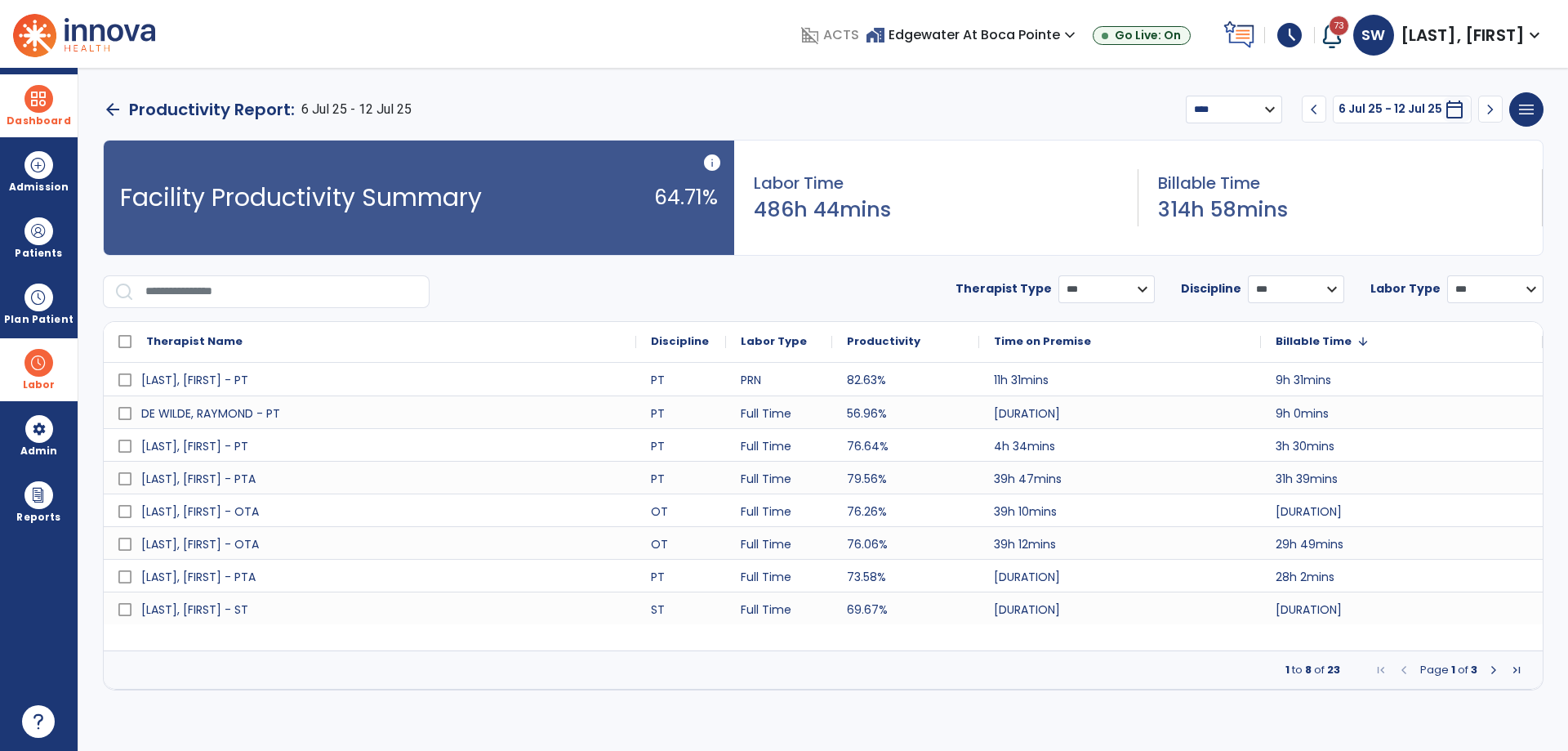 click at bounding box center (1494, 670) 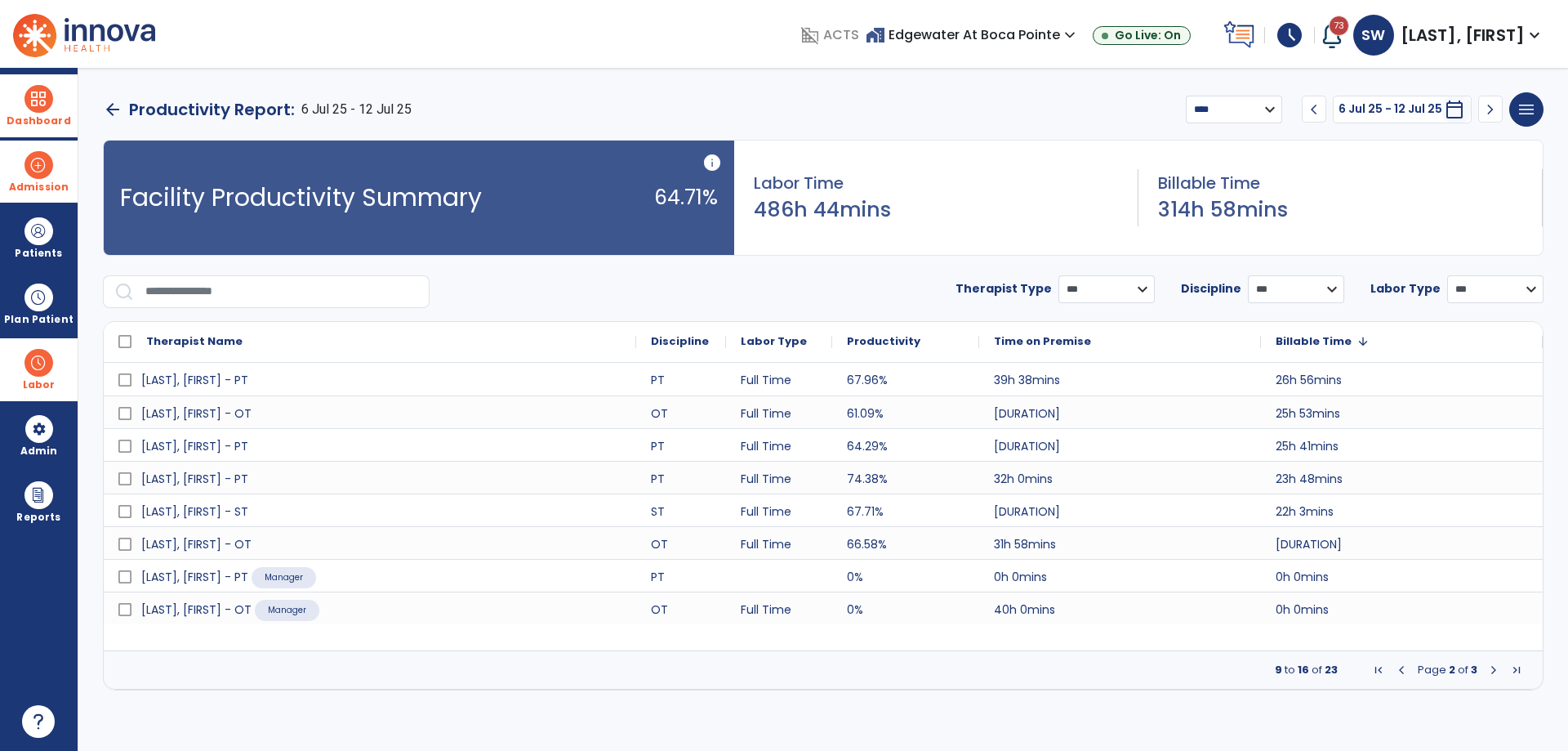 click on "Admission" at bounding box center [38, 172] 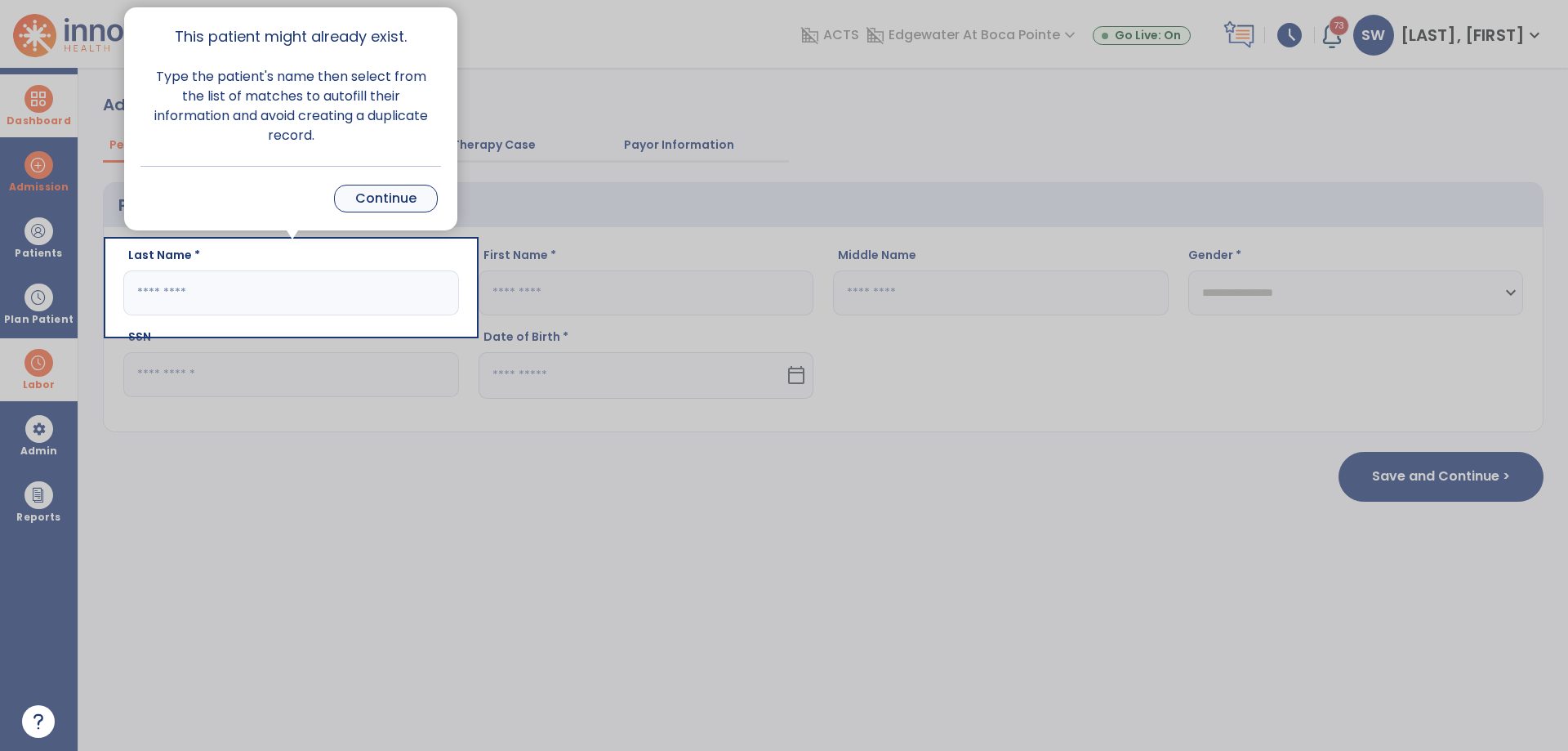 click on "Continue" at bounding box center (385, 199) 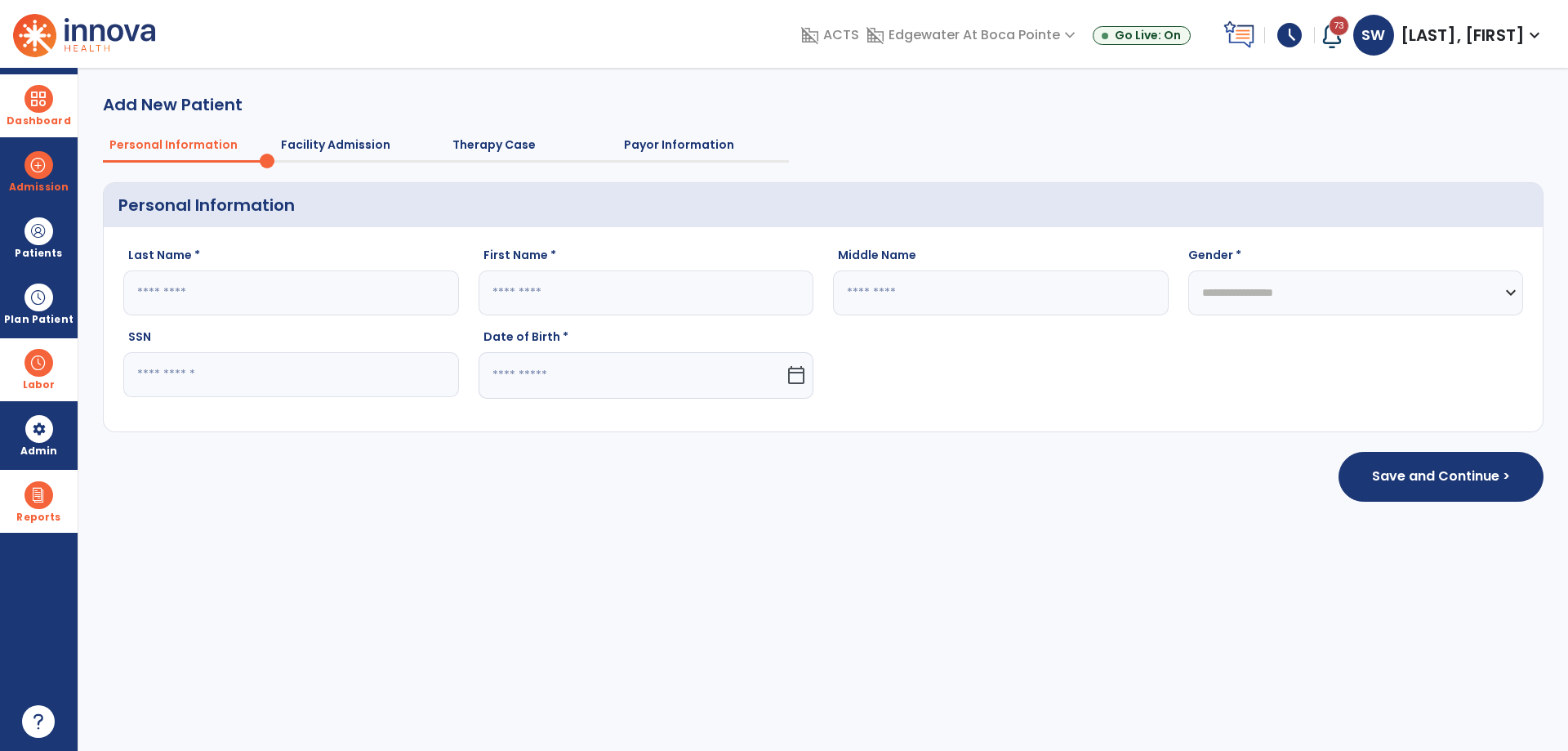 click at bounding box center [38, 495] 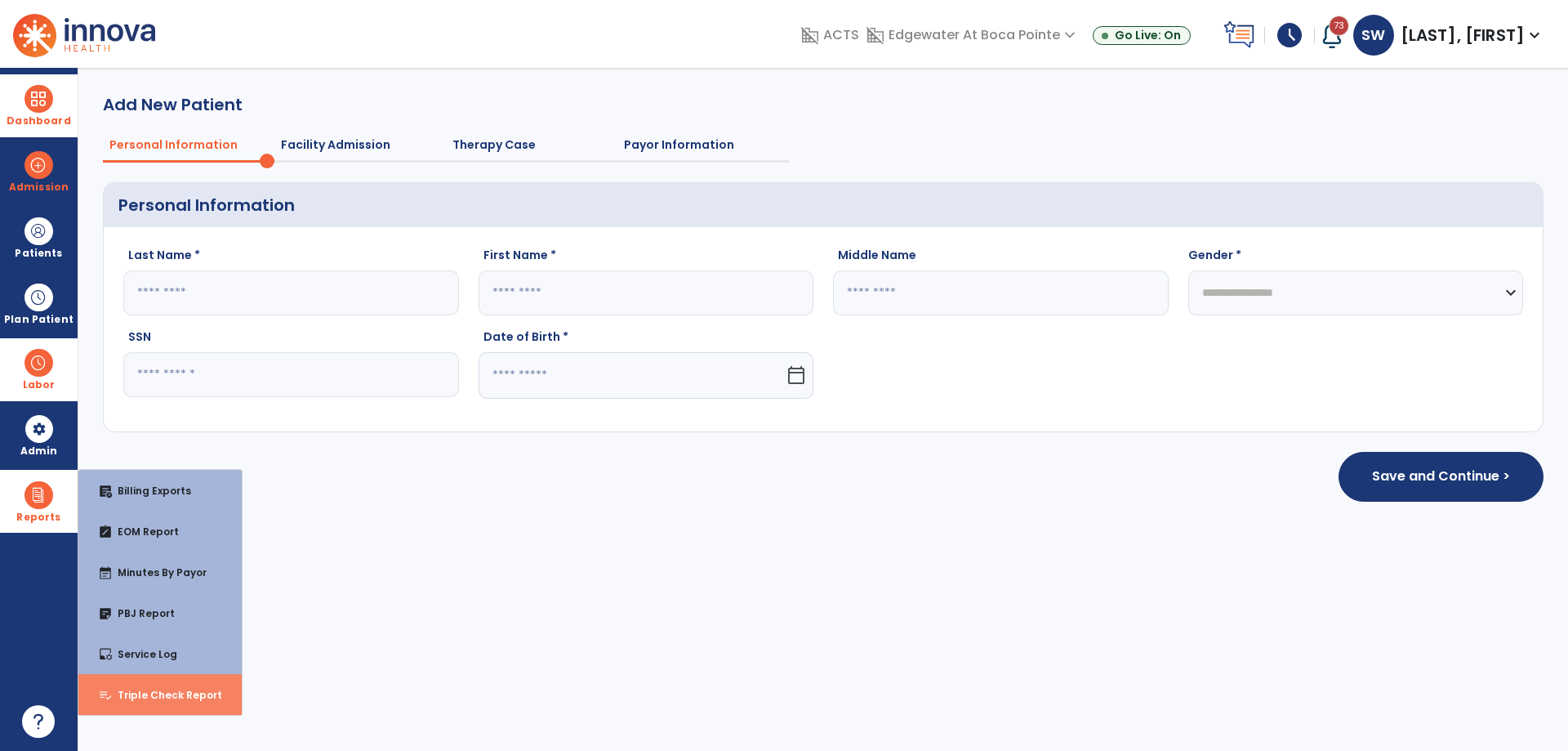 click on "Triple Check Report" at bounding box center [163, 695] 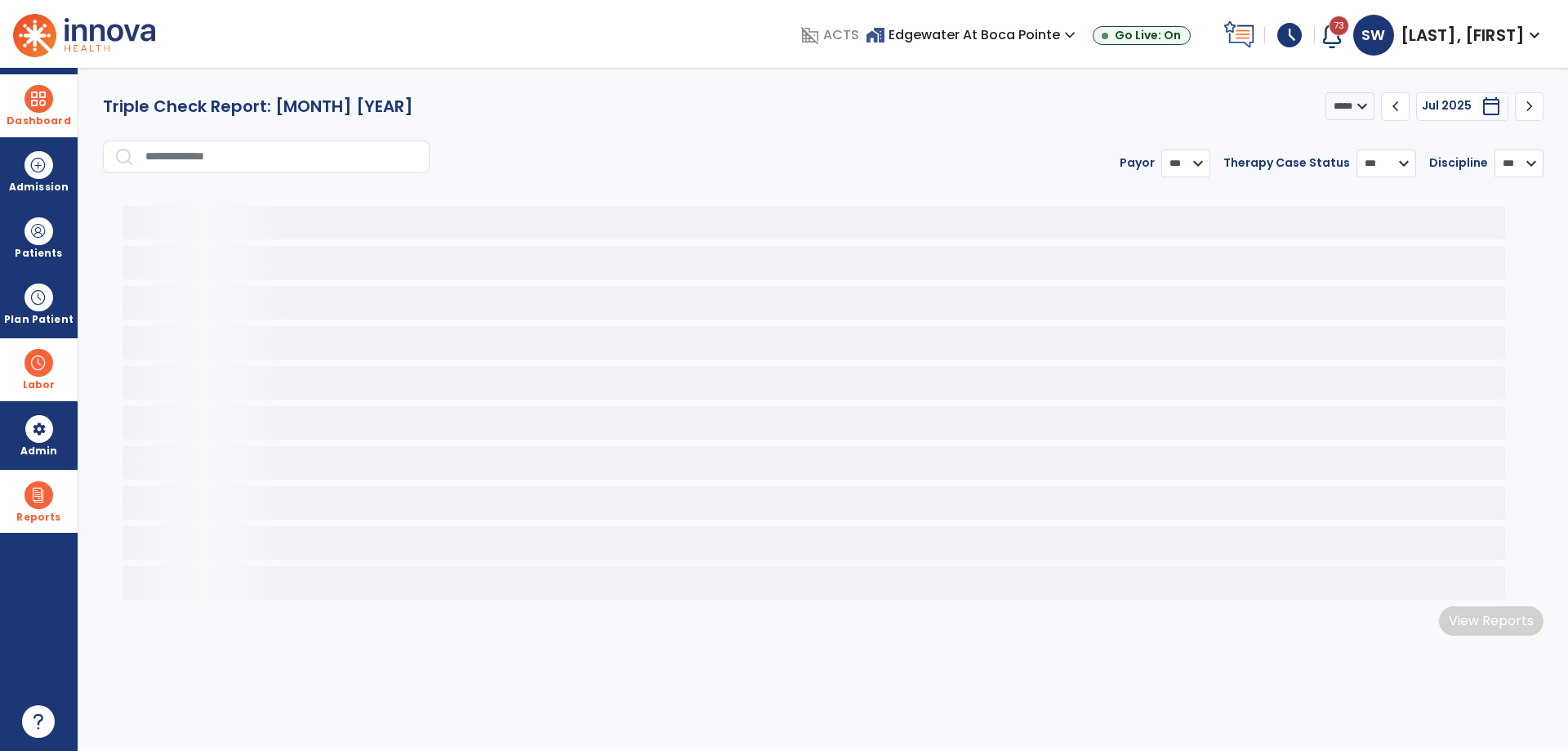select on "***" 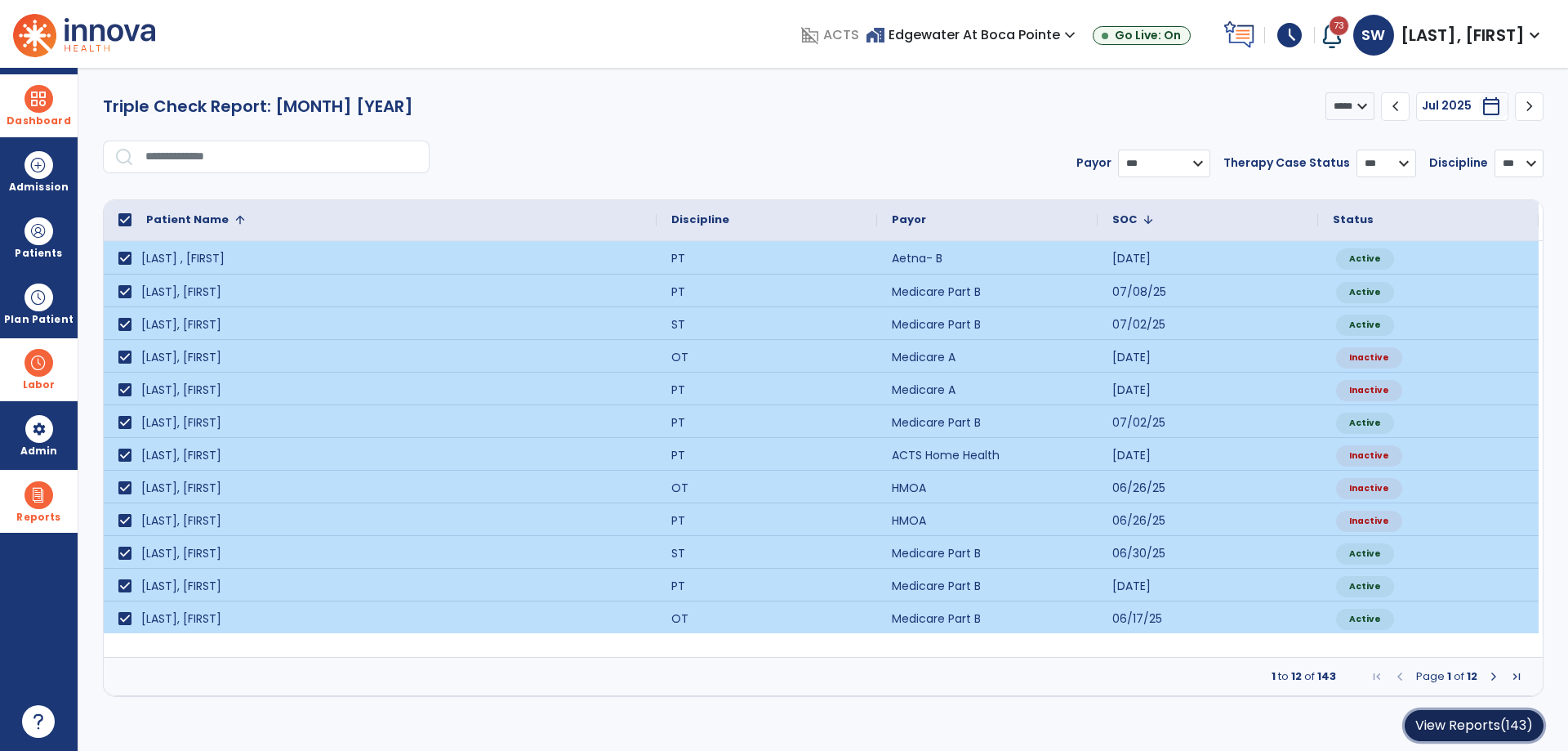 click on "View Reports  ([NUMBER])" 